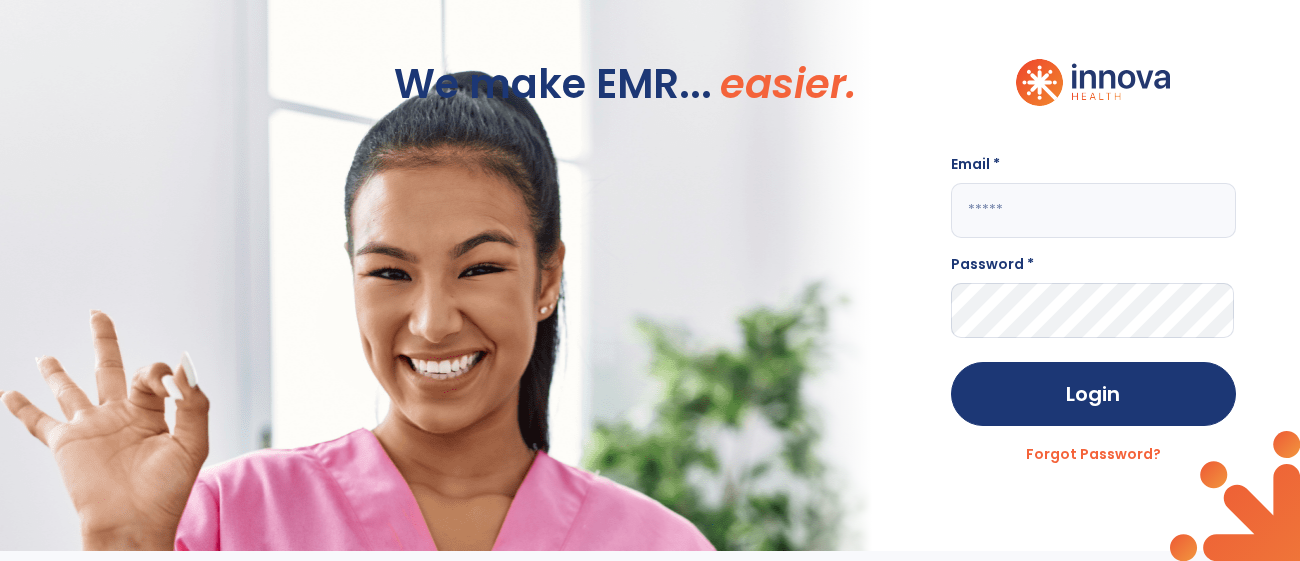 scroll, scrollTop: 0, scrollLeft: 0, axis: both 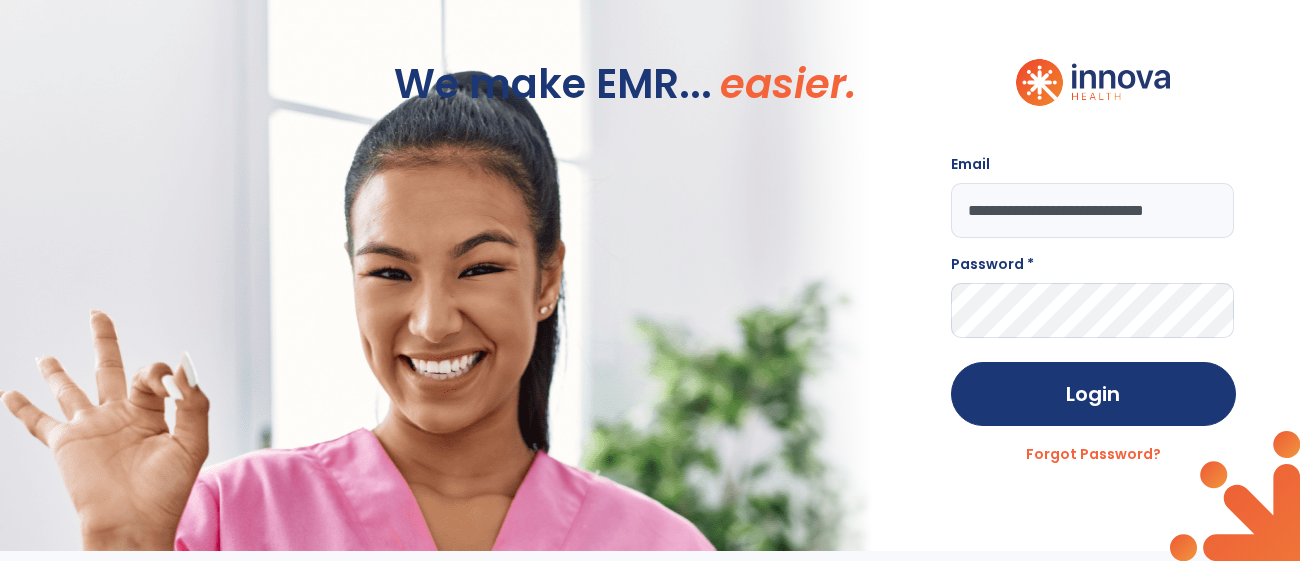 type on "**********" 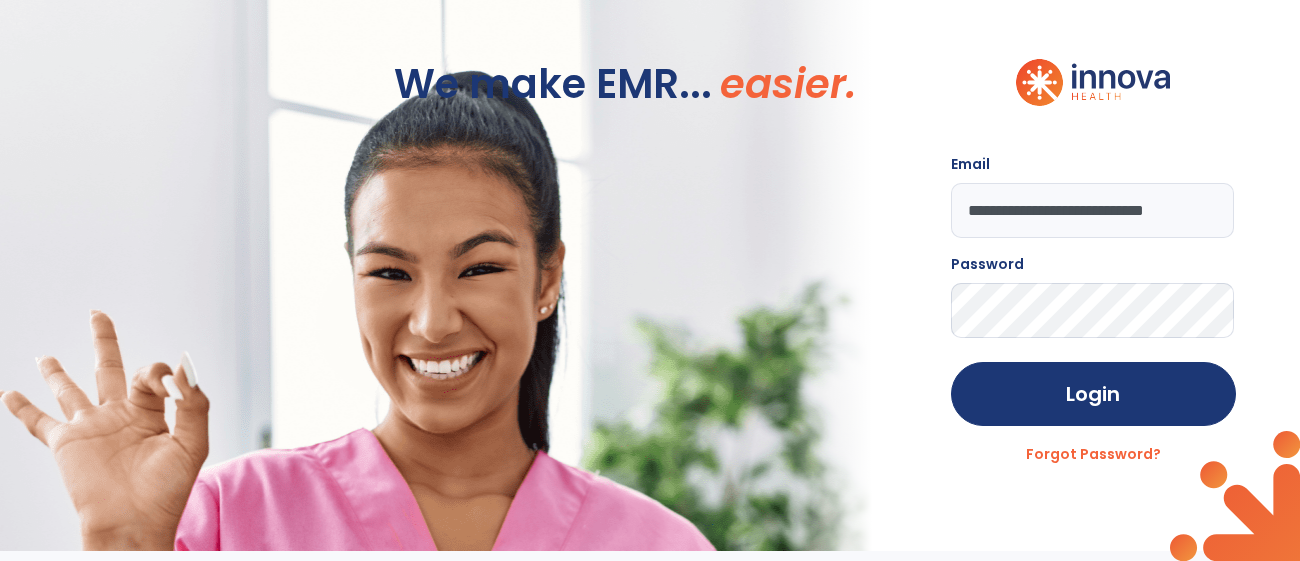click on "Login" 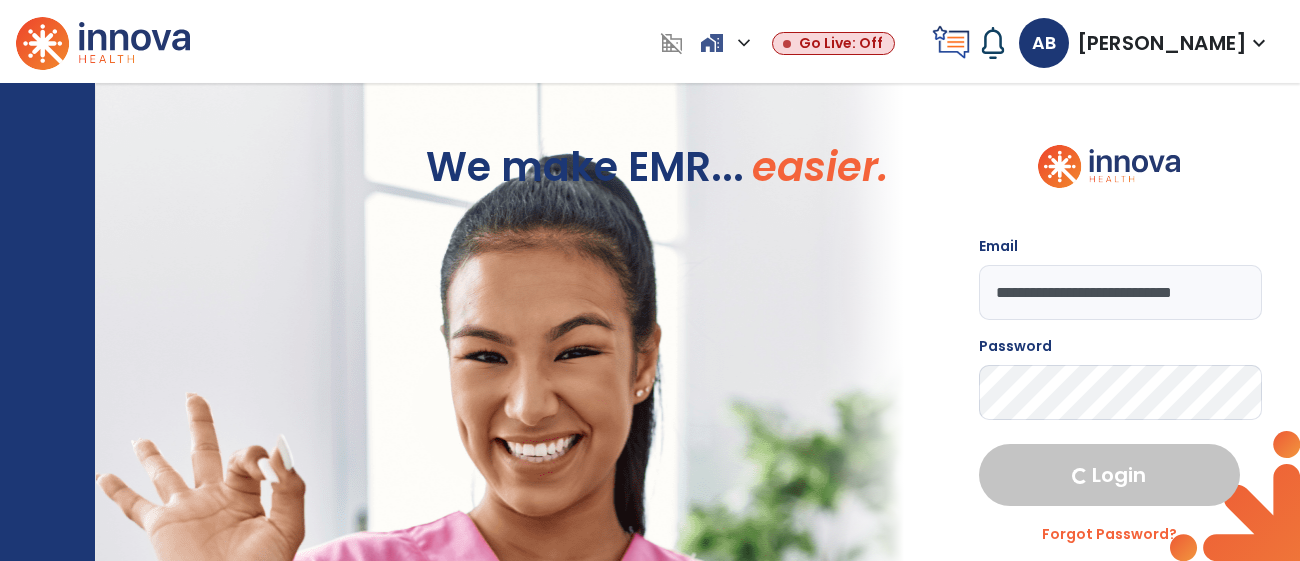 select on "****" 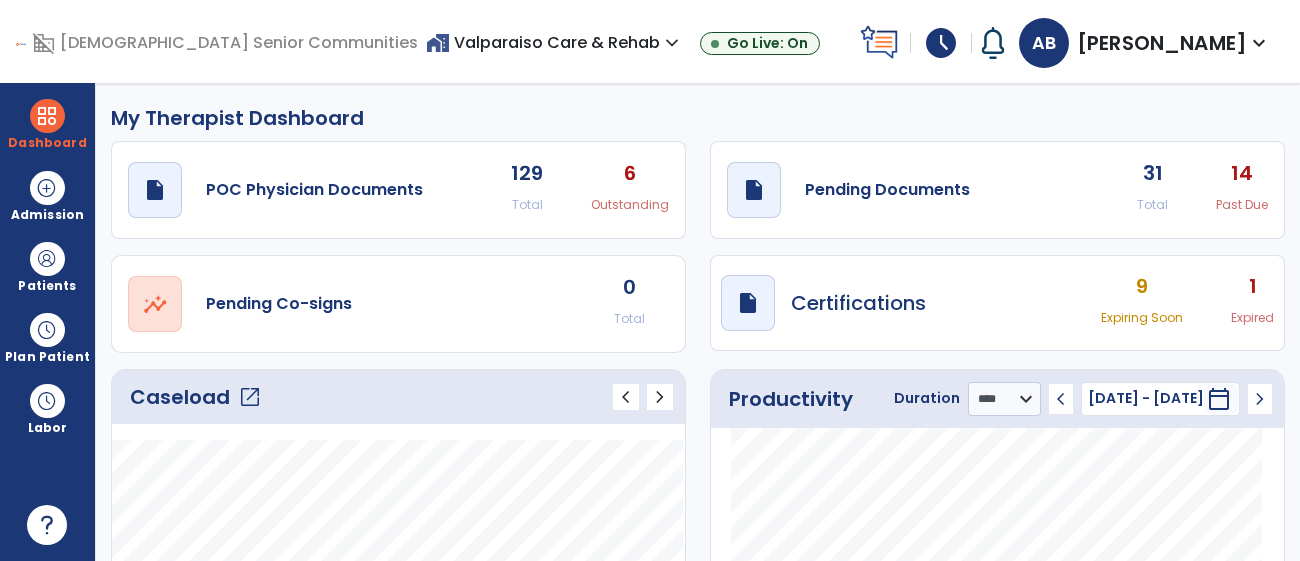 click on "Caseload   open_in_new" 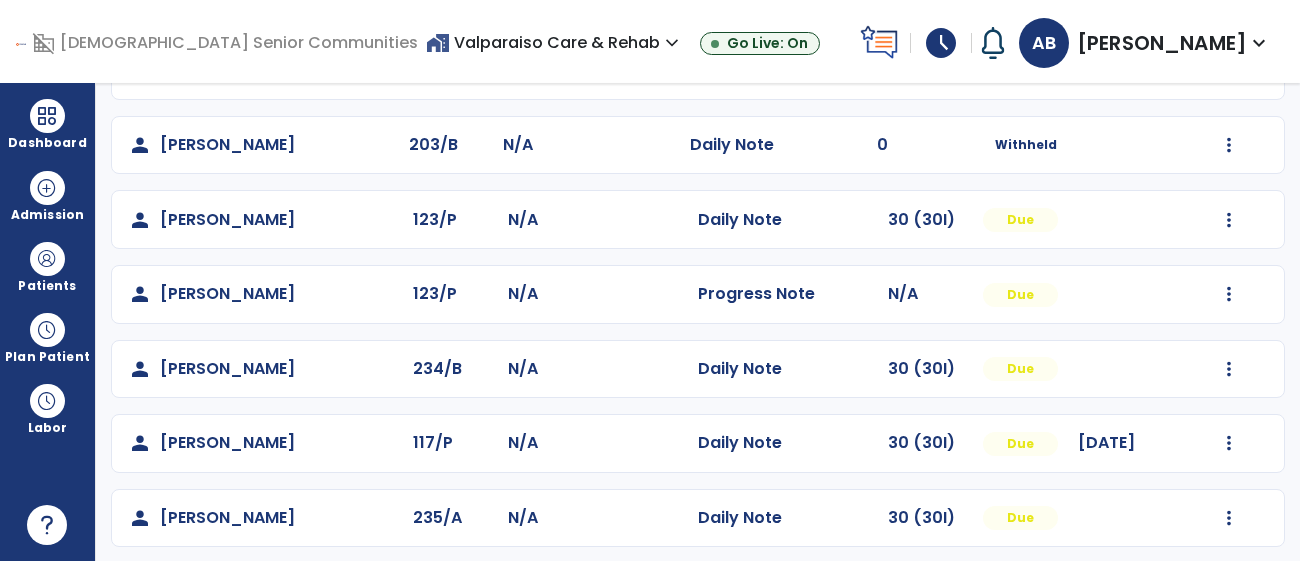 scroll, scrollTop: 288, scrollLeft: 0, axis: vertical 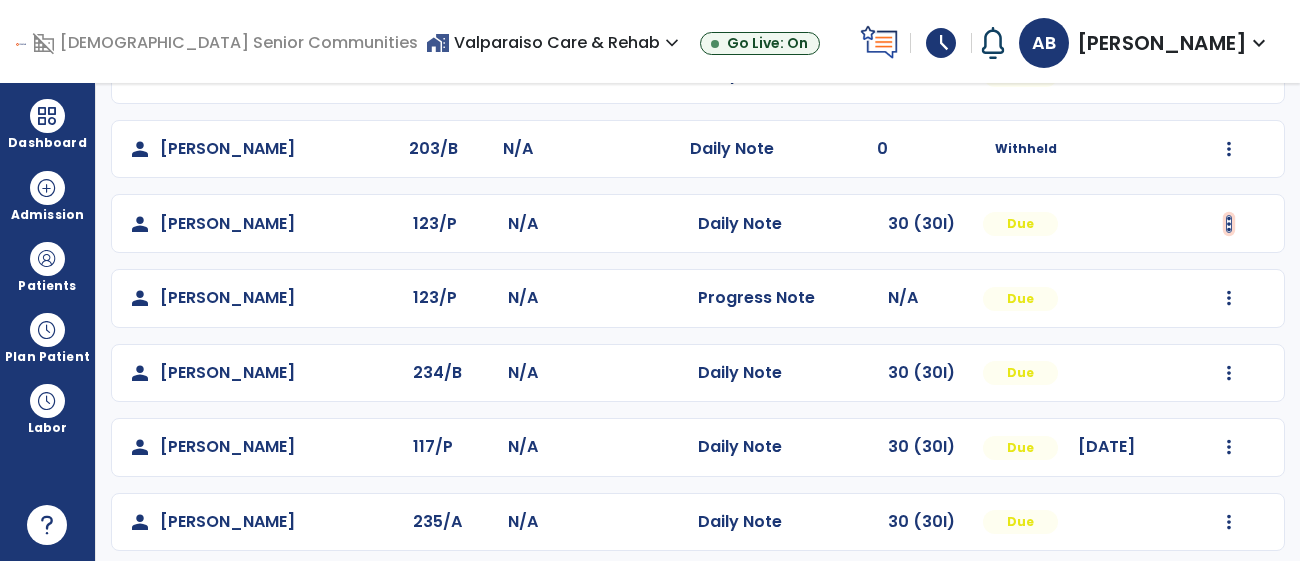 click at bounding box center (1229, 0) 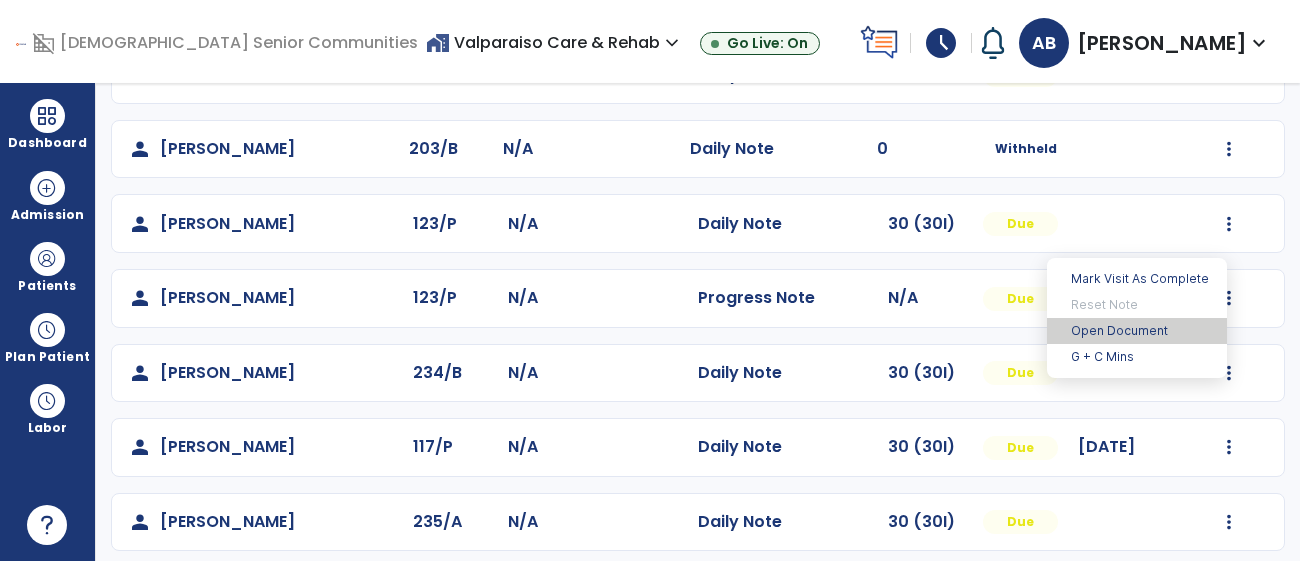 click on "Open Document" at bounding box center [1137, 331] 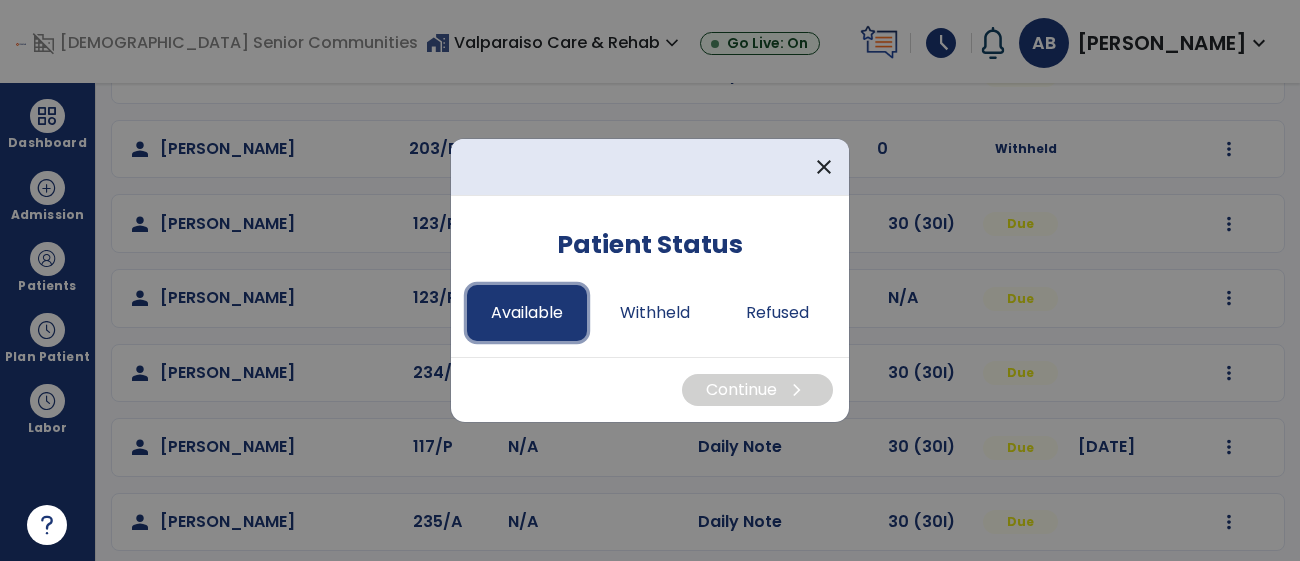 click on "Available" at bounding box center [527, 313] 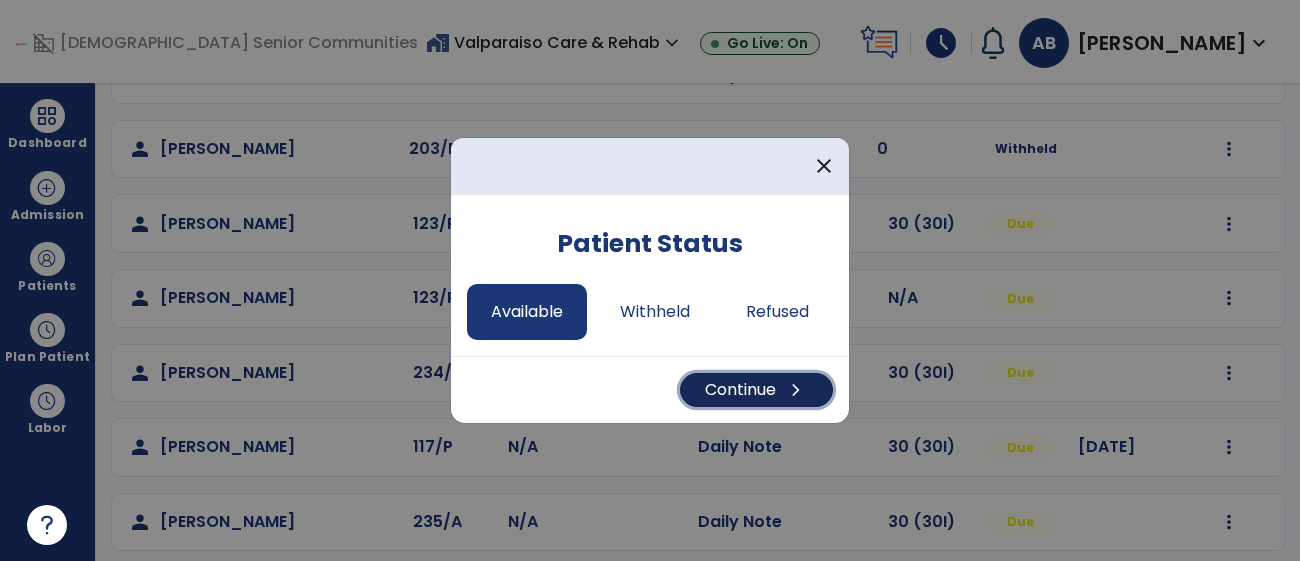 click on "Continue   chevron_right" at bounding box center (756, 390) 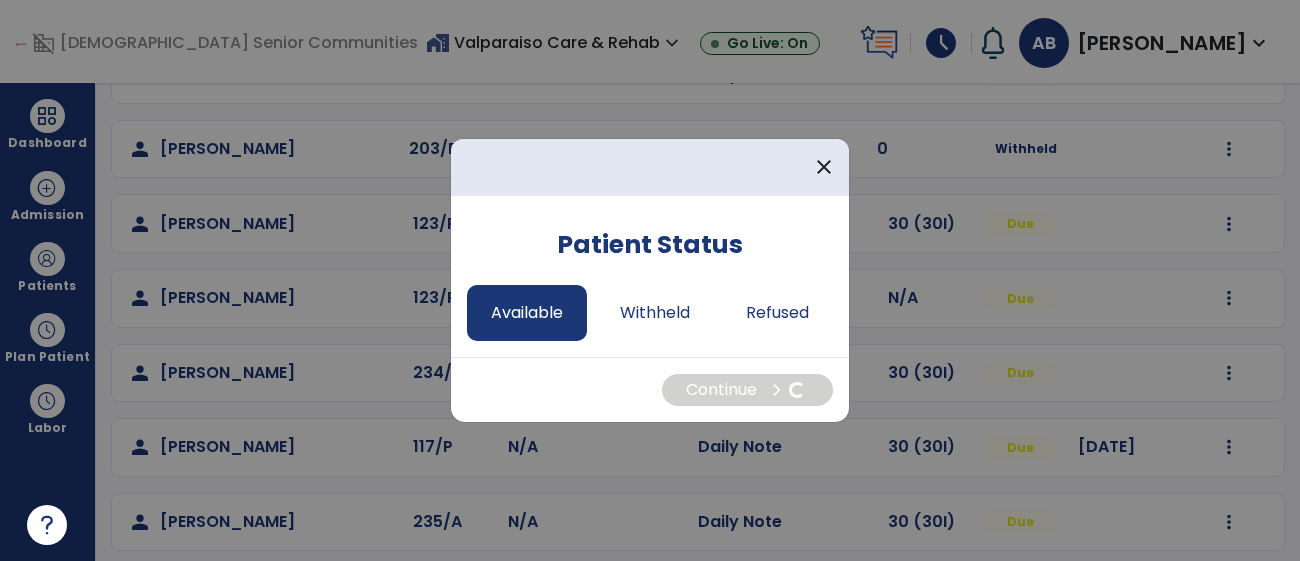 select on "*" 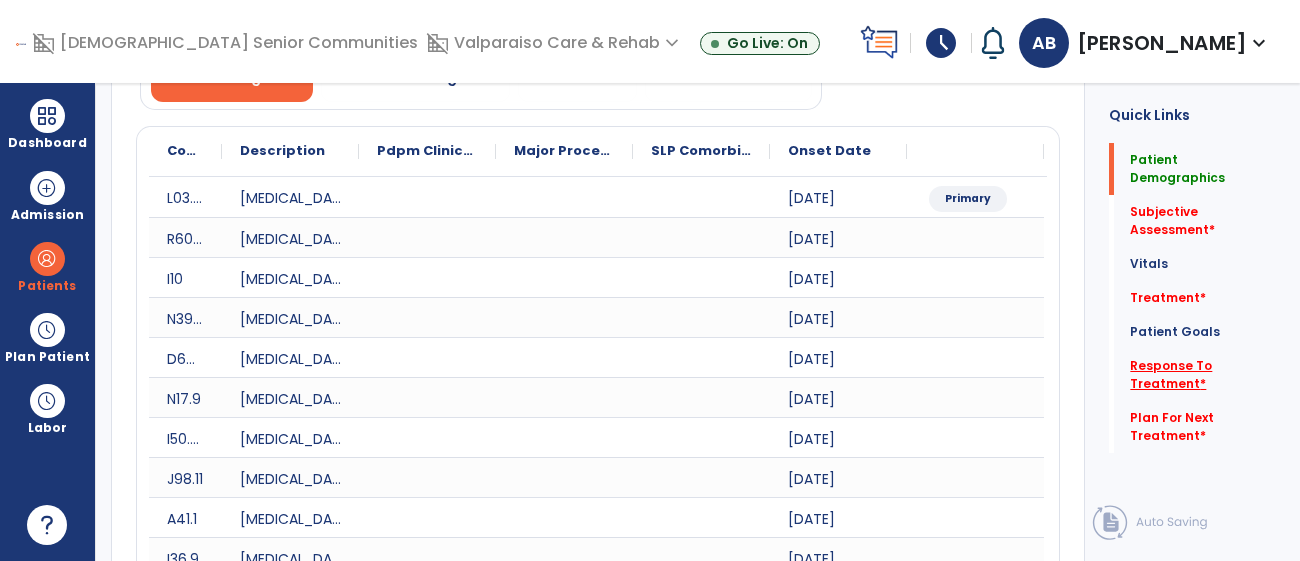 click on "Response To Treatment   *" 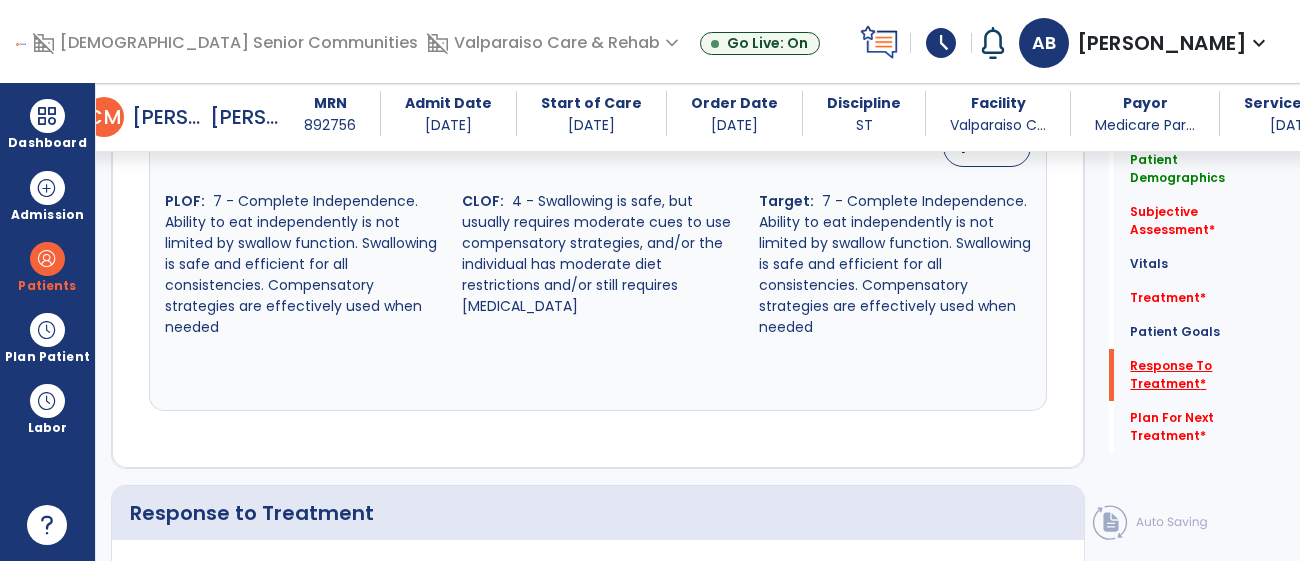 scroll, scrollTop: 2442, scrollLeft: 0, axis: vertical 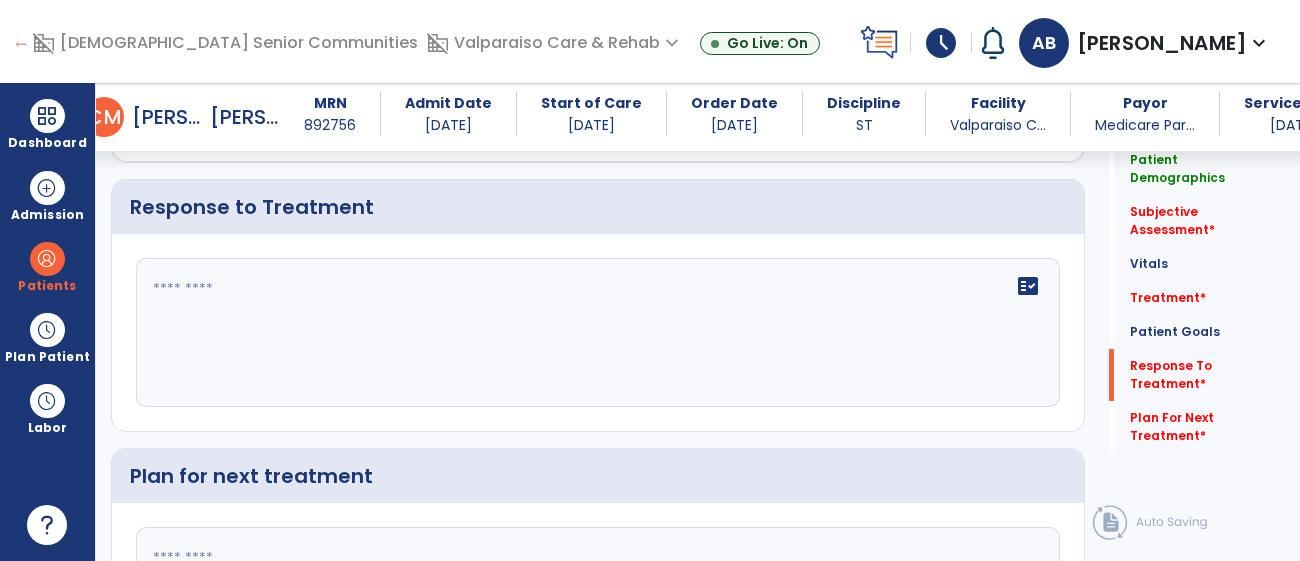 click on "fact_check" 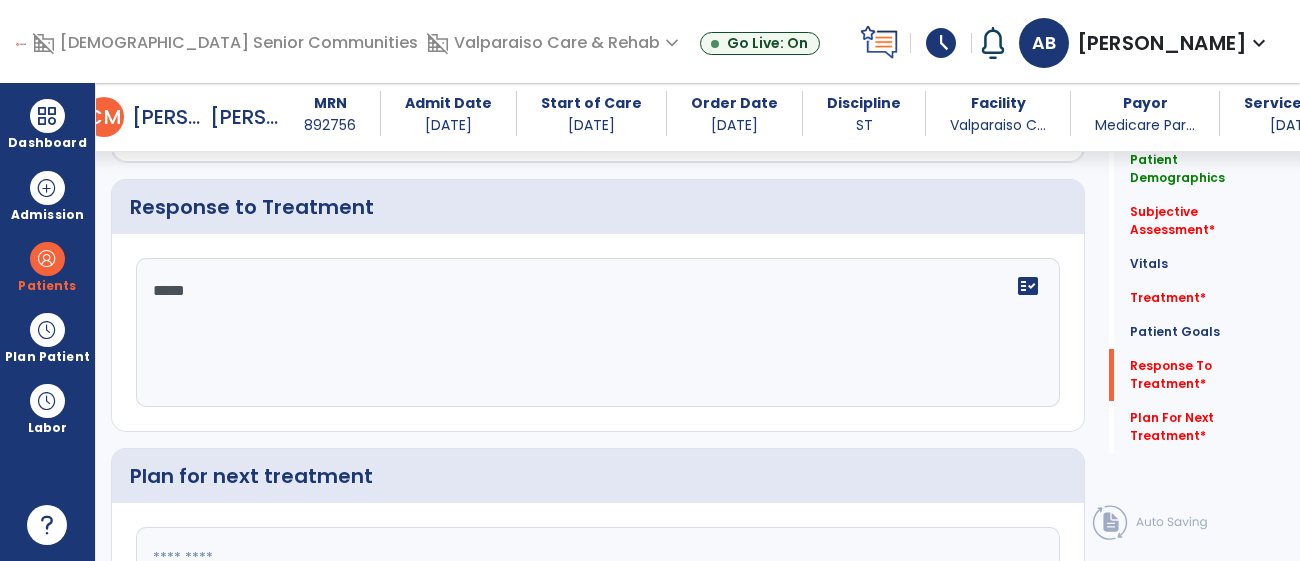 type on "******" 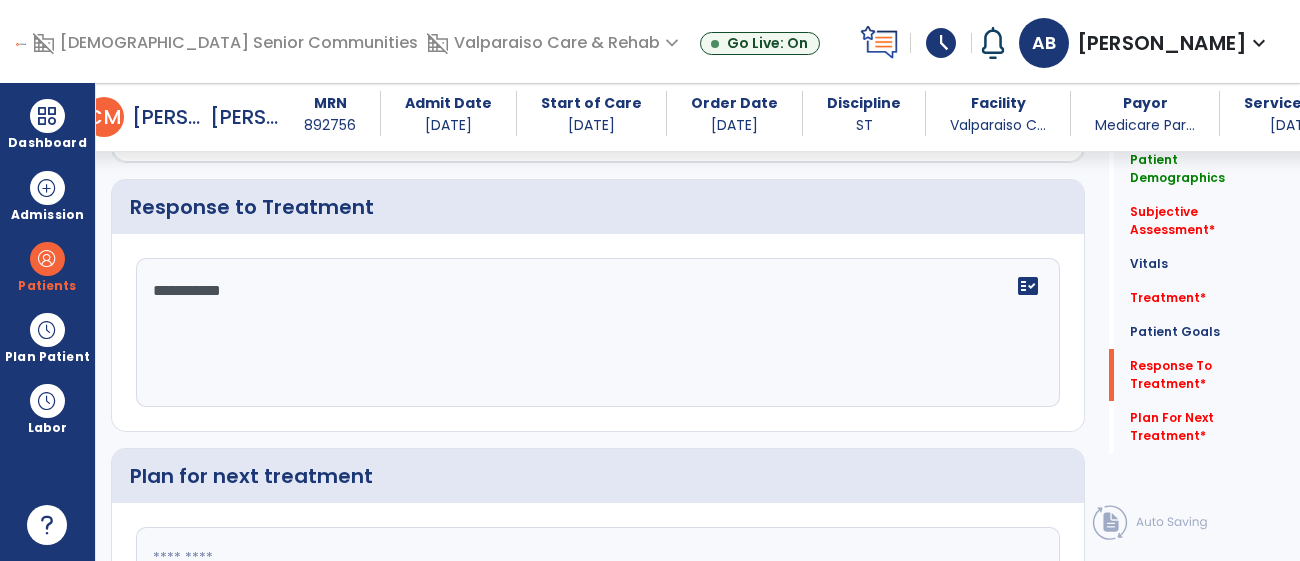 type on "**********" 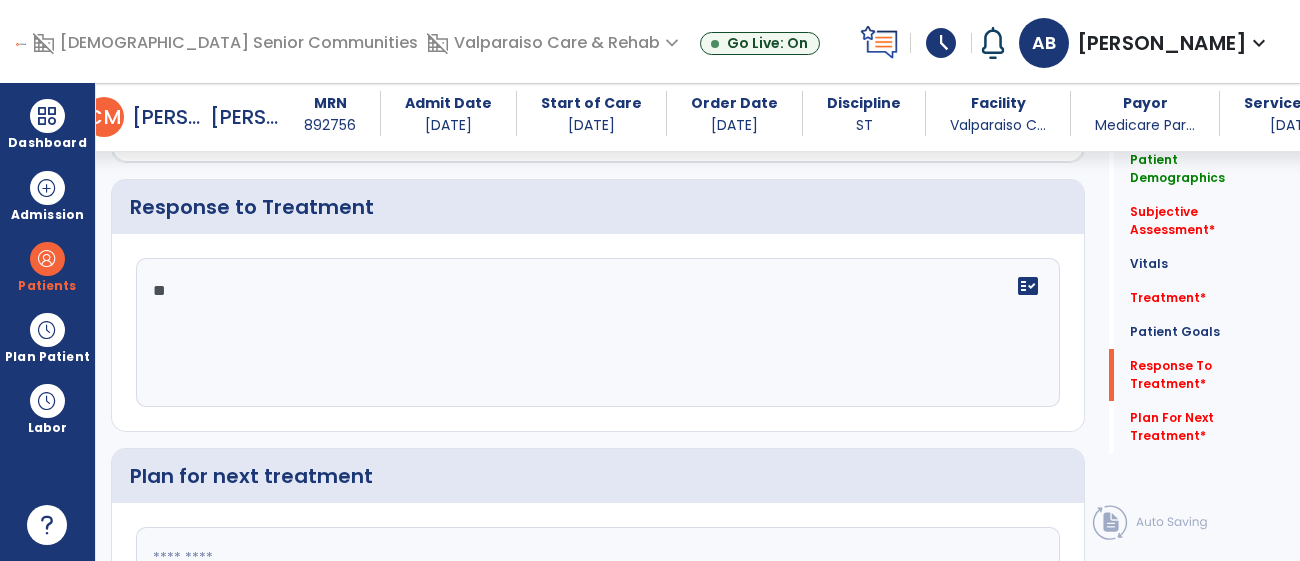 type on "*" 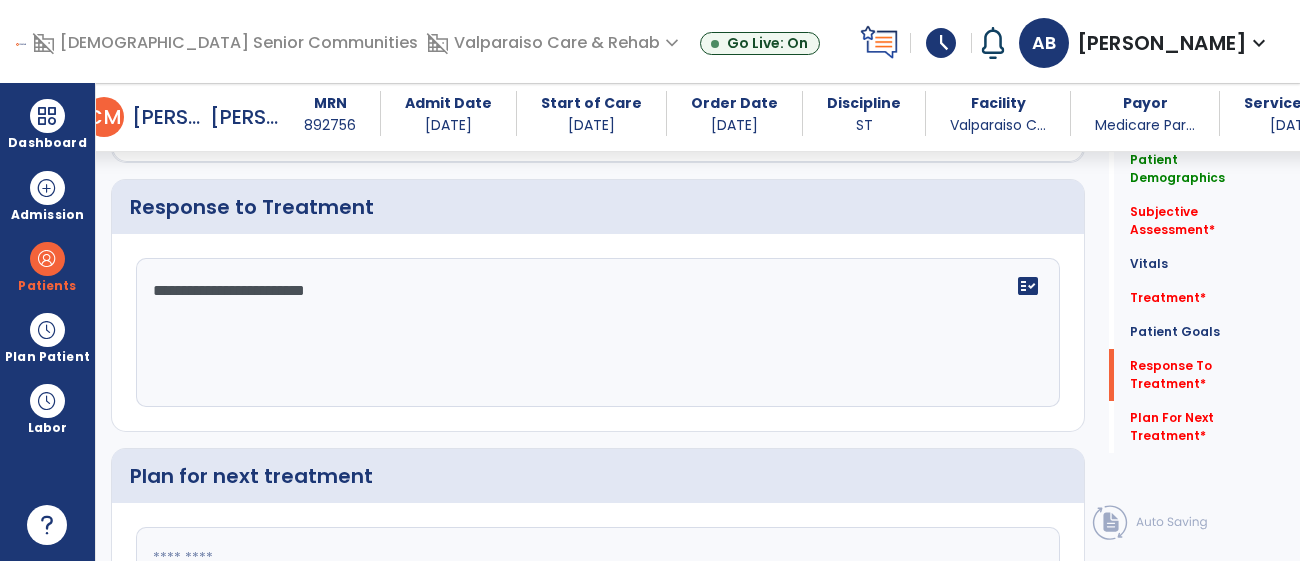 scroll, scrollTop: 2645, scrollLeft: 0, axis: vertical 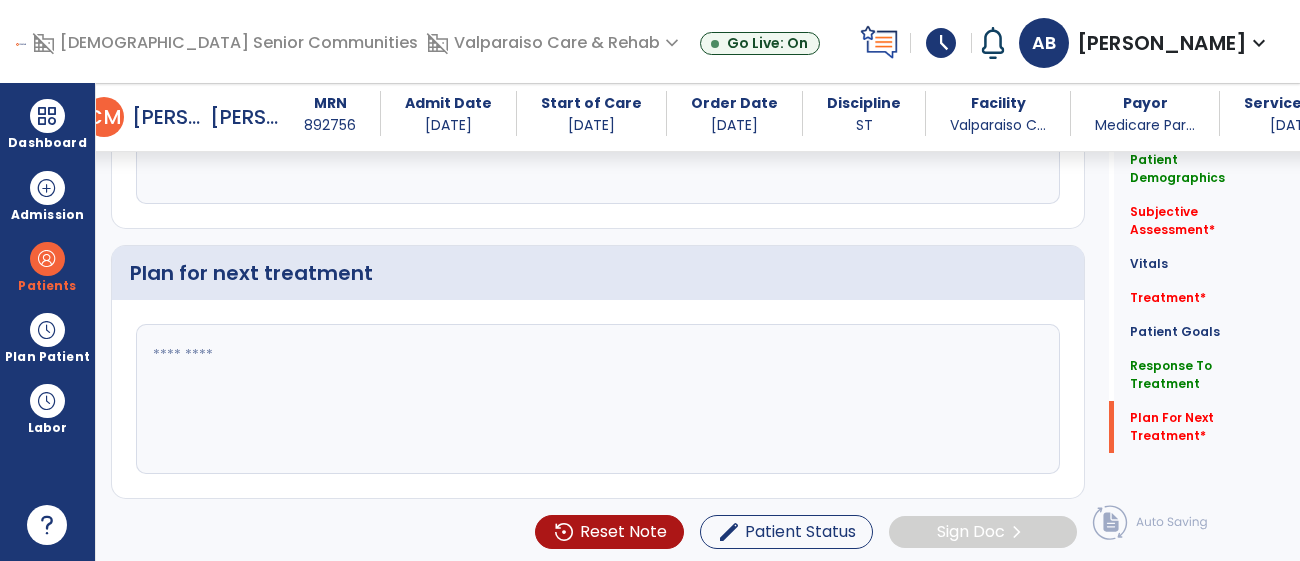 type on "**********" 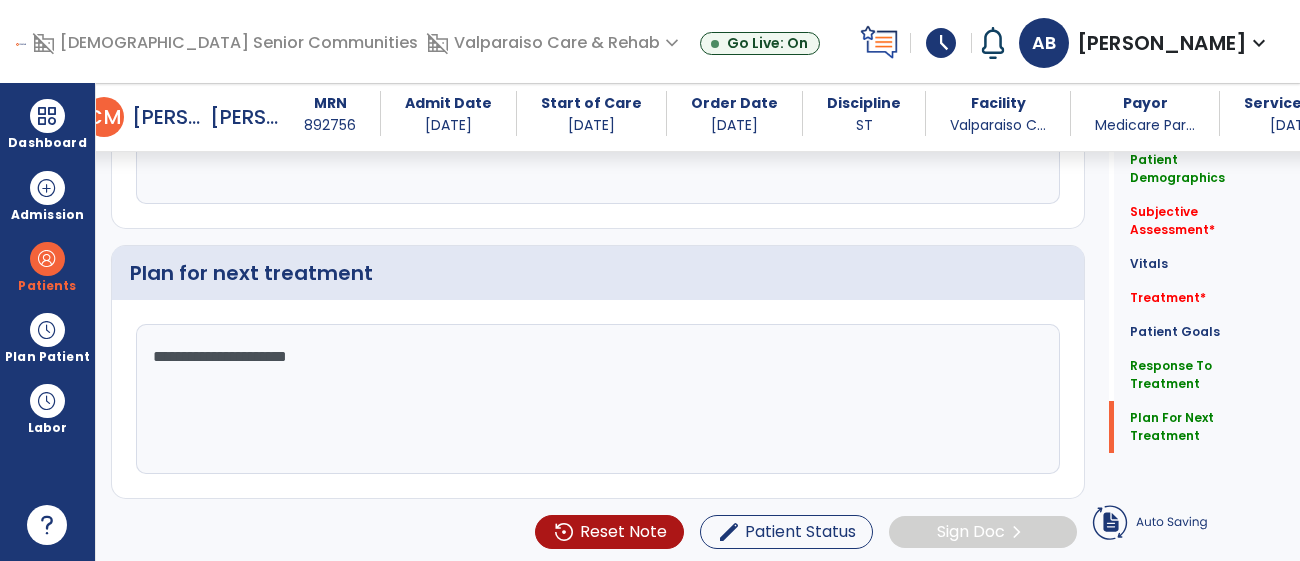 click on "**********" 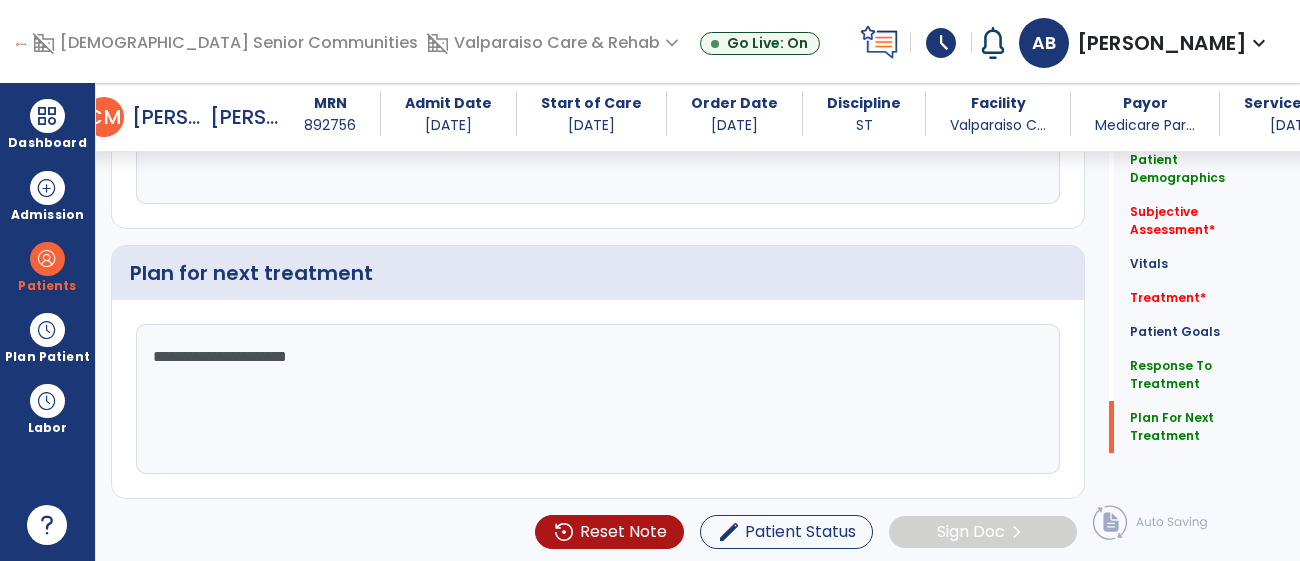 click on "**********" 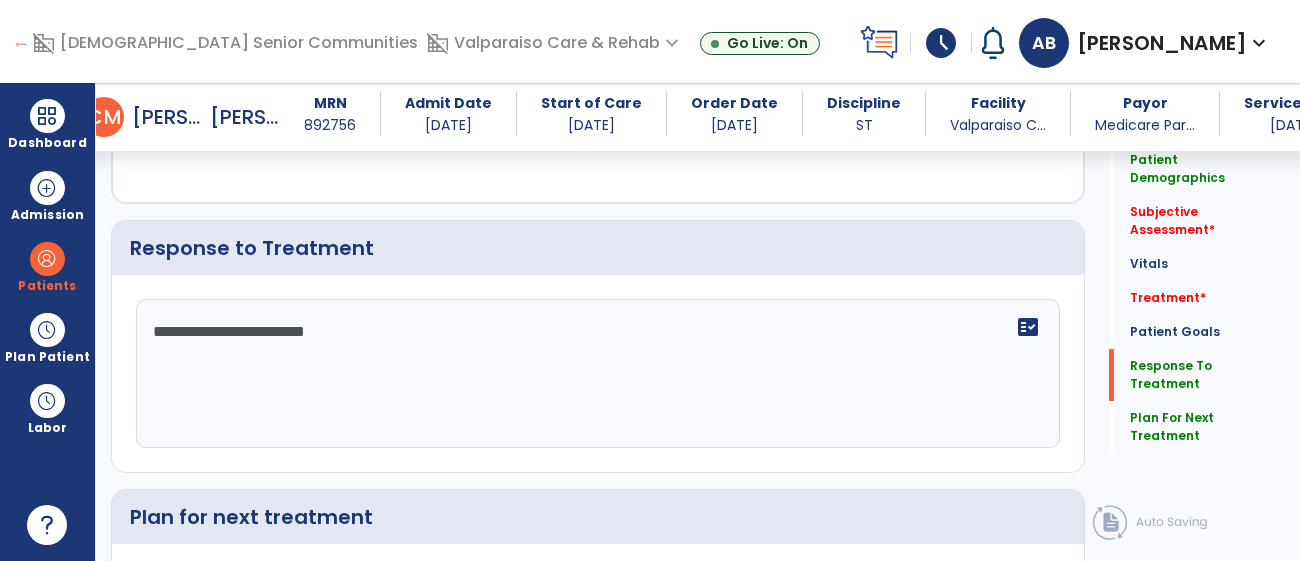scroll, scrollTop: 2645, scrollLeft: 0, axis: vertical 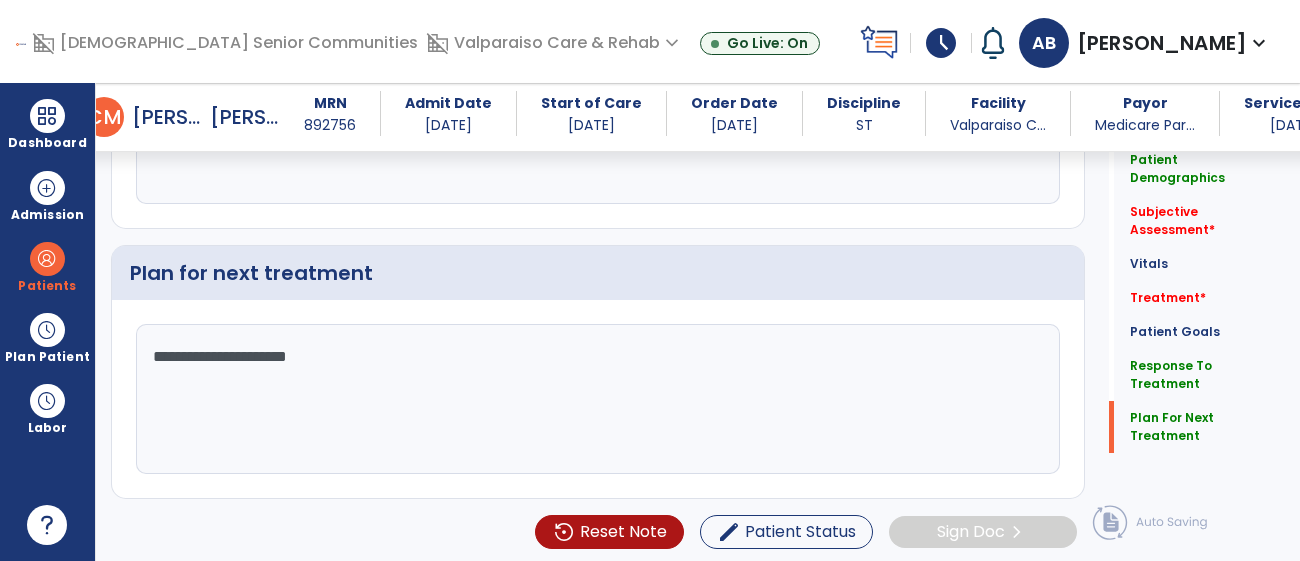 click on "**********" 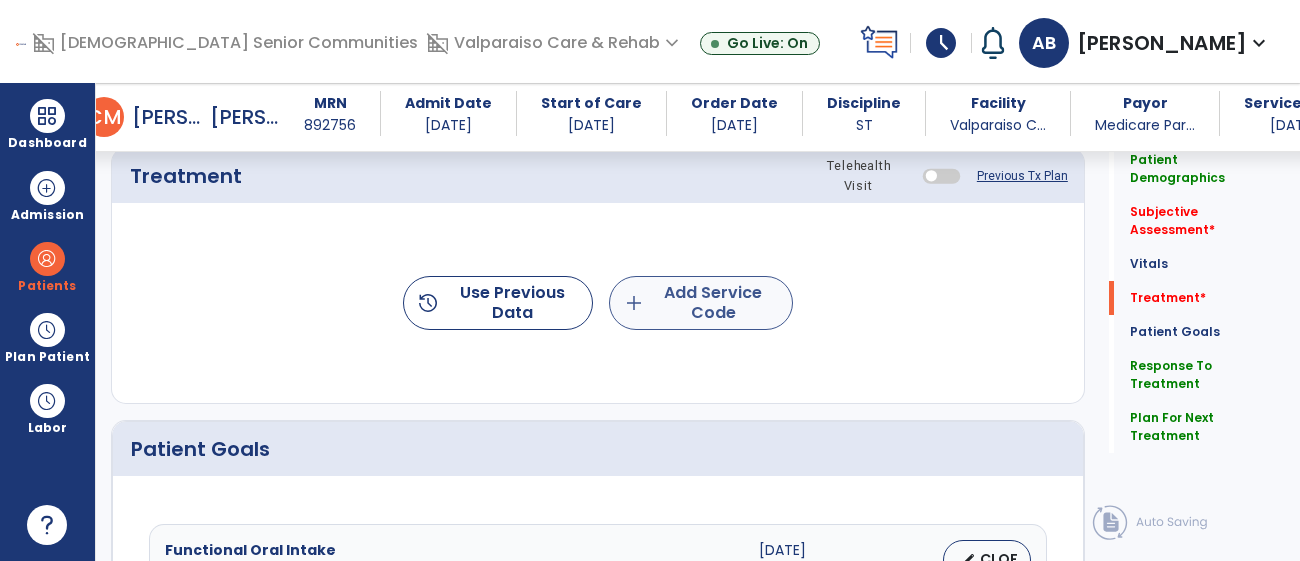 type on "**********" 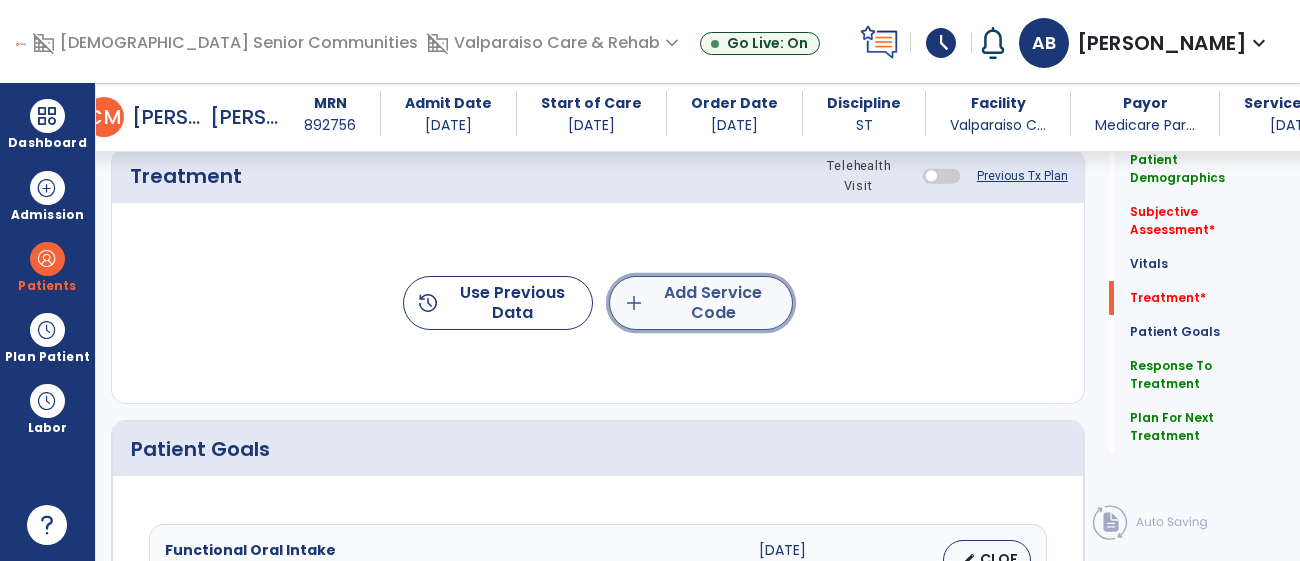 click on "add  Add Service Code" 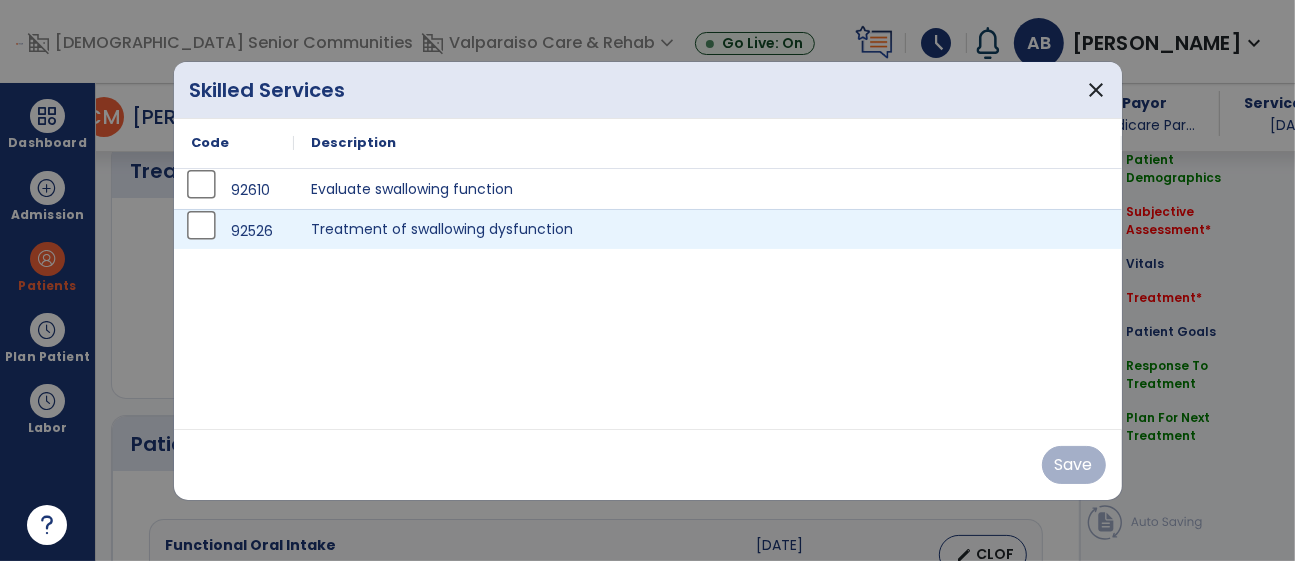 scroll, scrollTop: 1541, scrollLeft: 0, axis: vertical 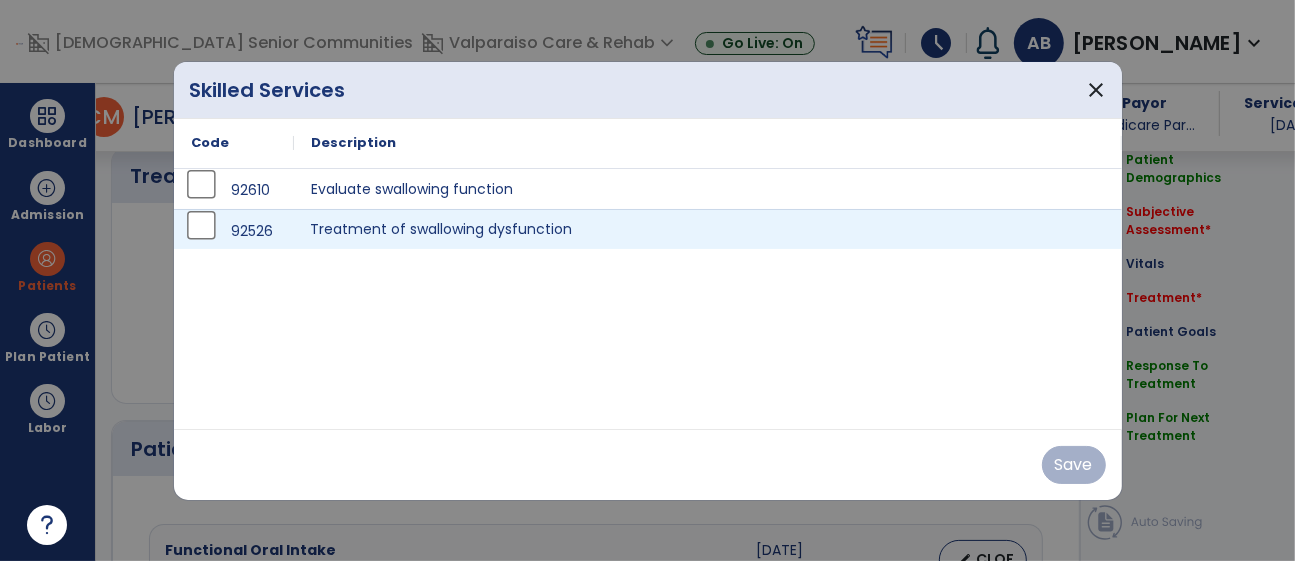 click on "Treatment of swallowing dysfunction" at bounding box center [708, 229] 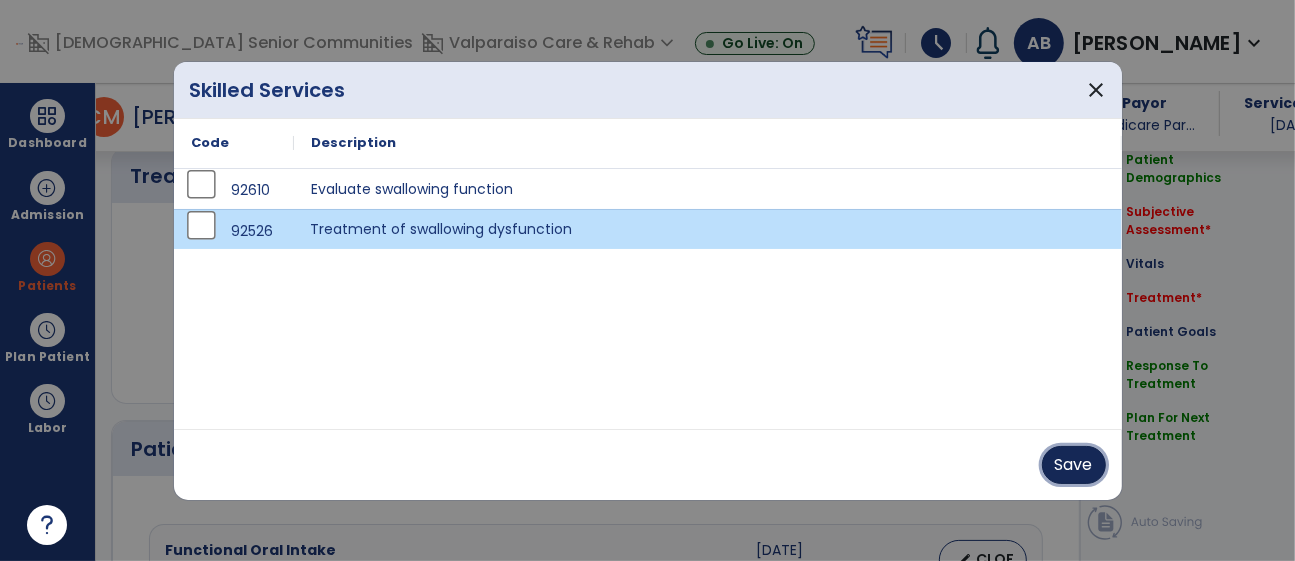 click on "Save" at bounding box center (1074, 465) 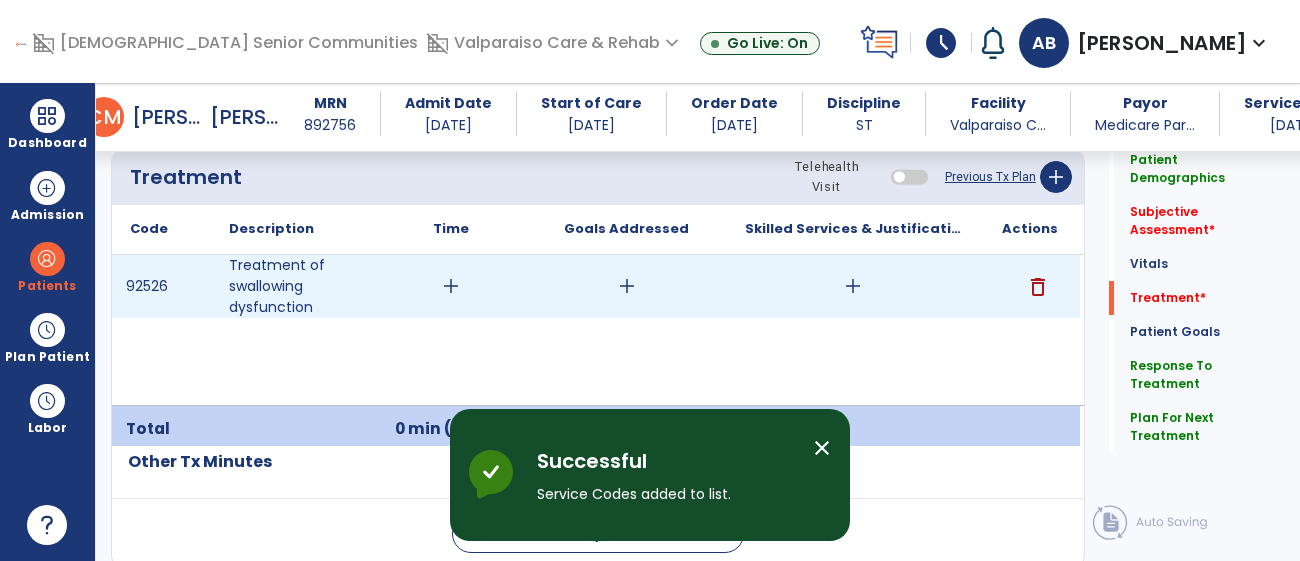 click on "add" at bounding box center [451, 286] 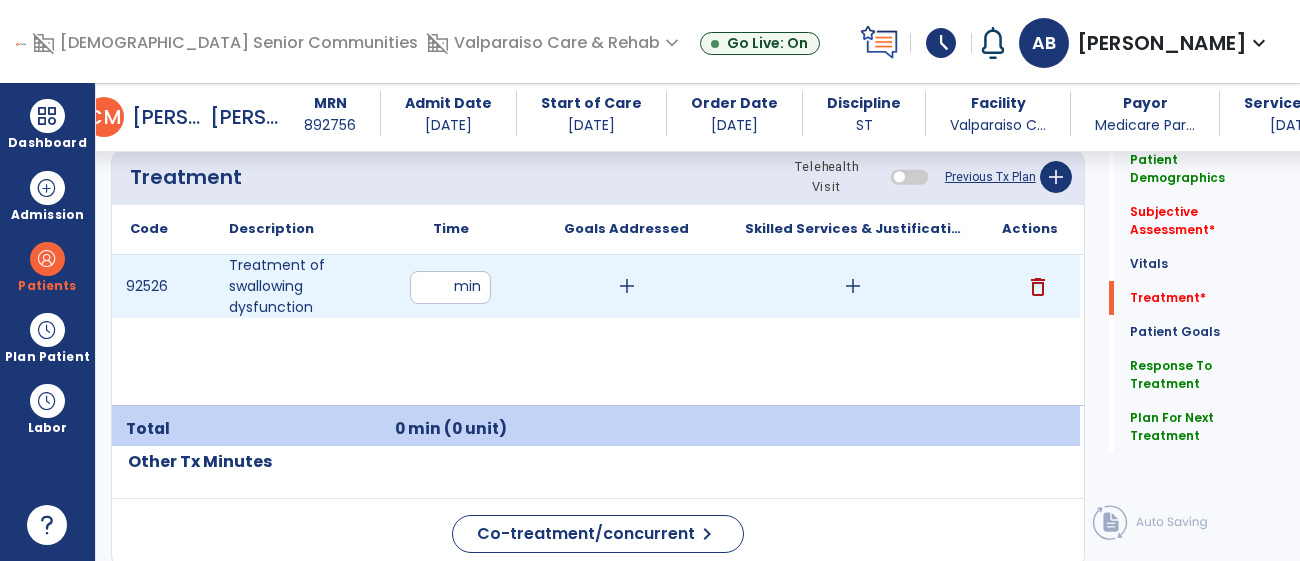 type on "**" 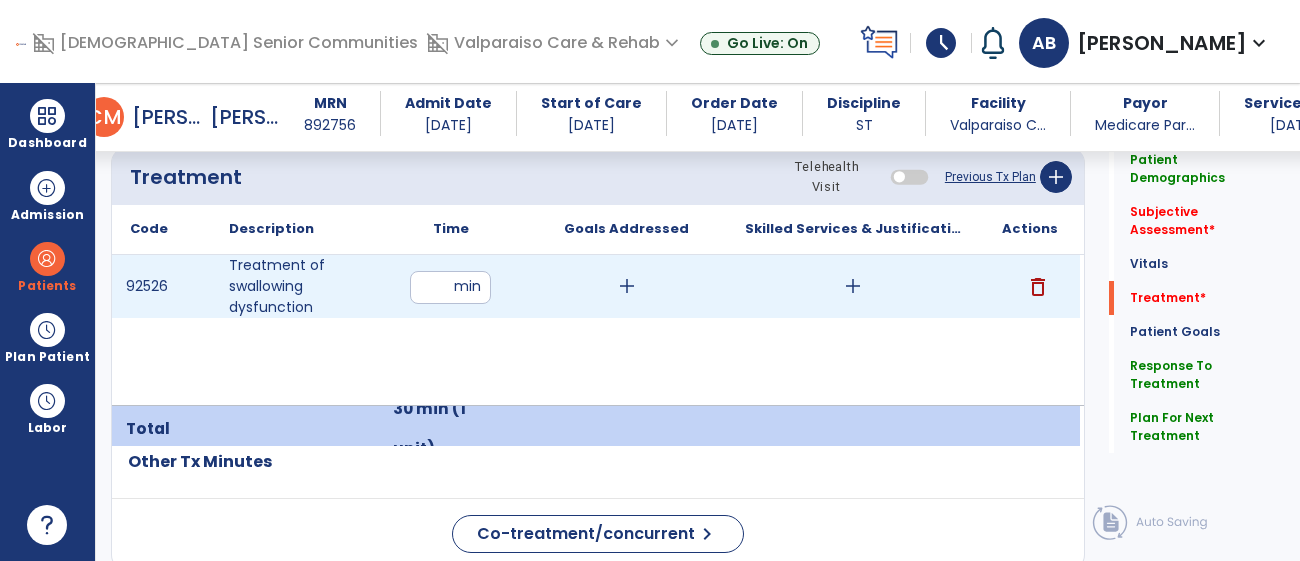 click on "add" at bounding box center [853, 286] 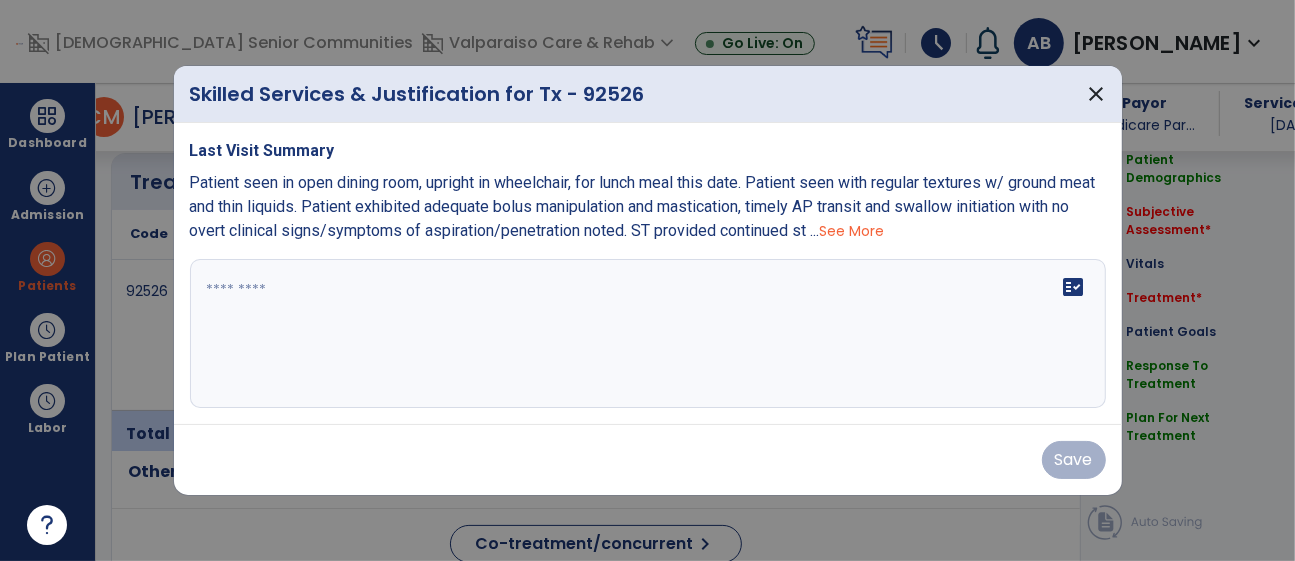 scroll, scrollTop: 1541, scrollLeft: 0, axis: vertical 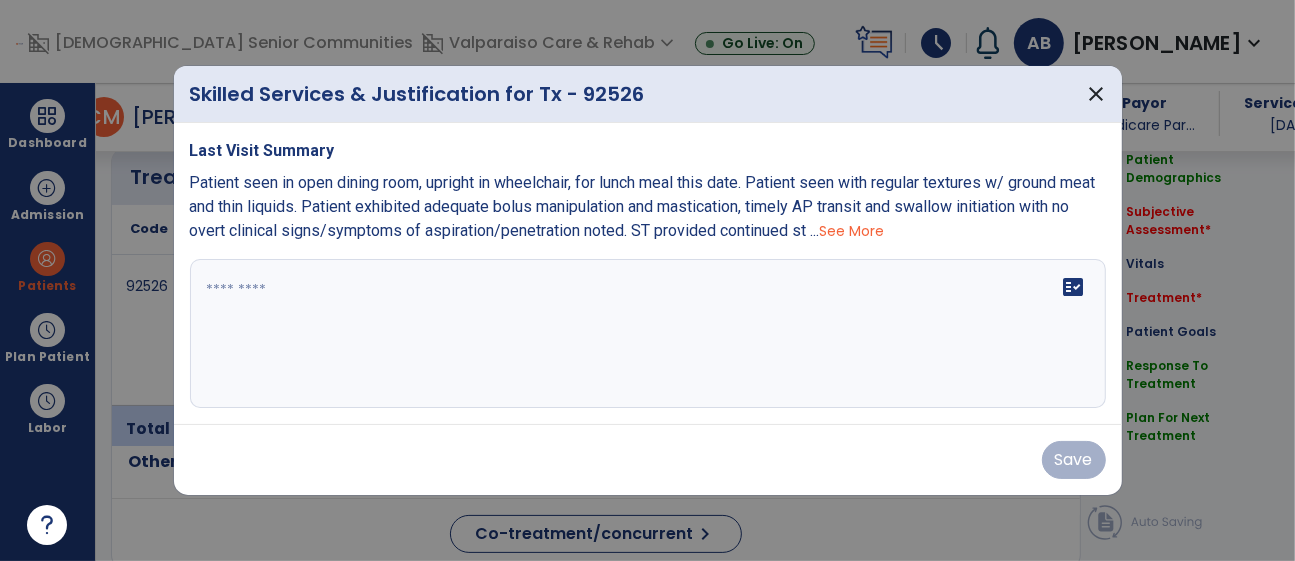 click at bounding box center (648, 334) 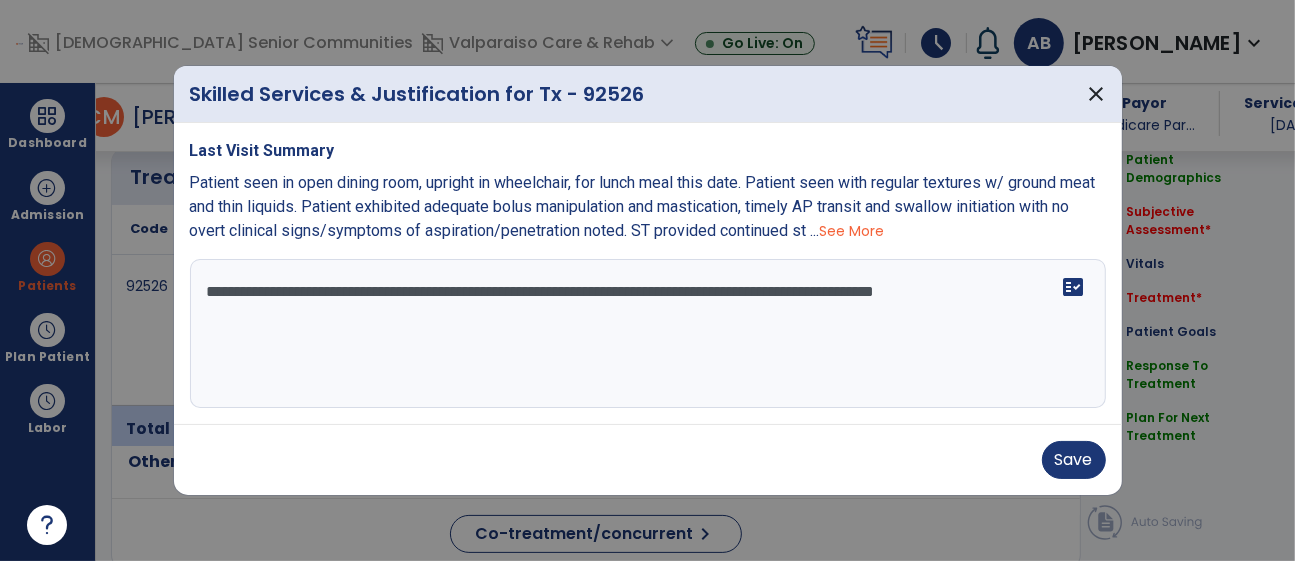 click on "See More" at bounding box center (852, 231) 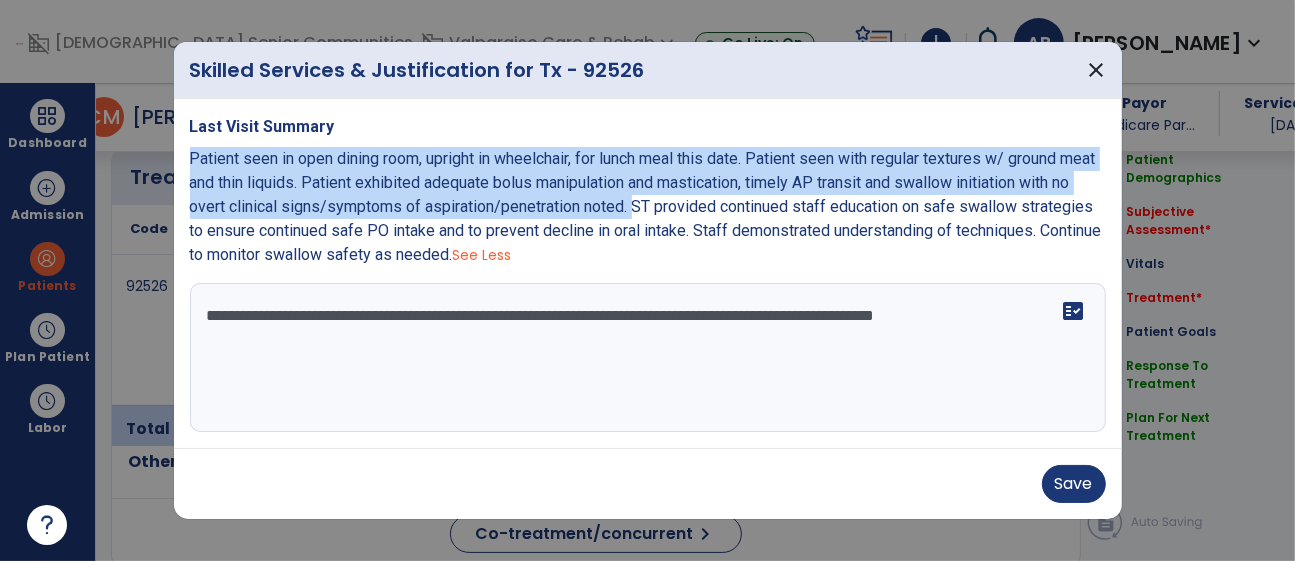 drag, startPoint x: 692, startPoint y: 206, endPoint x: 187, endPoint y: 160, distance: 507.09073 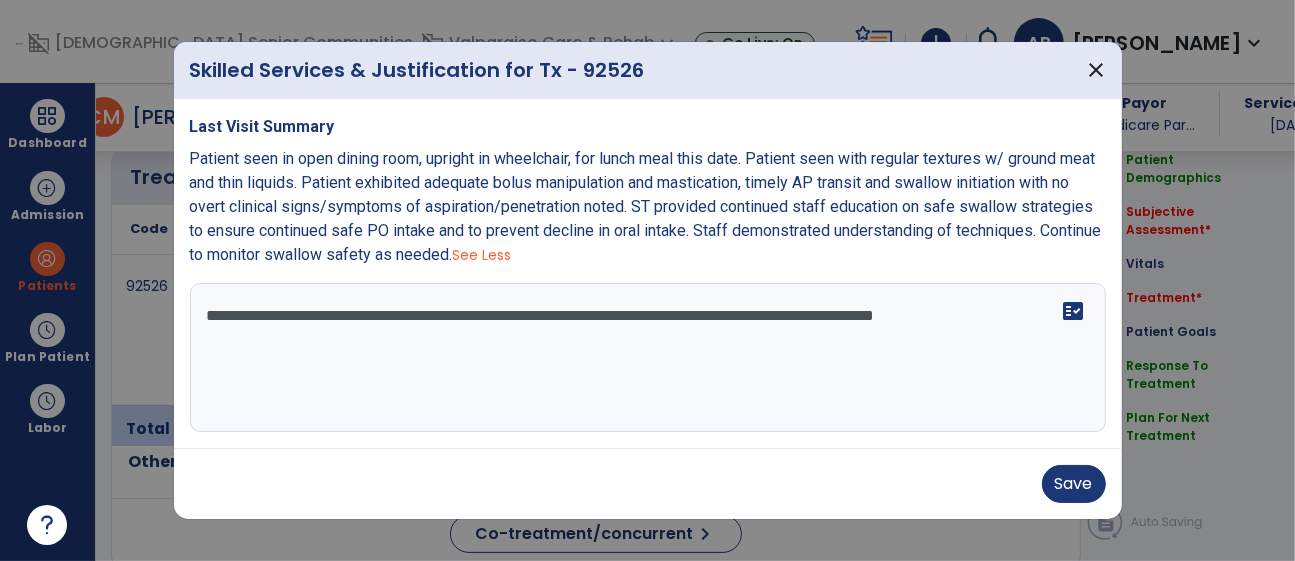 paste on "**********" 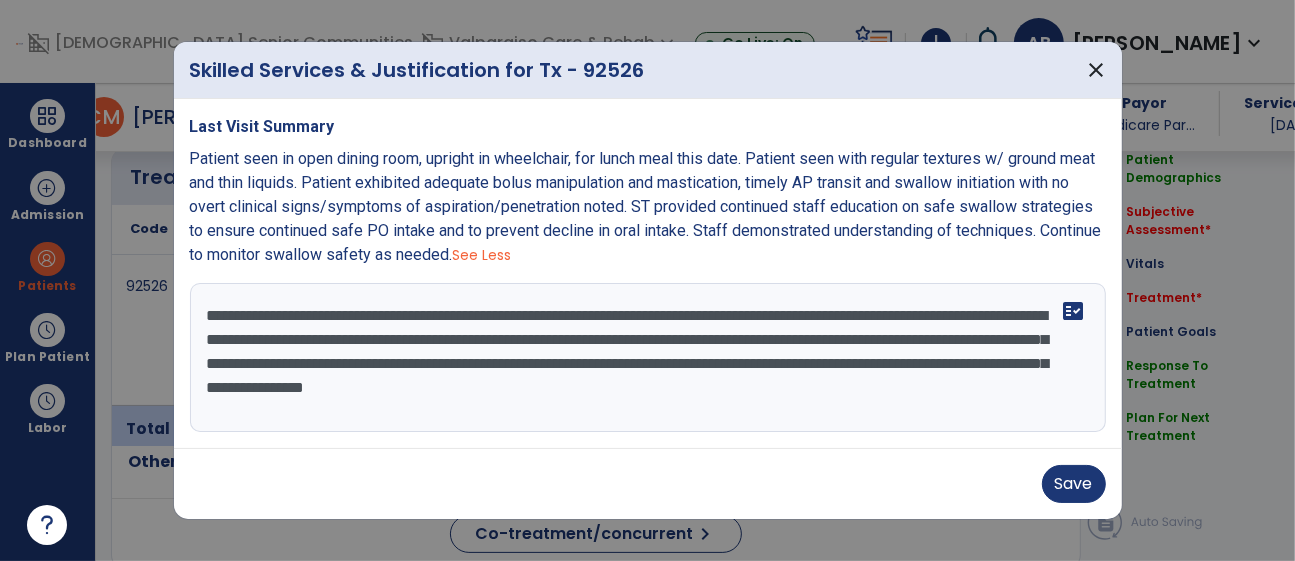 click on "**********" at bounding box center (648, 358) 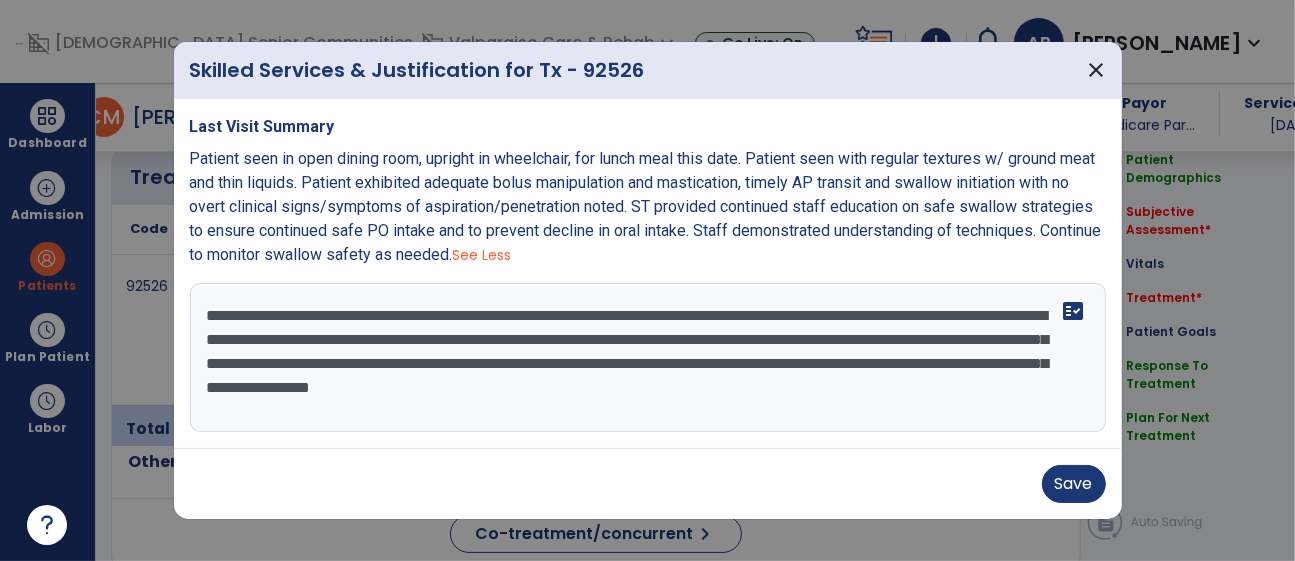 click on "**********" at bounding box center [648, 358] 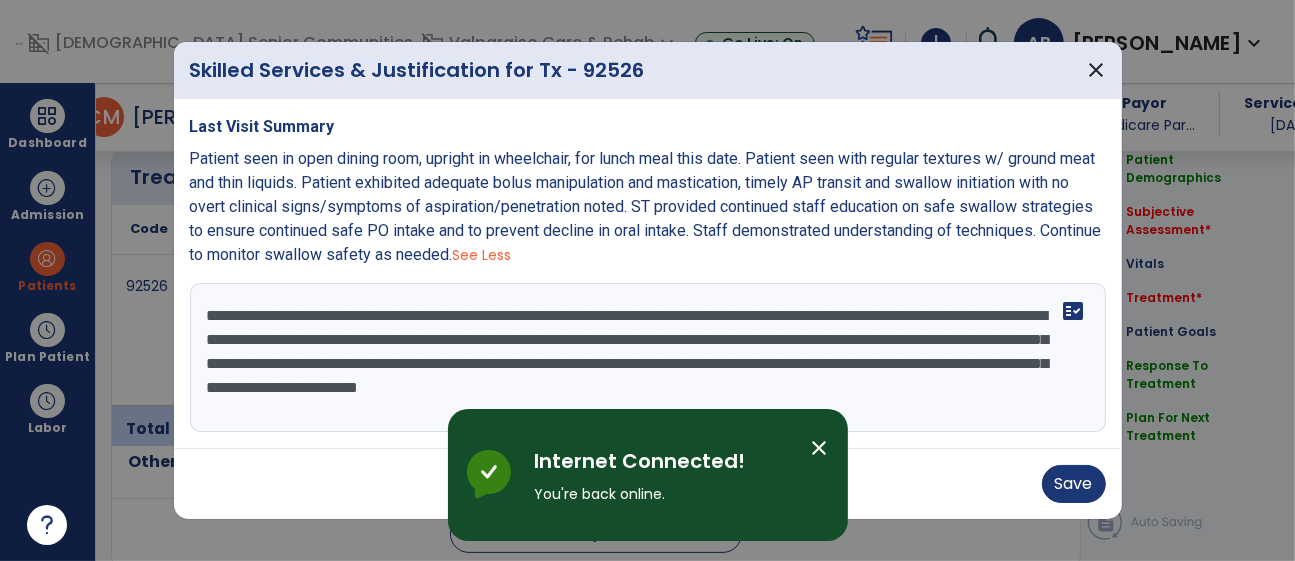 drag, startPoint x: 469, startPoint y: 403, endPoint x: 196, endPoint y: 313, distance: 287.4526 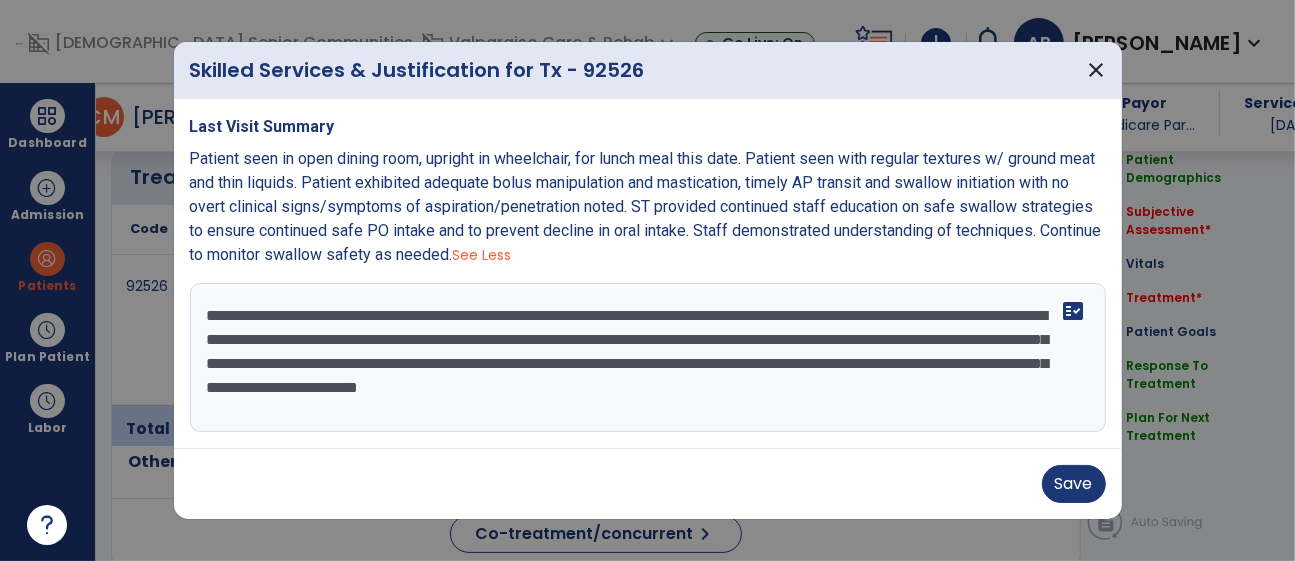 click on "**********" at bounding box center [648, 358] 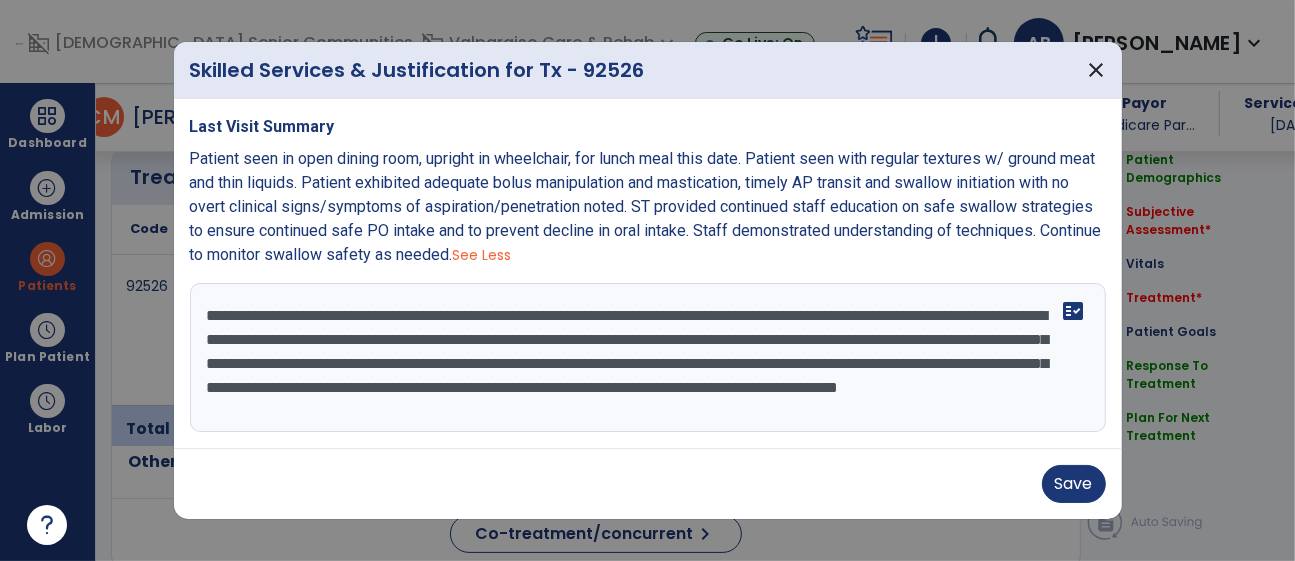 scroll, scrollTop: 15, scrollLeft: 0, axis: vertical 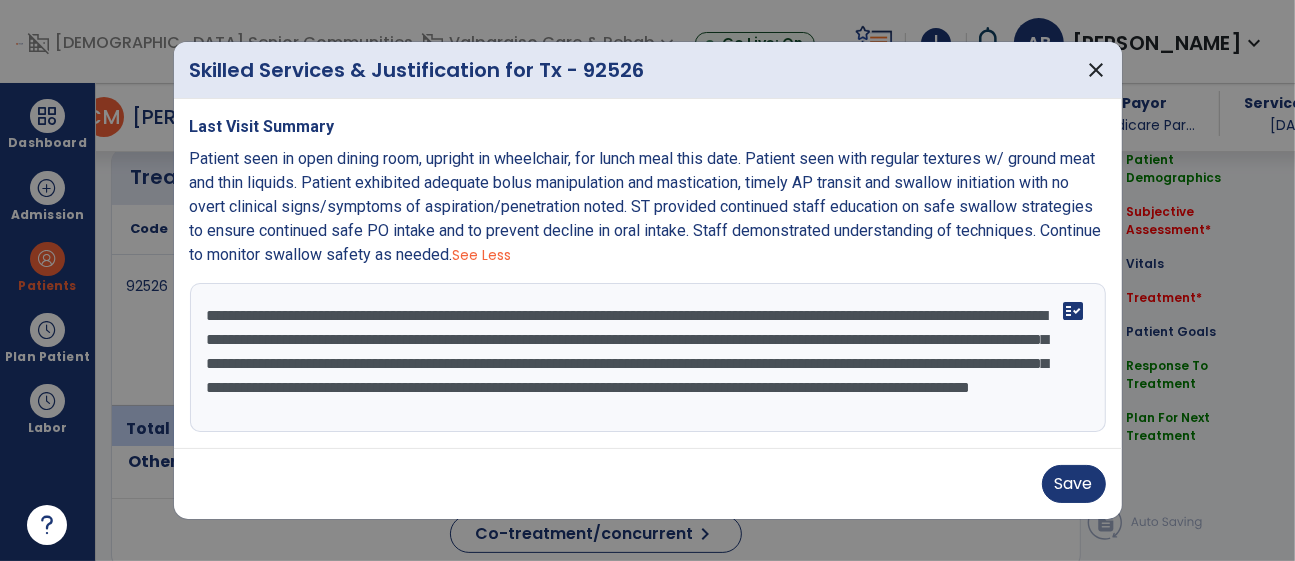 drag, startPoint x: 618, startPoint y: 409, endPoint x: 188, endPoint y: 295, distance: 444.85504 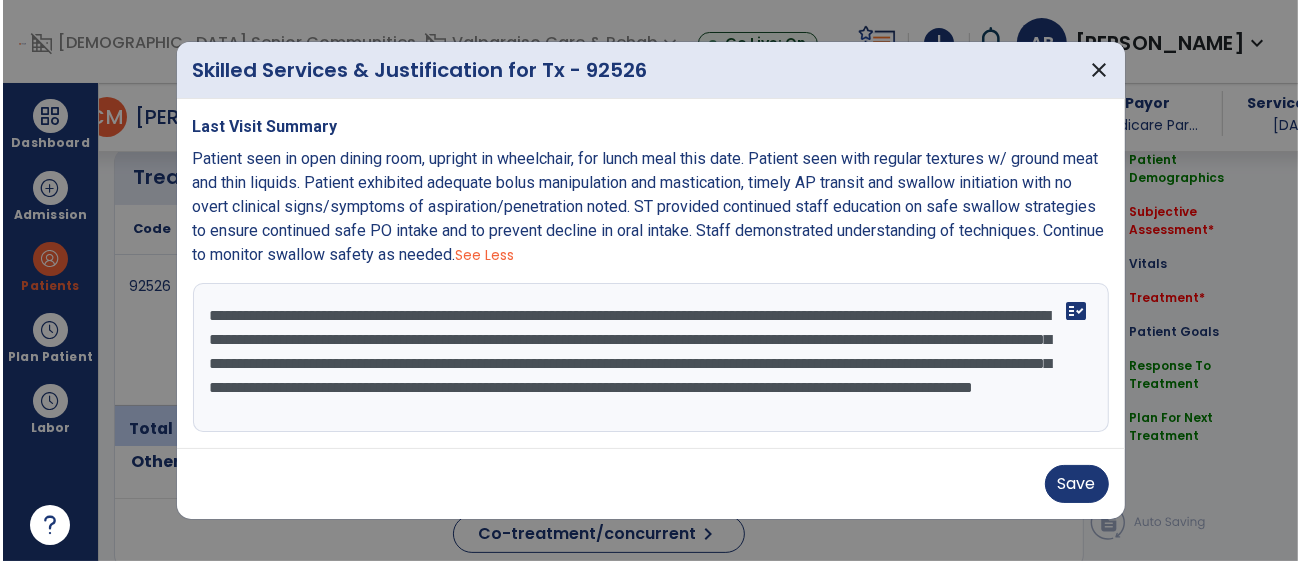 scroll, scrollTop: 23, scrollLeft: 0, axis: vertical 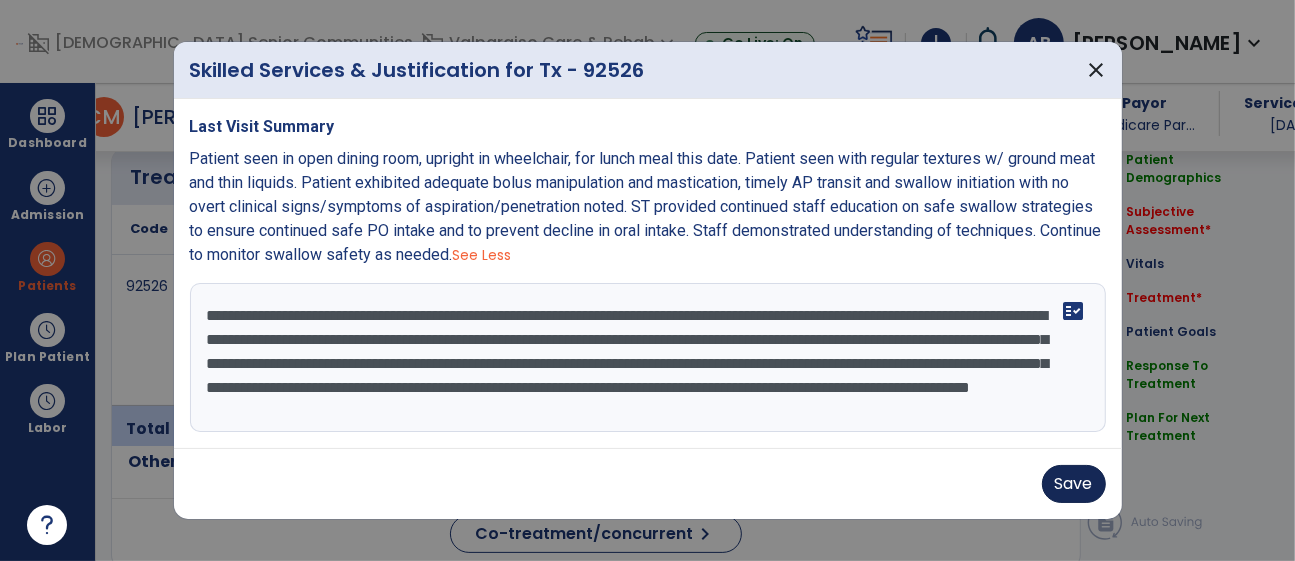 type on "**********" 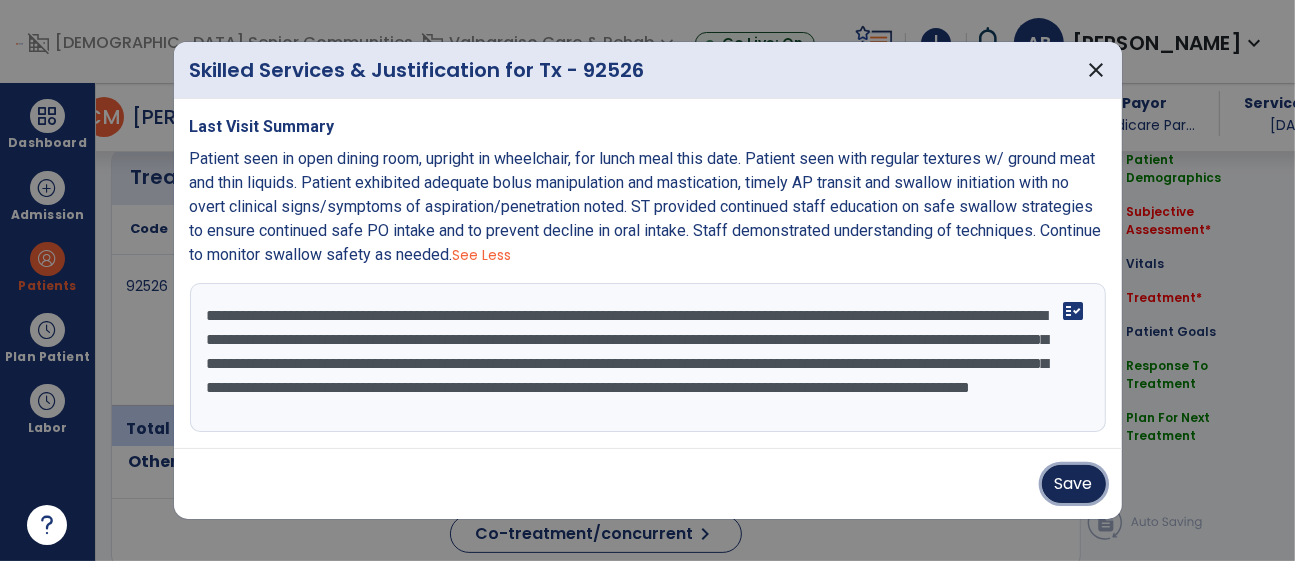 click on "Save" at bounding box center [1074, 484] 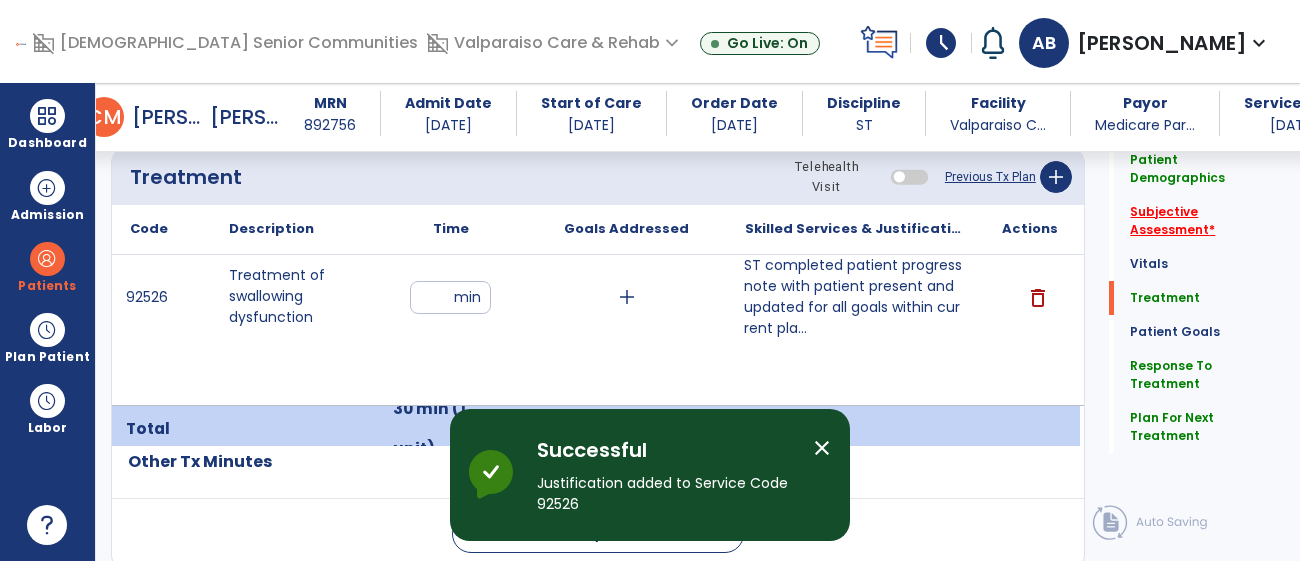 click on "Subjective Assessment   *" 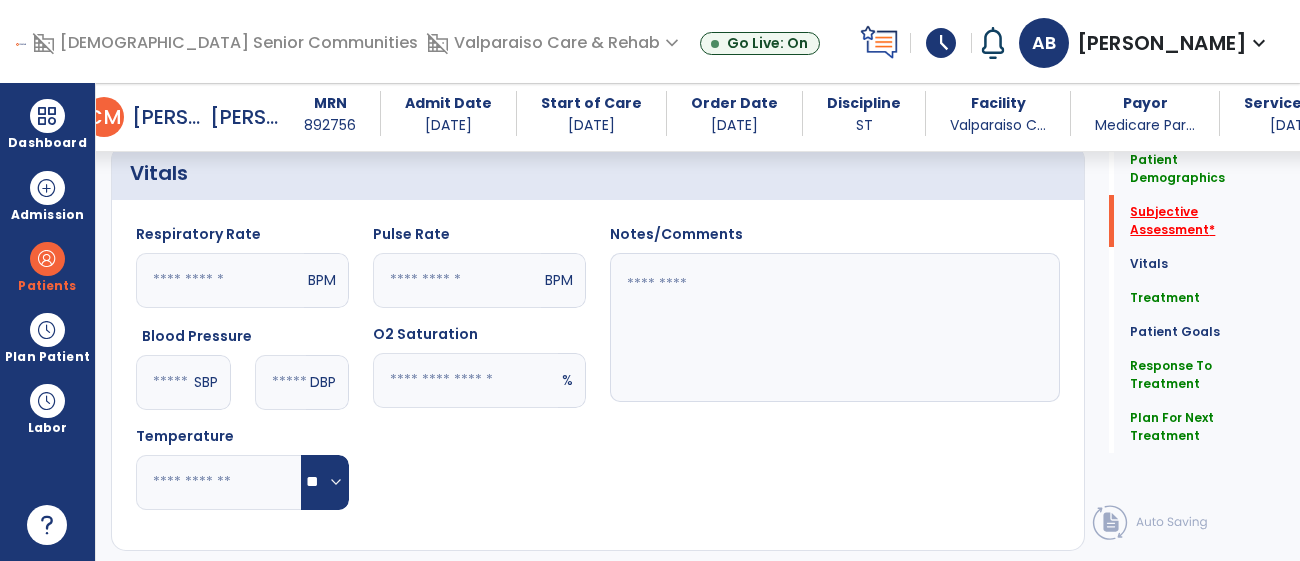 scroll, scrollTop: 787, scrollLeft: 0, axis: vertical 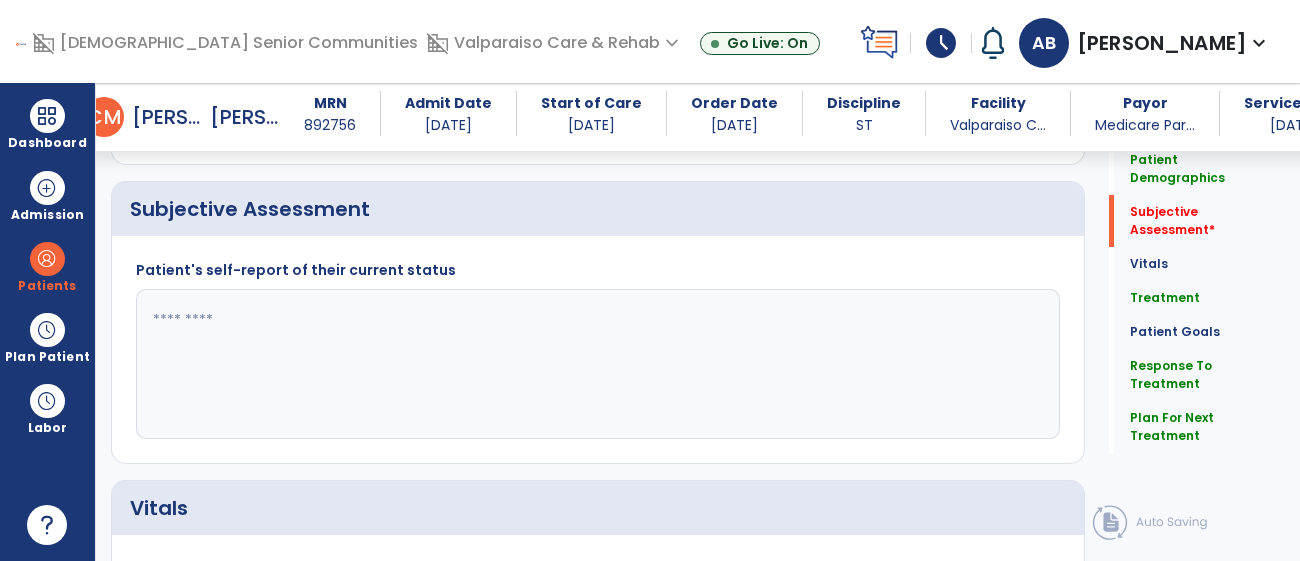 click 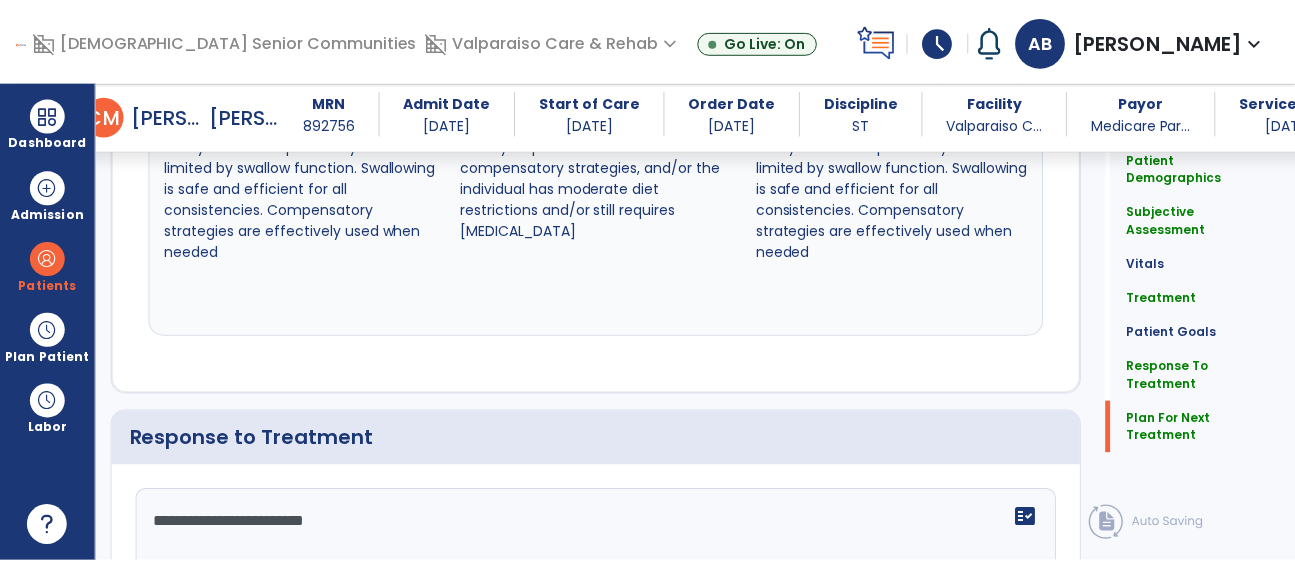 scroll, scrollTop: 2812, scrollLeft: 0, axis: vertical 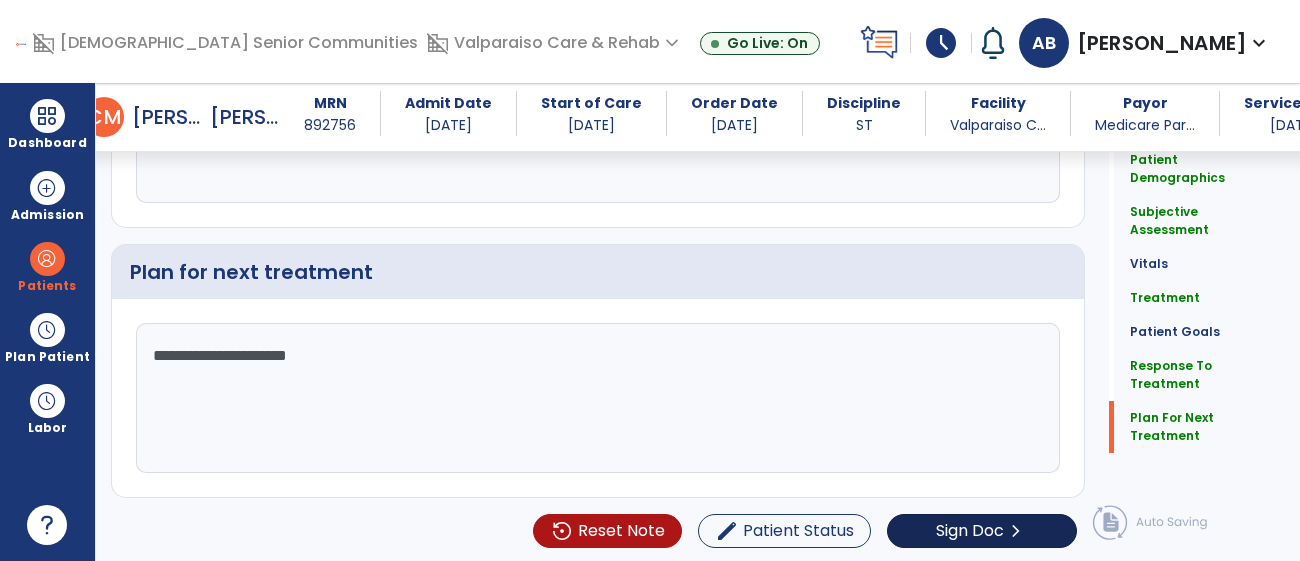 type on "**********" 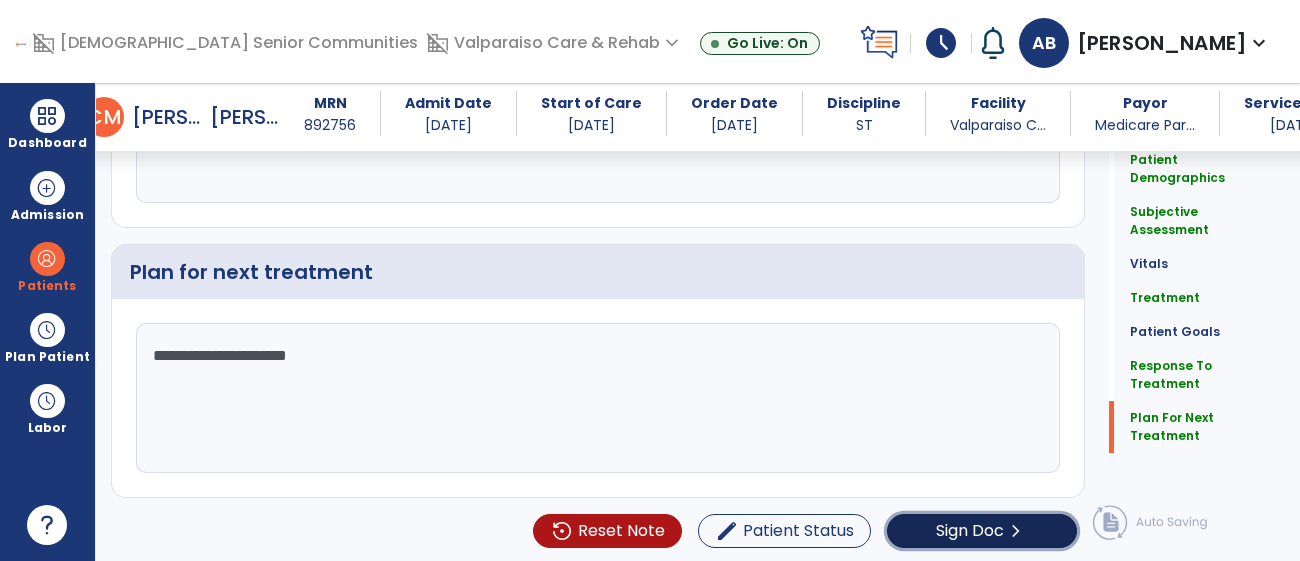click on "Sign Doc" 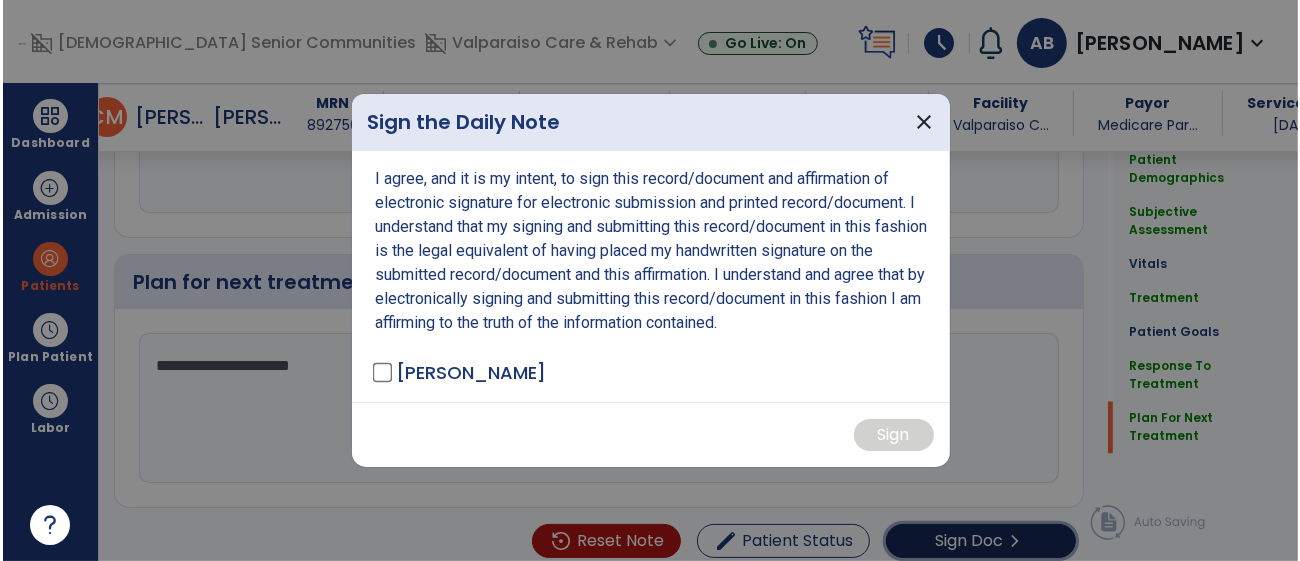 scroll, scrollTop: 2812, scrollLeft: 0, axis: vertical 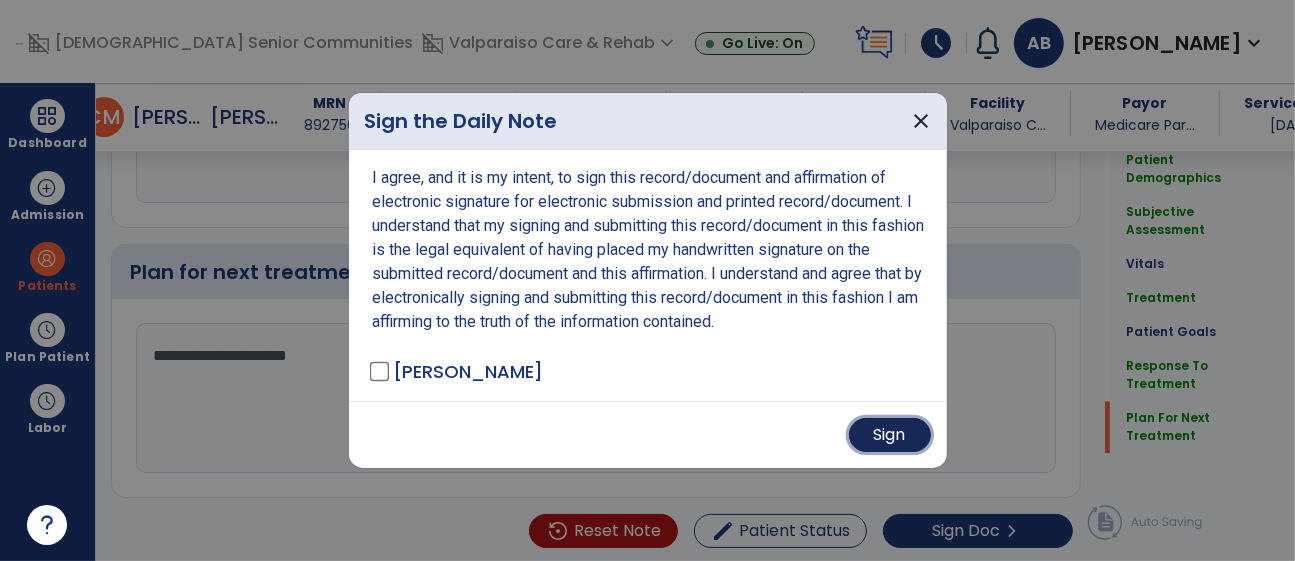 click on "Sign" at bounding box center [890, 435] 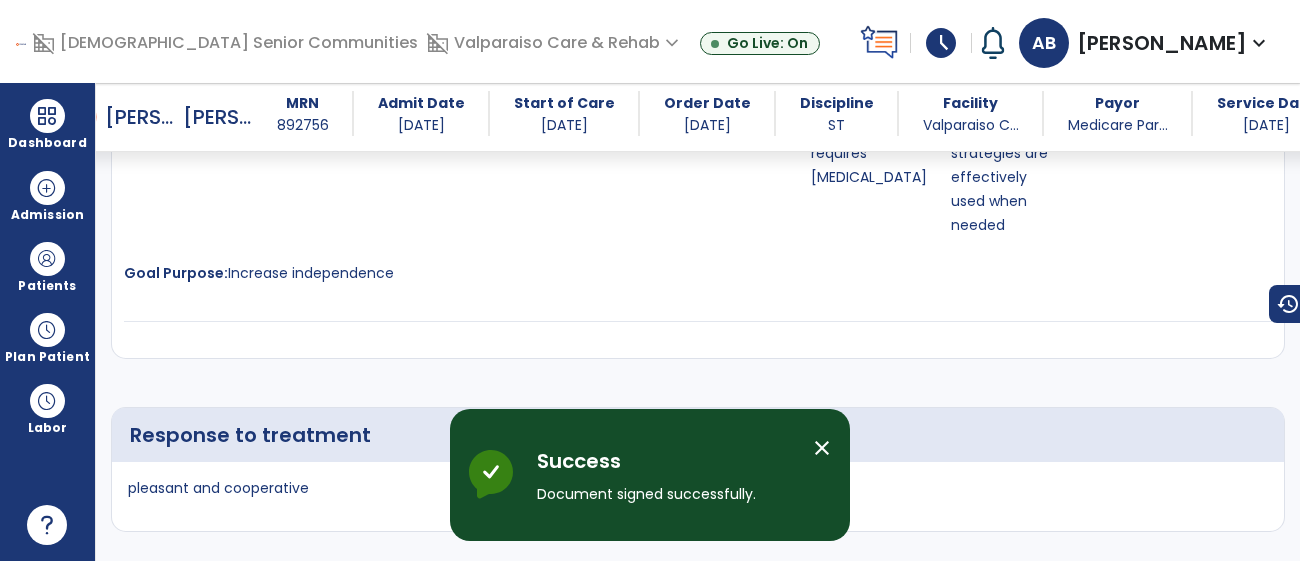 scroll, scrollTop: 4151, scrollLeft: 0, axis: vertical 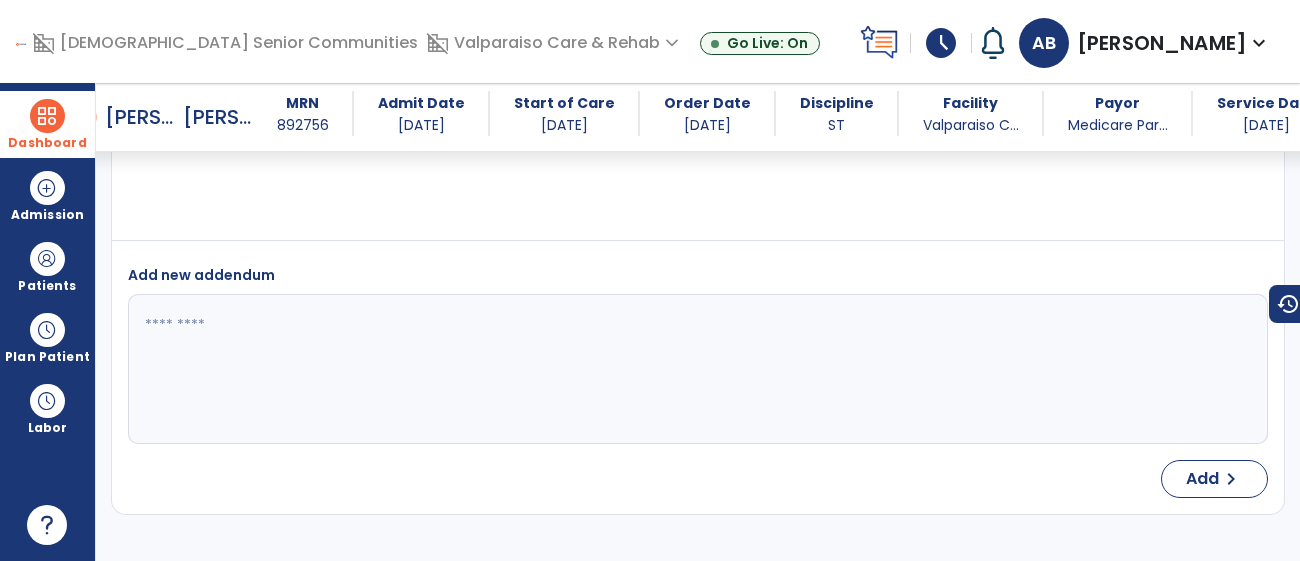 click on "Dashboard" at bounding box center [47, 124] 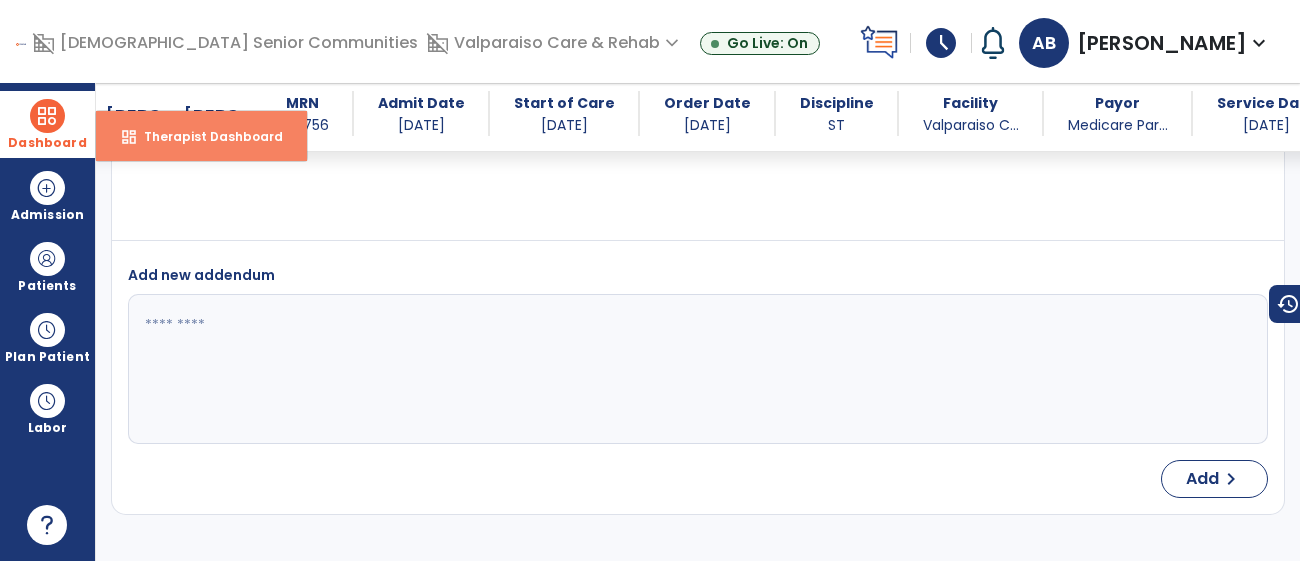 click on "Therapist Dashboard" at bounding box center [205, 136] 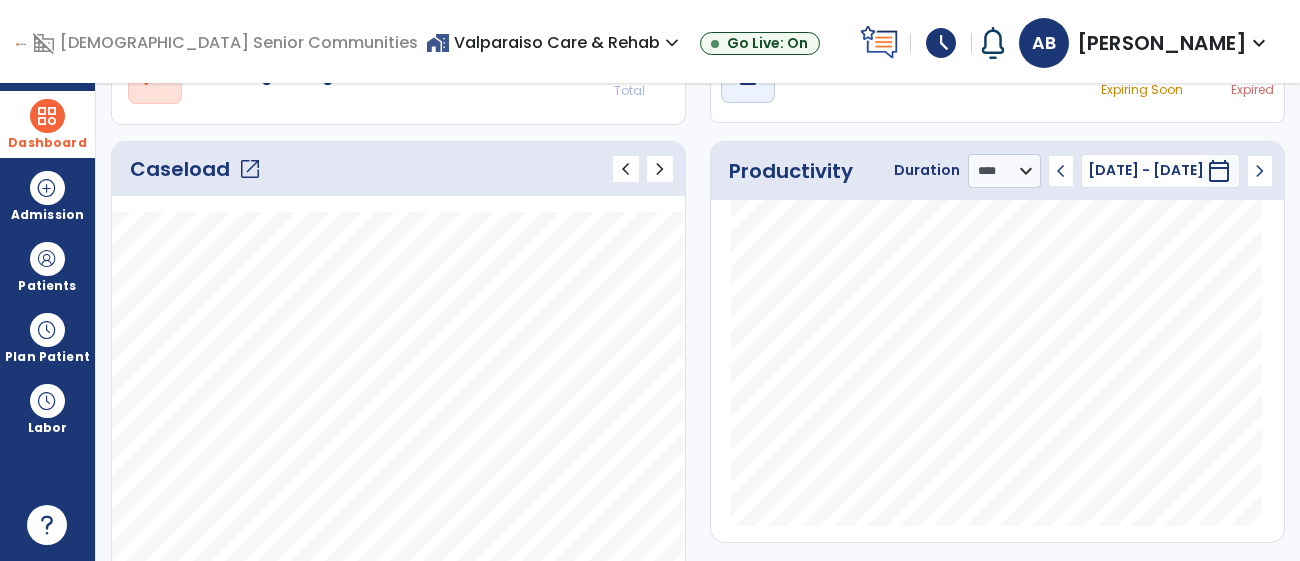 scroll, scrollTop: 227, scrollLeft: 0, axis: vertical 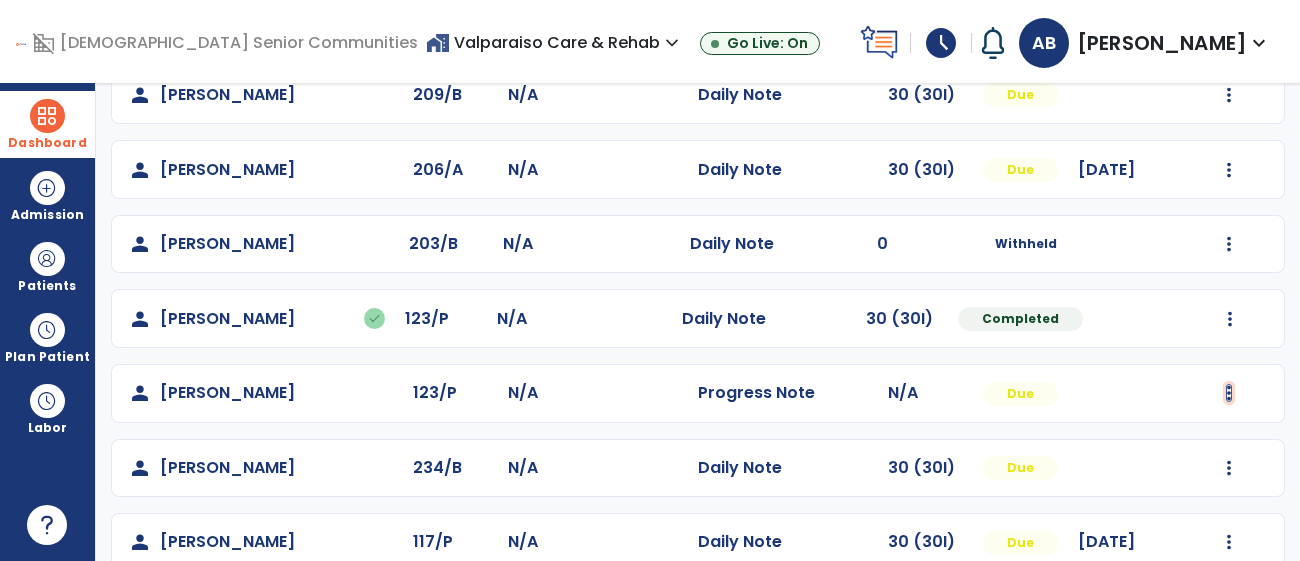 click at bounding box center (1229, 95) 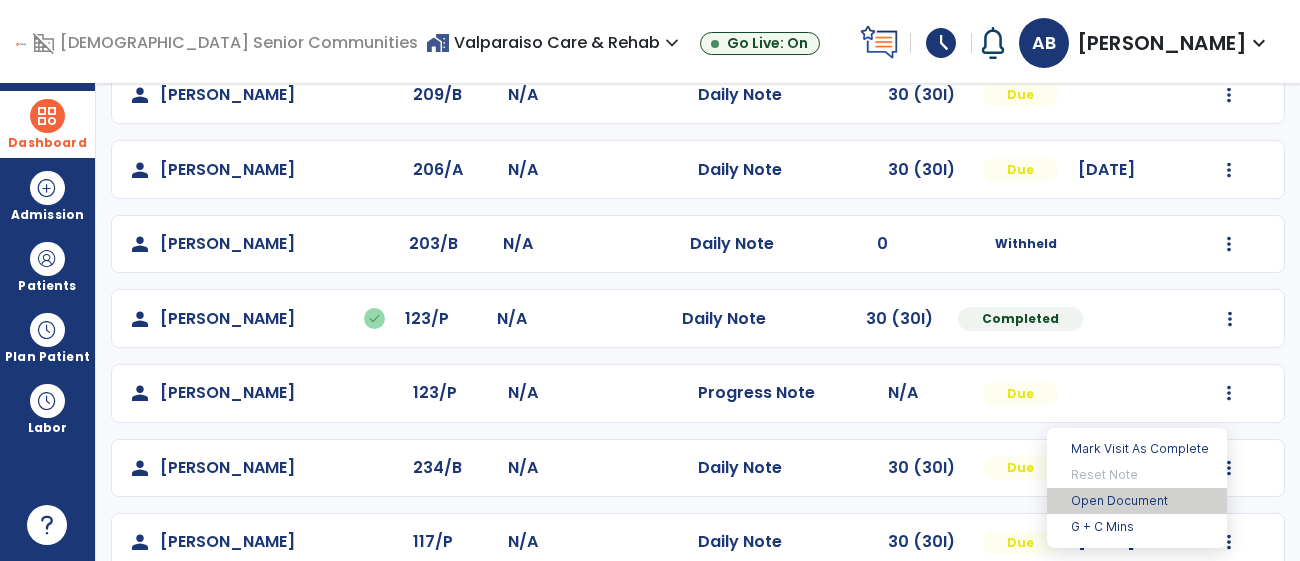 click on "Open Document" at bounding box center [1137, 501] 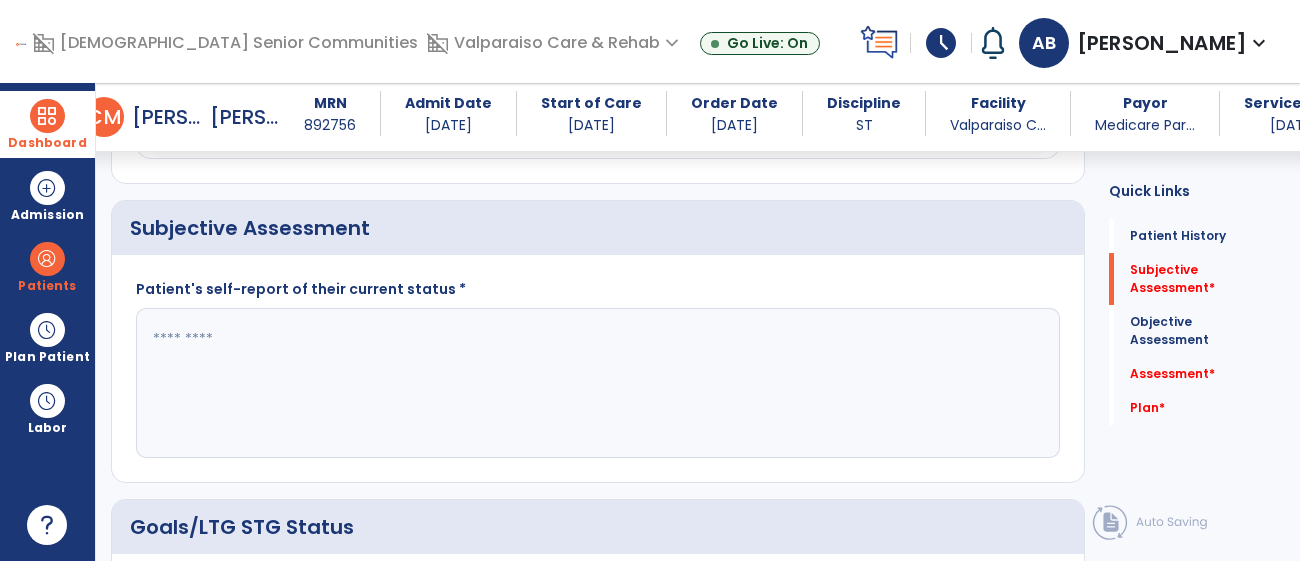 scroll, scrollTop: 773, scrollLeft: 0, axis: vertical 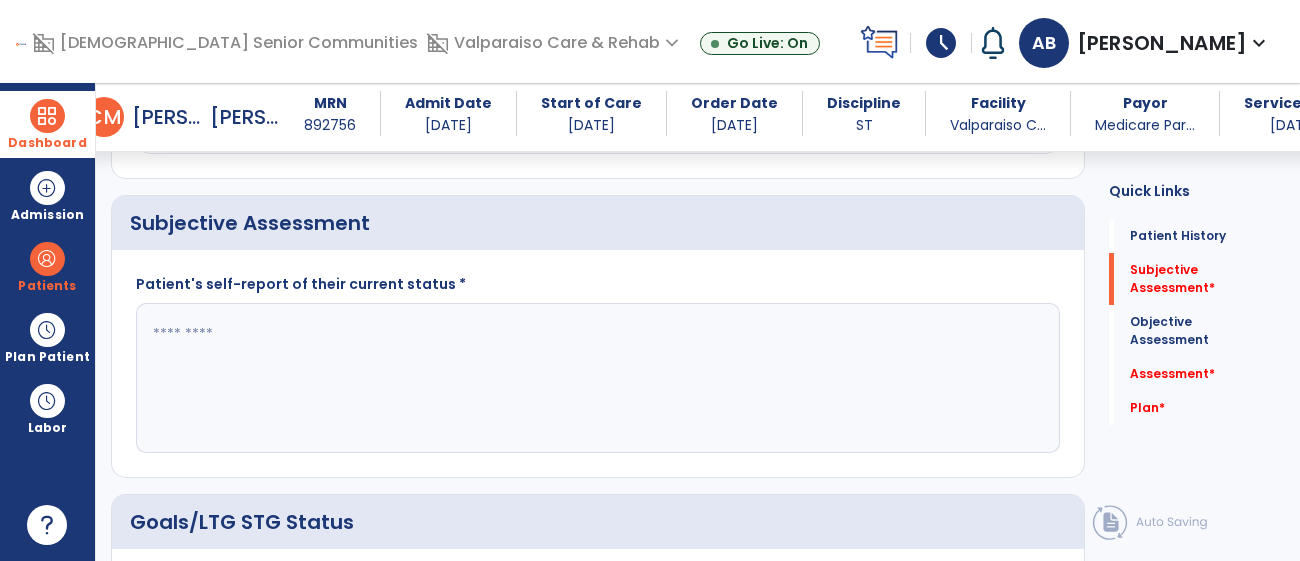 click 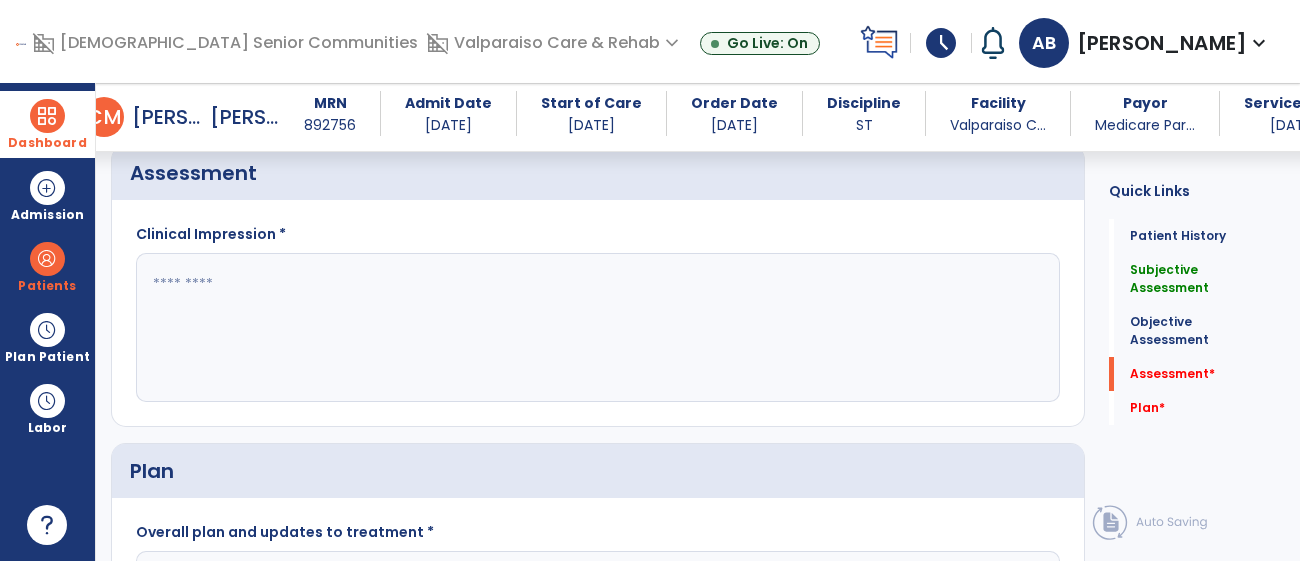 scroll, scrollTop: 1857, scrollLeft: 0, axis: vertical 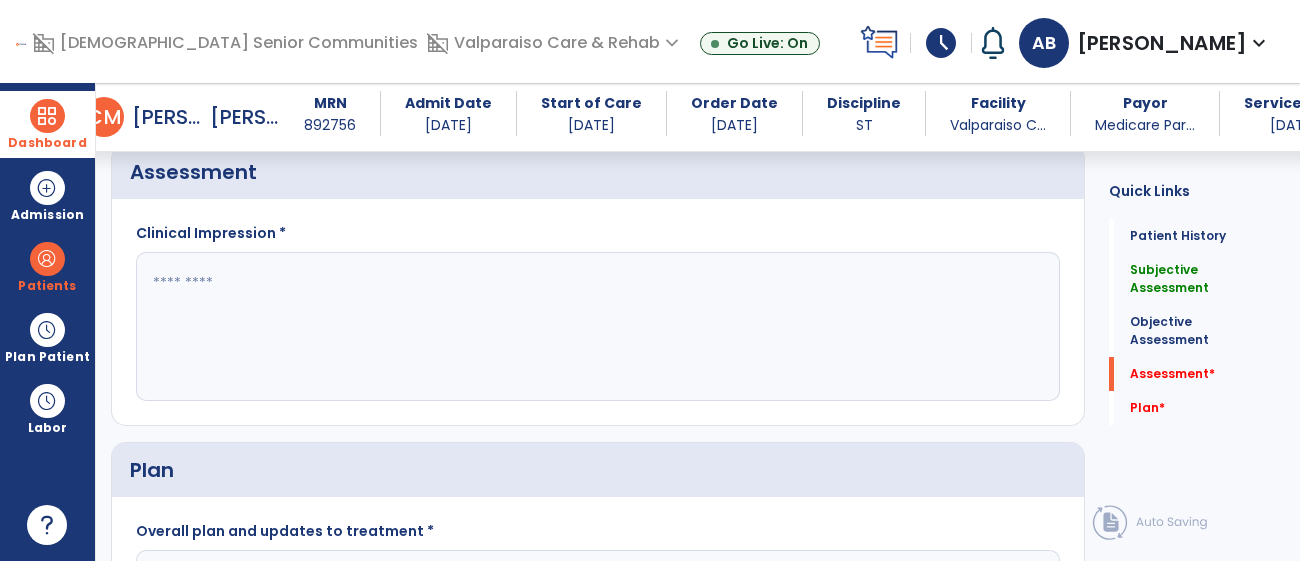 type on "**********" 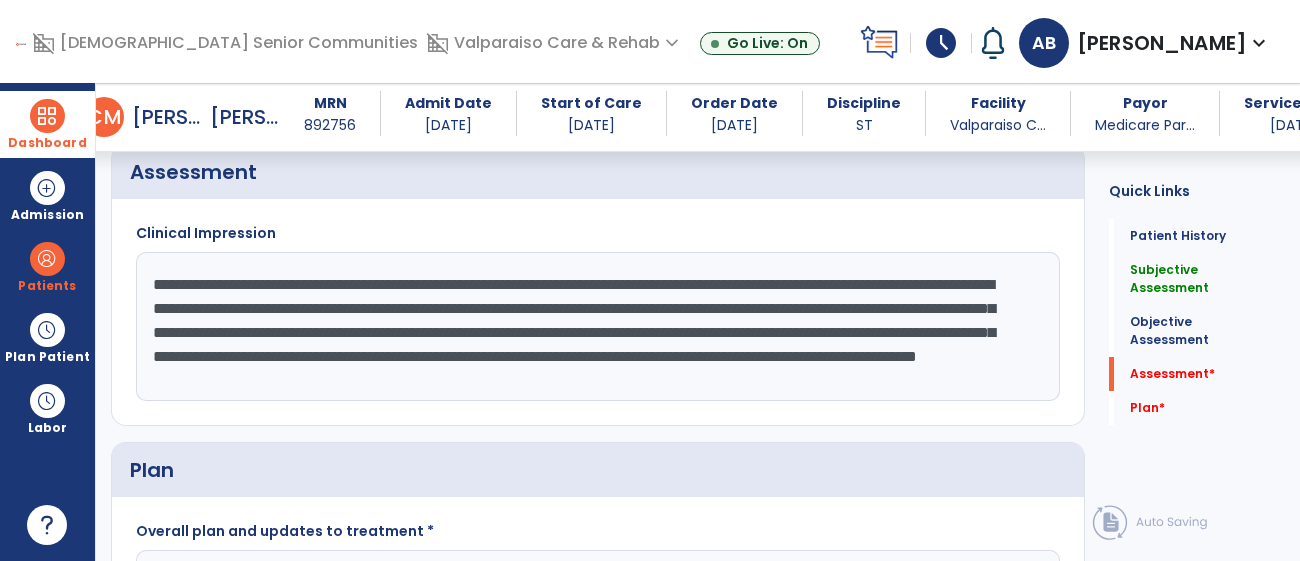scroll, scrollTop: 16, scrollLeft: 0, axis: vertical 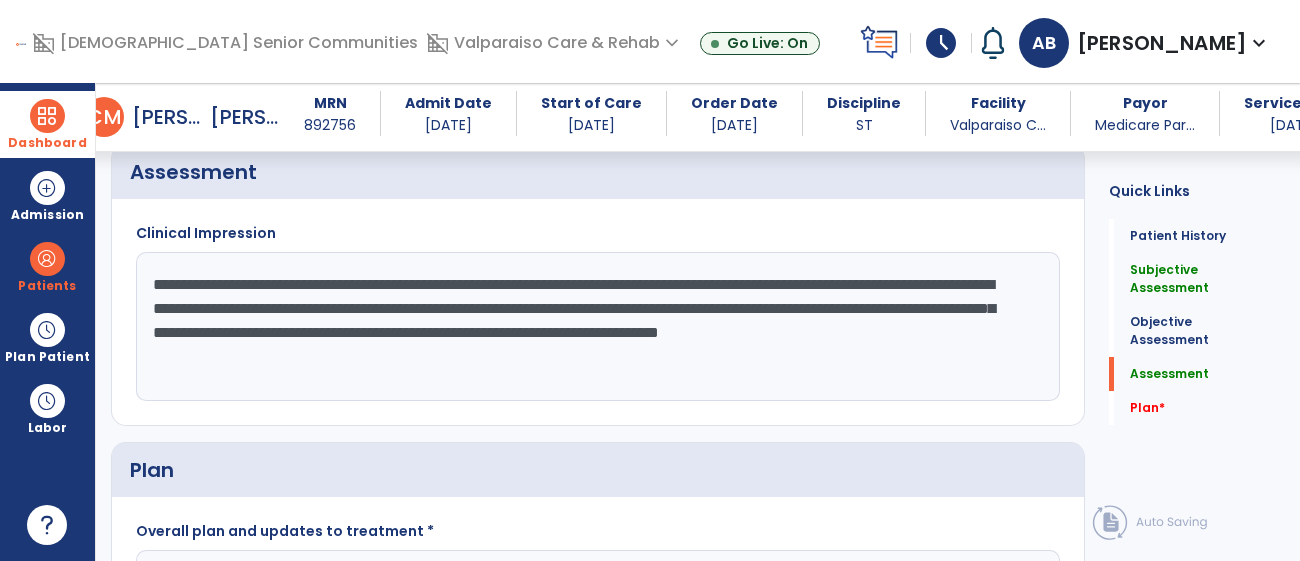 click on "**********" 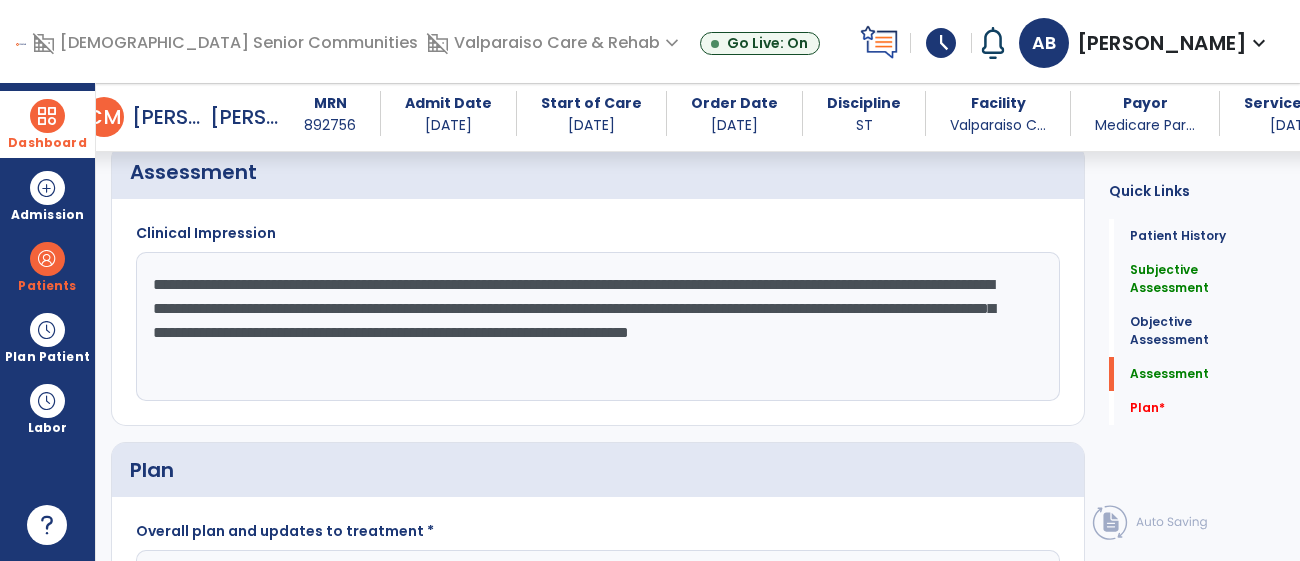 click on "**********" 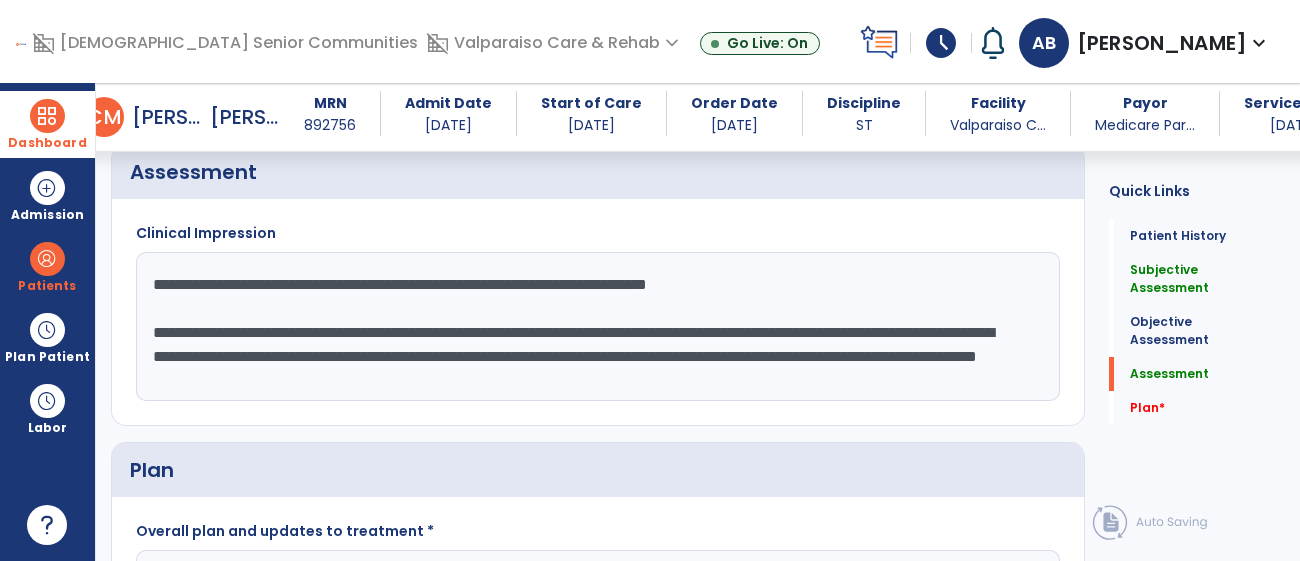 click on "**********" 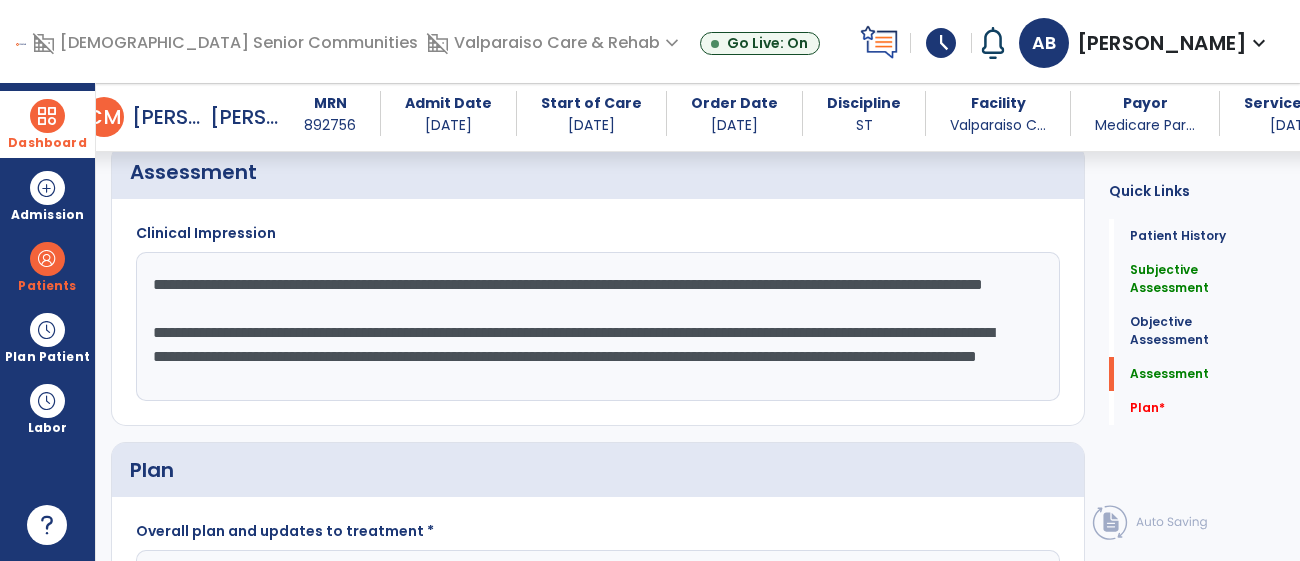 click on "**********" 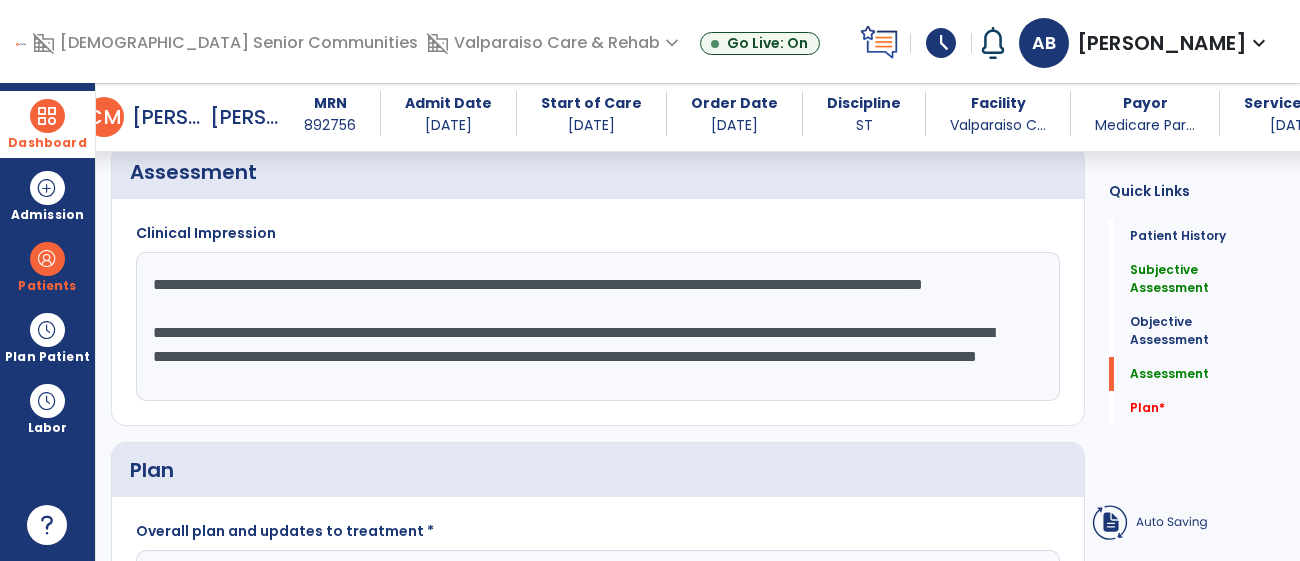 click on "**********" 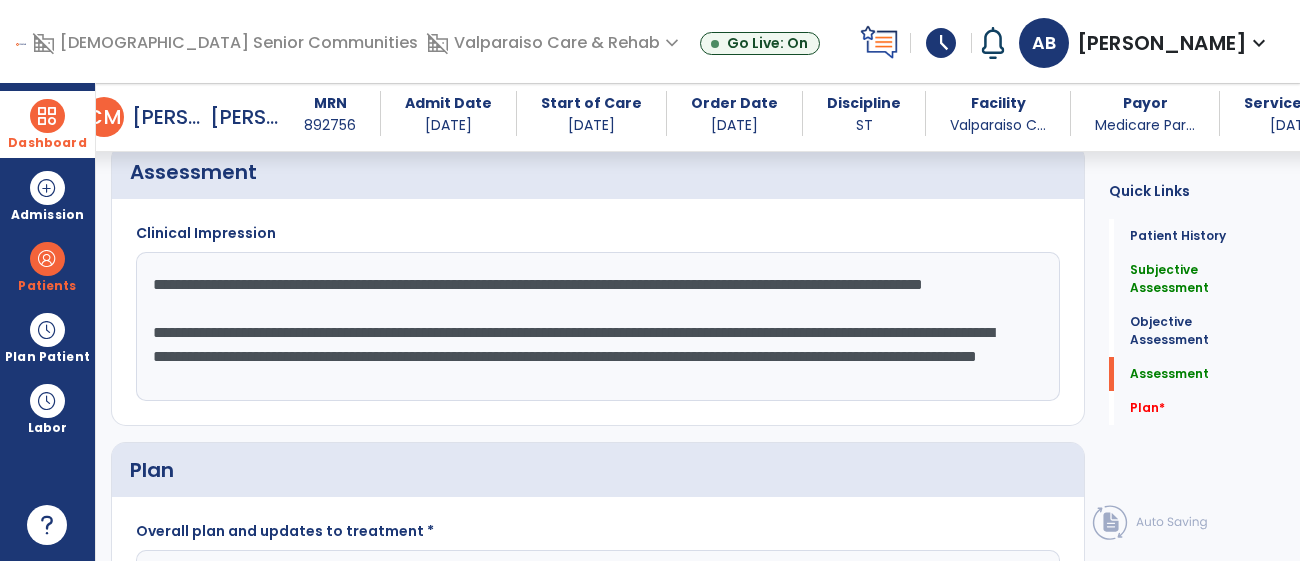 click on "**********" 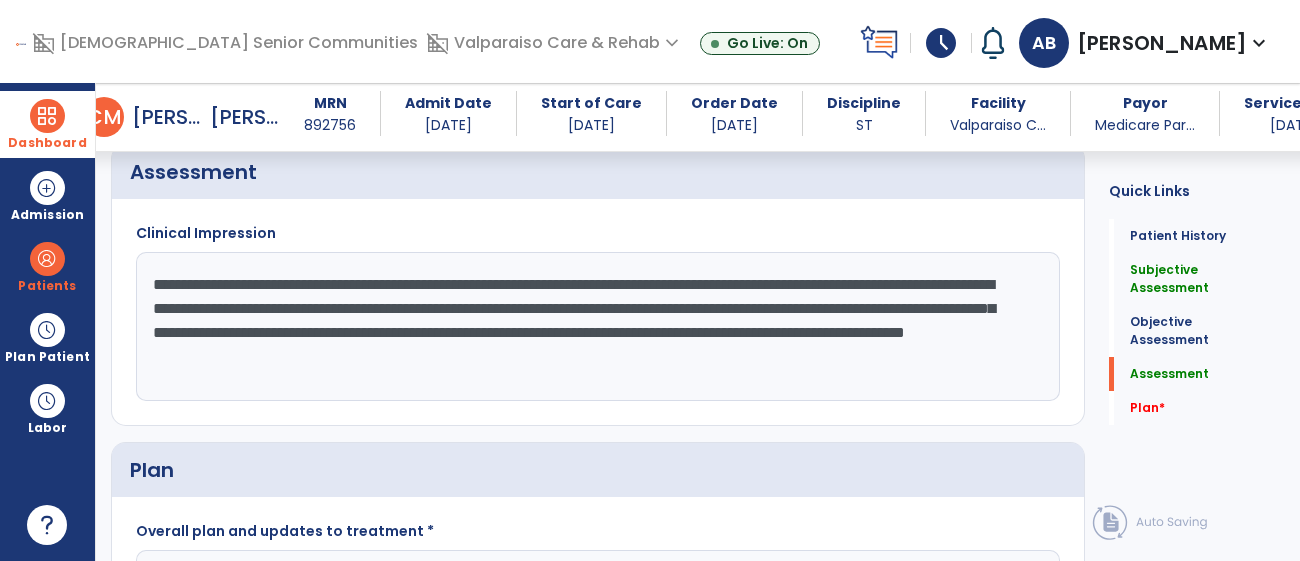 scroll, scrollTop: 0, scrollLeft: 0, axis: both 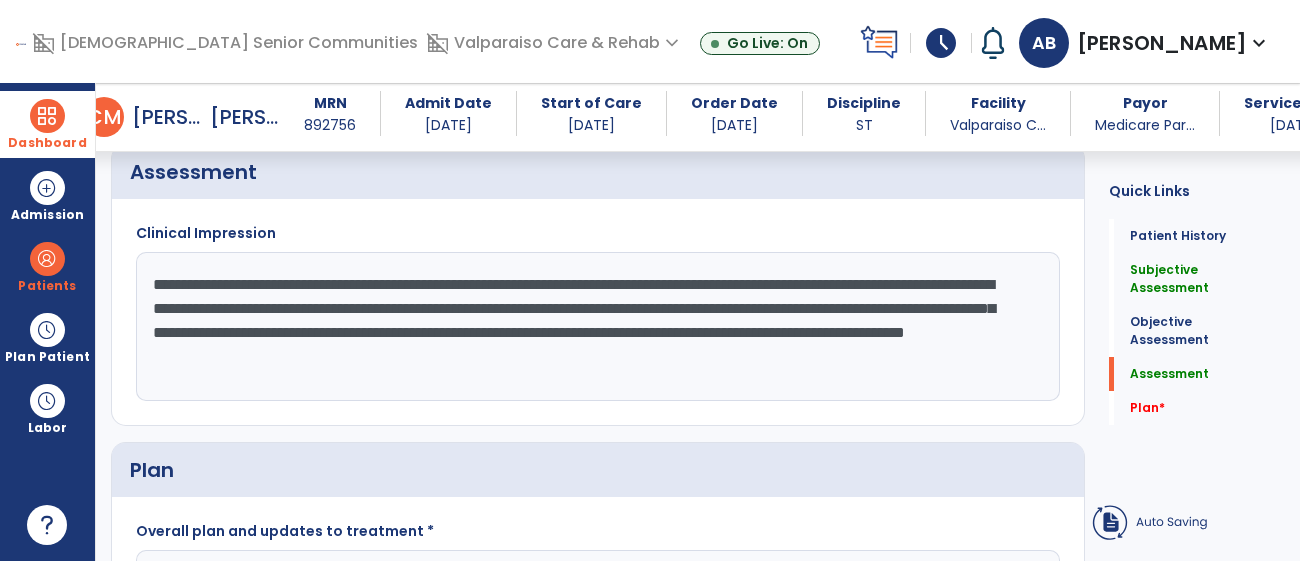 click on "**********" 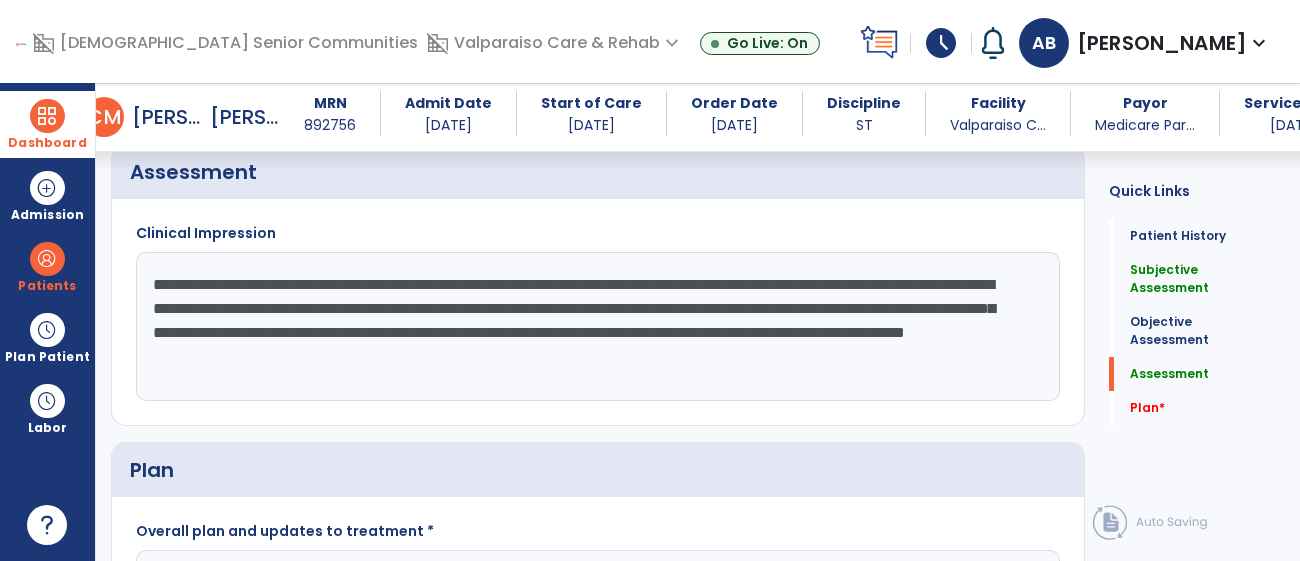 drag, startPoint x: 862, startPoint y: 332, endPoint x: 305, endPoint y: 333, distance: 557.0009 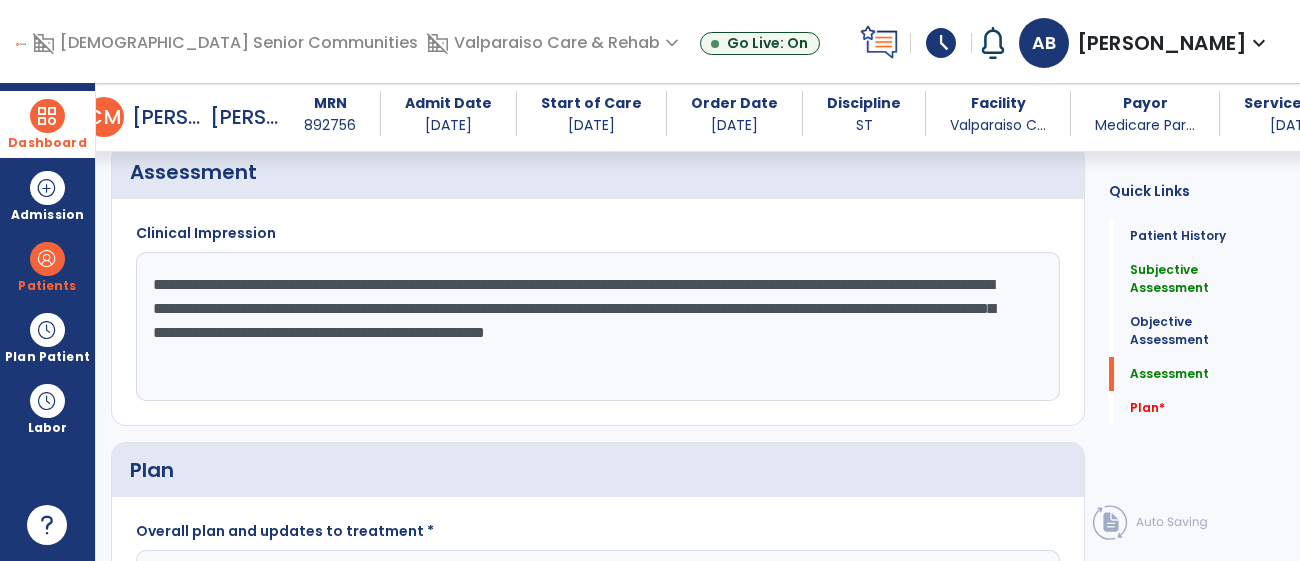 click on "**********" 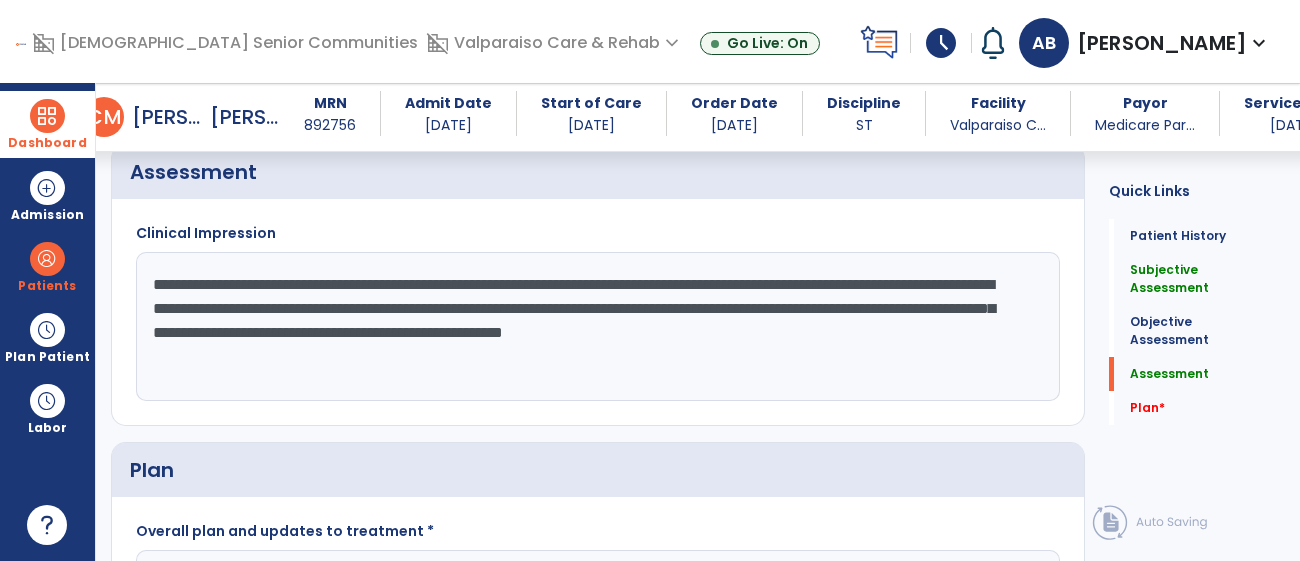 click on "**********" 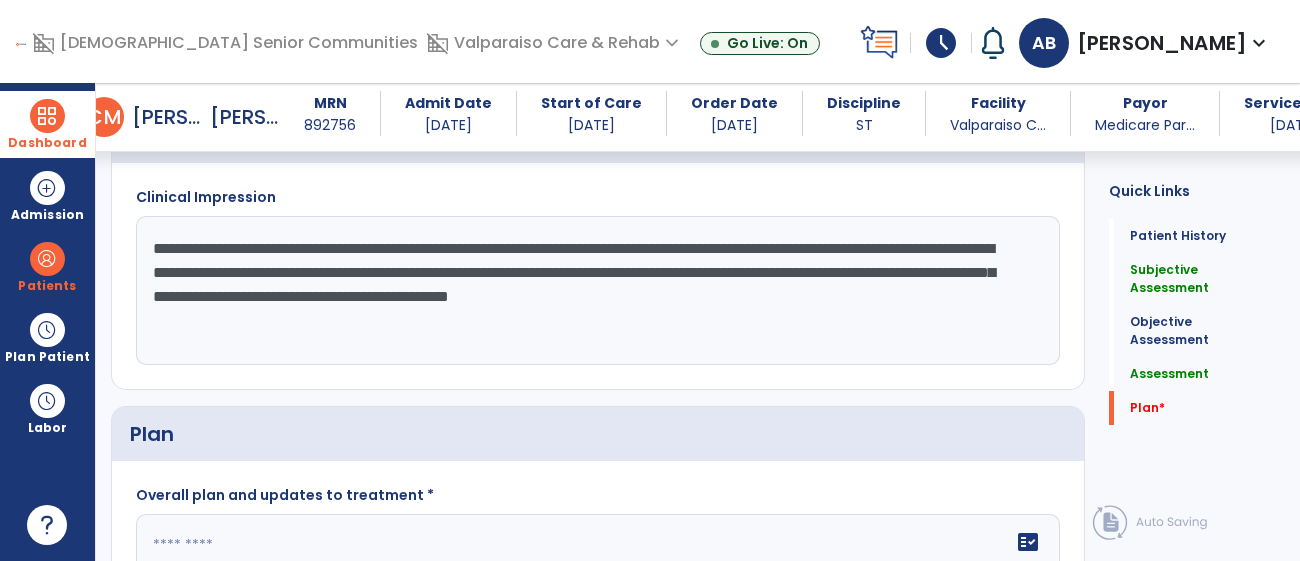 scroll, scrollTop: 1898, scrollLeft: 0, axis: vertical 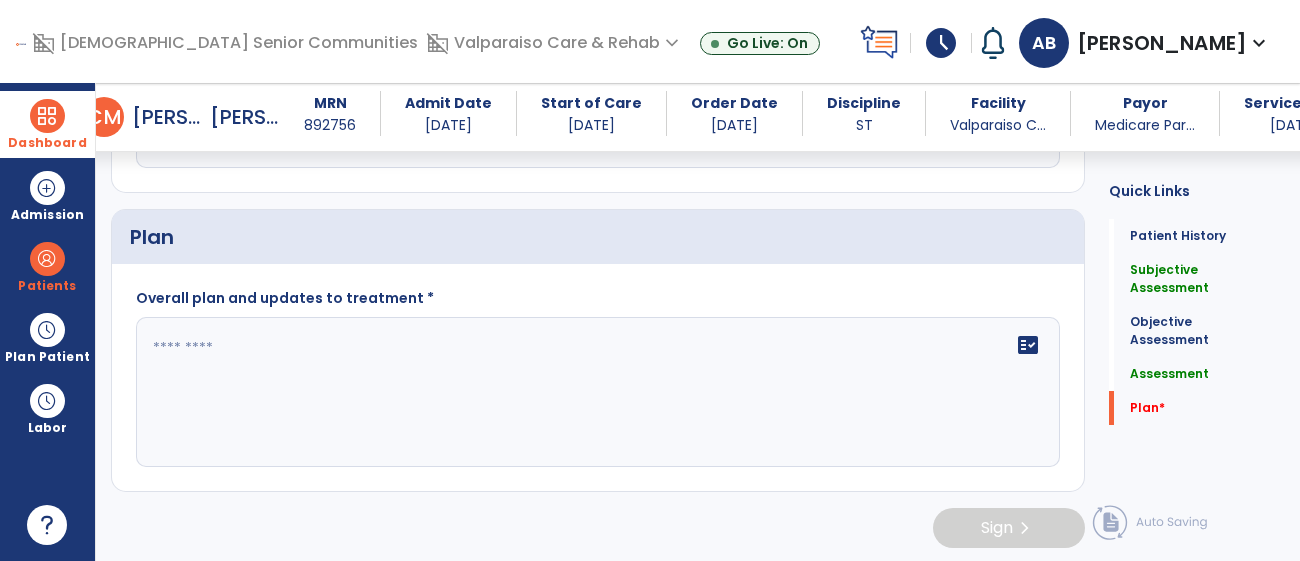 type on "**********" 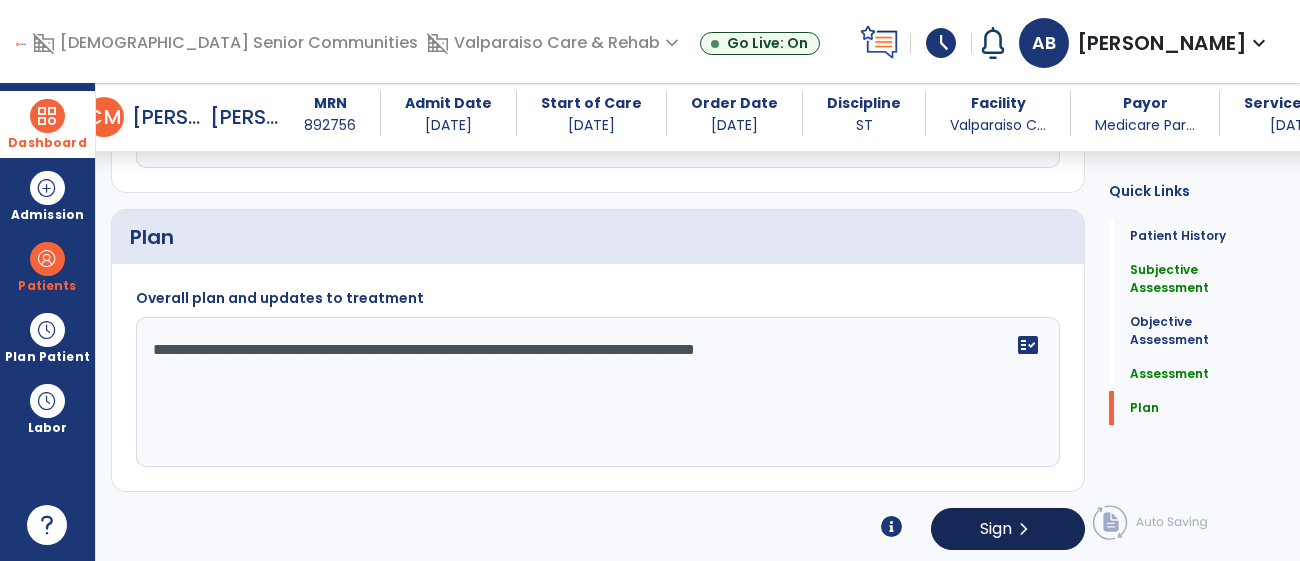 type on "**********" 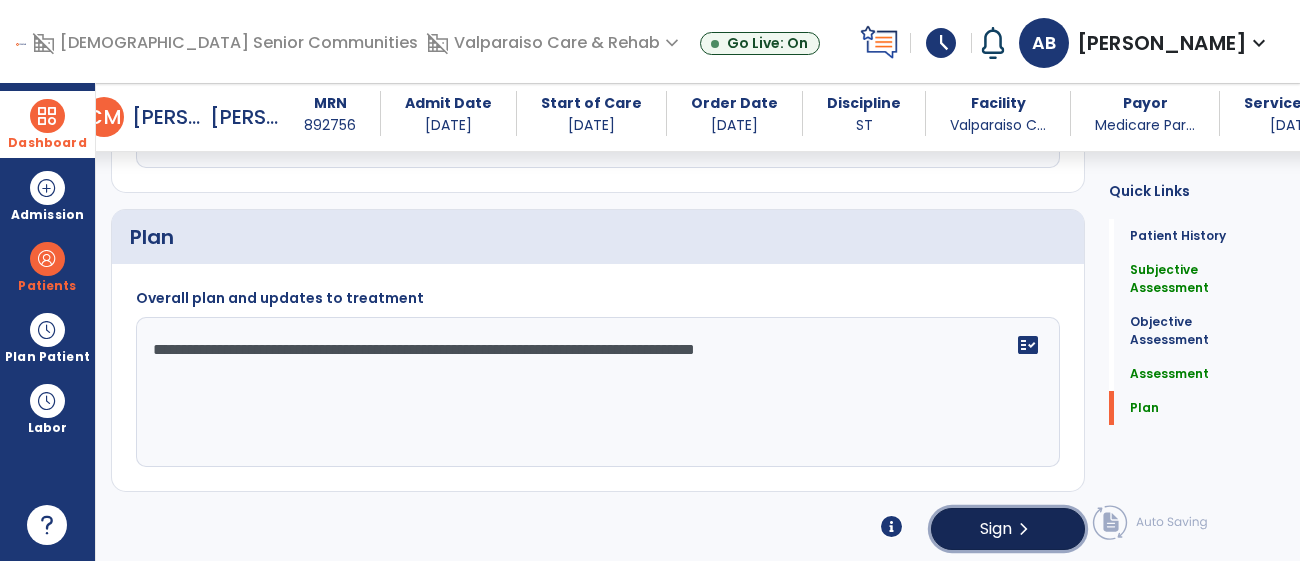 click on "Sign" 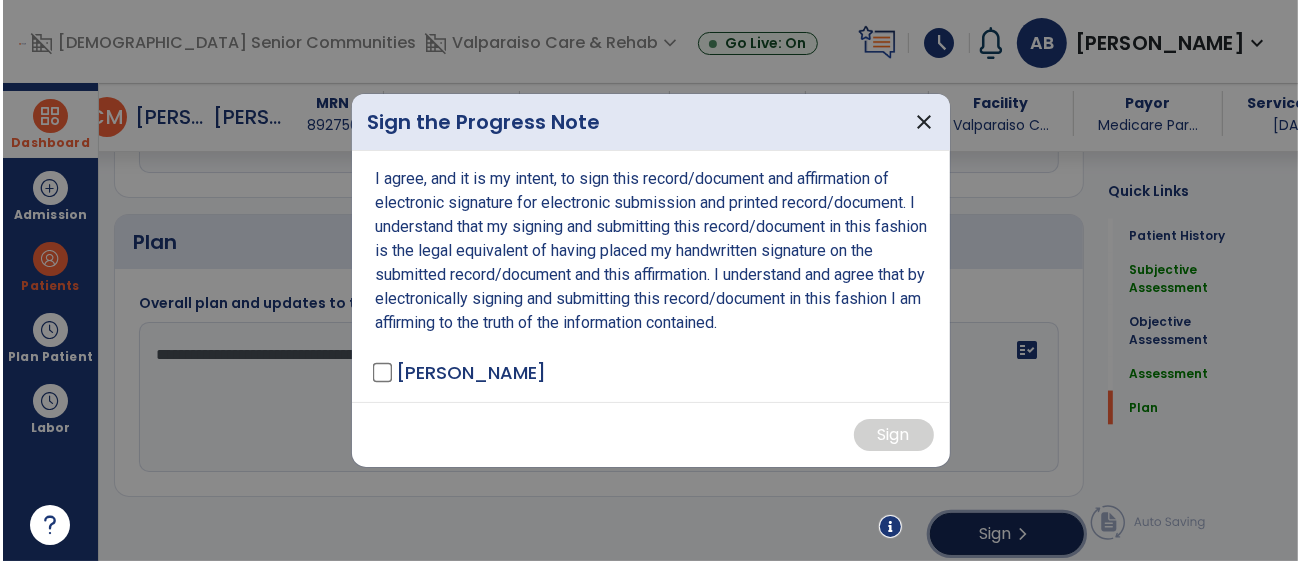 scroll, scrollTop: 2090, scrollLeft: 0, axis: vertical 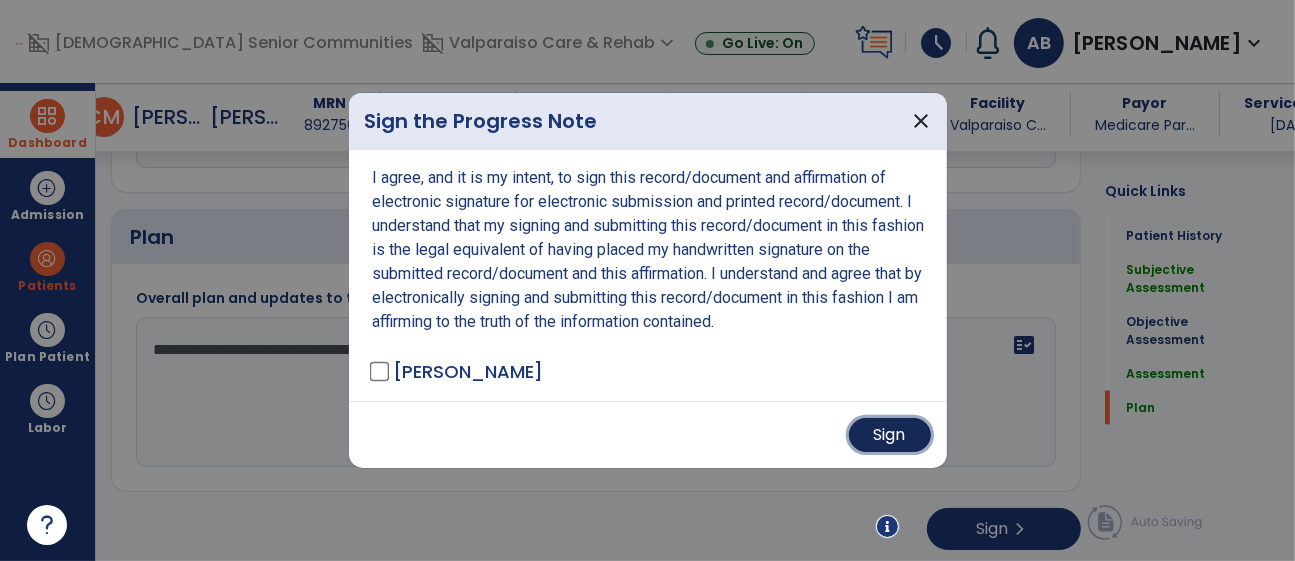 click on "Sign" at bounding box center (890, 435) 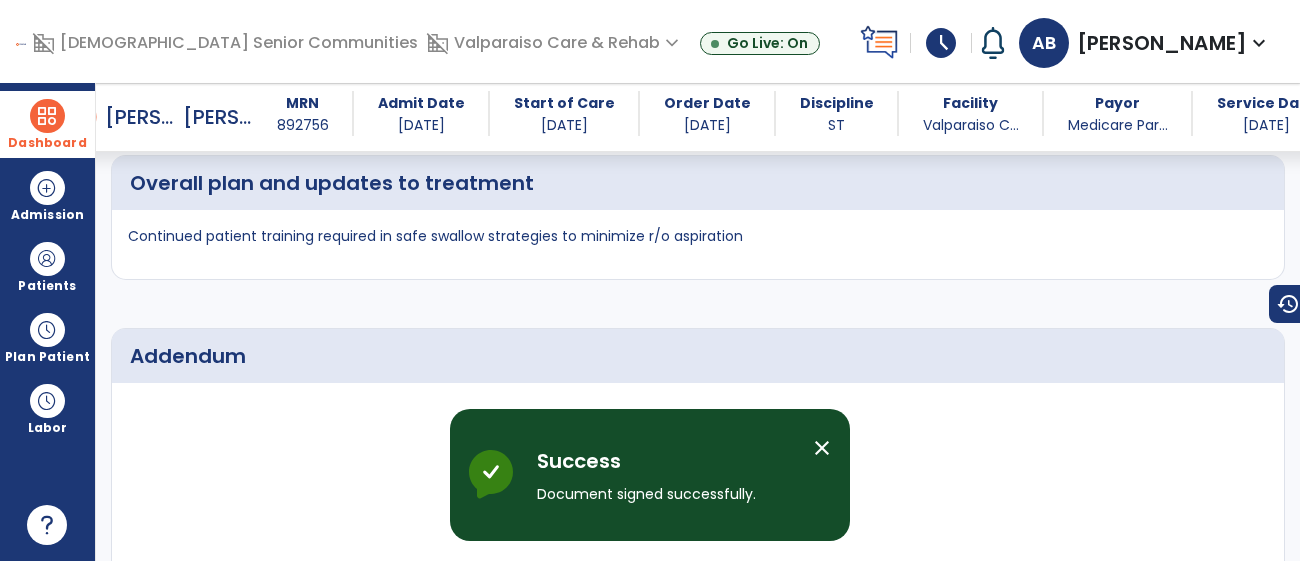 scroll, scrollTop: 2951, scrollLeft: 0, axis: vertical 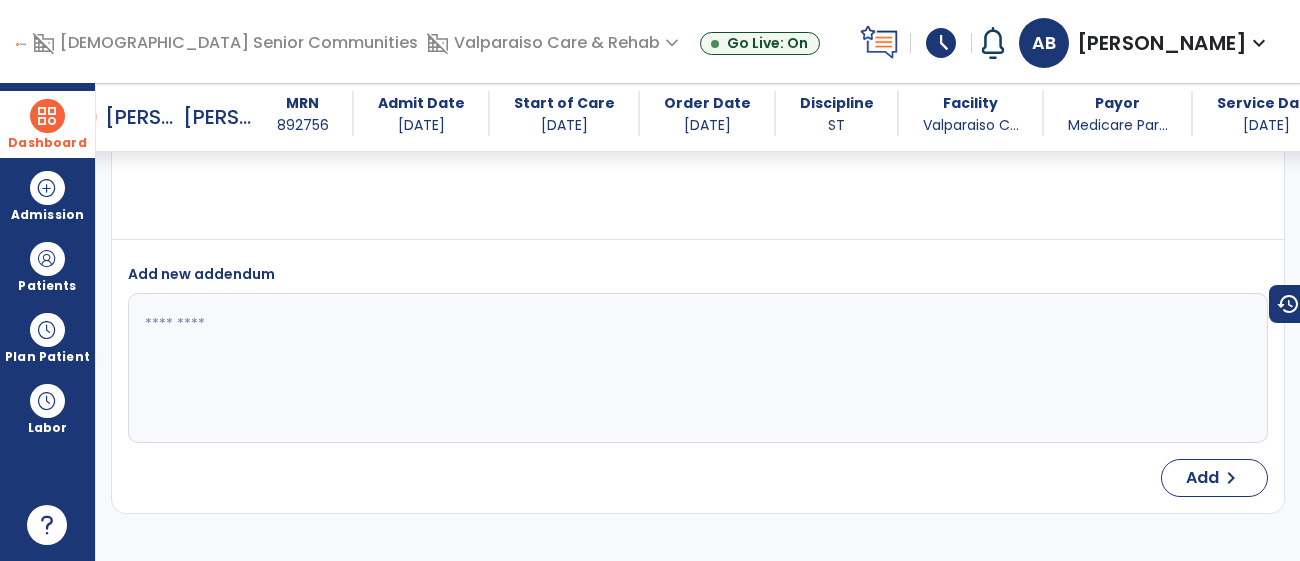 click at bounding box center [47, 116] 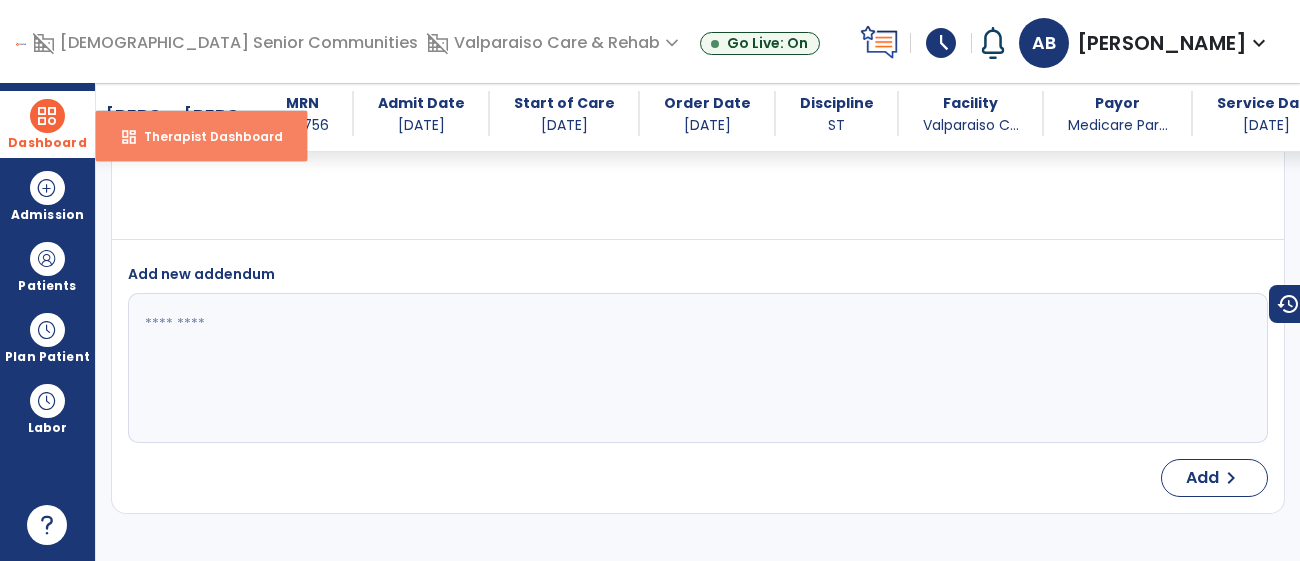 click on "dashboard  Therapist Dashboard" at bounding box center (201, 136) 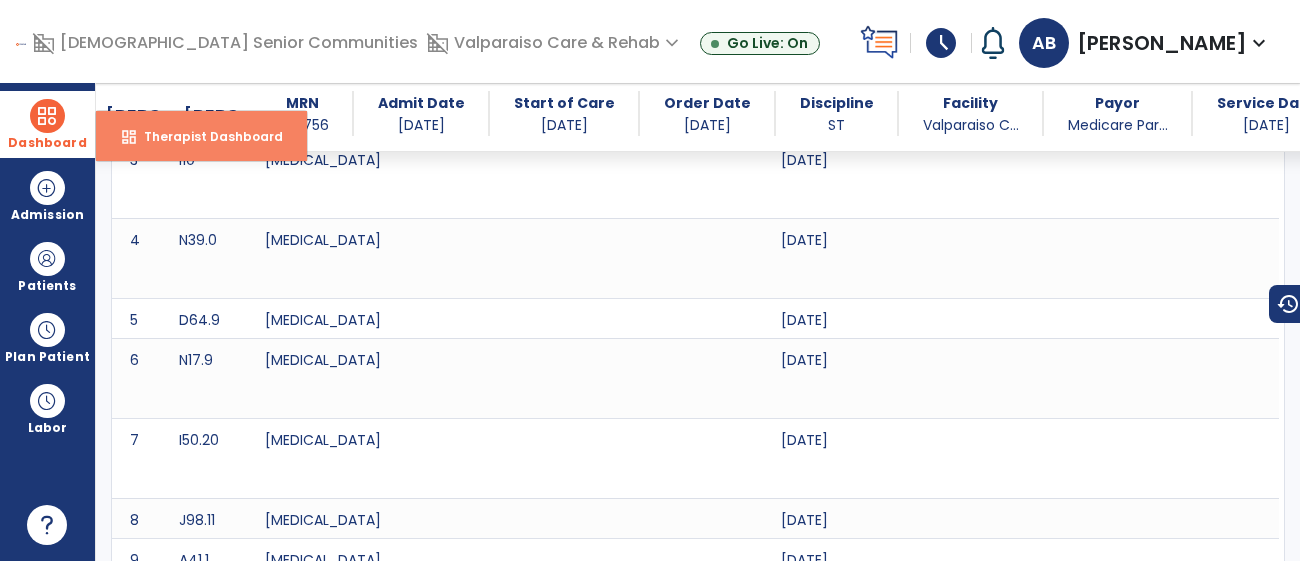 select on "****" 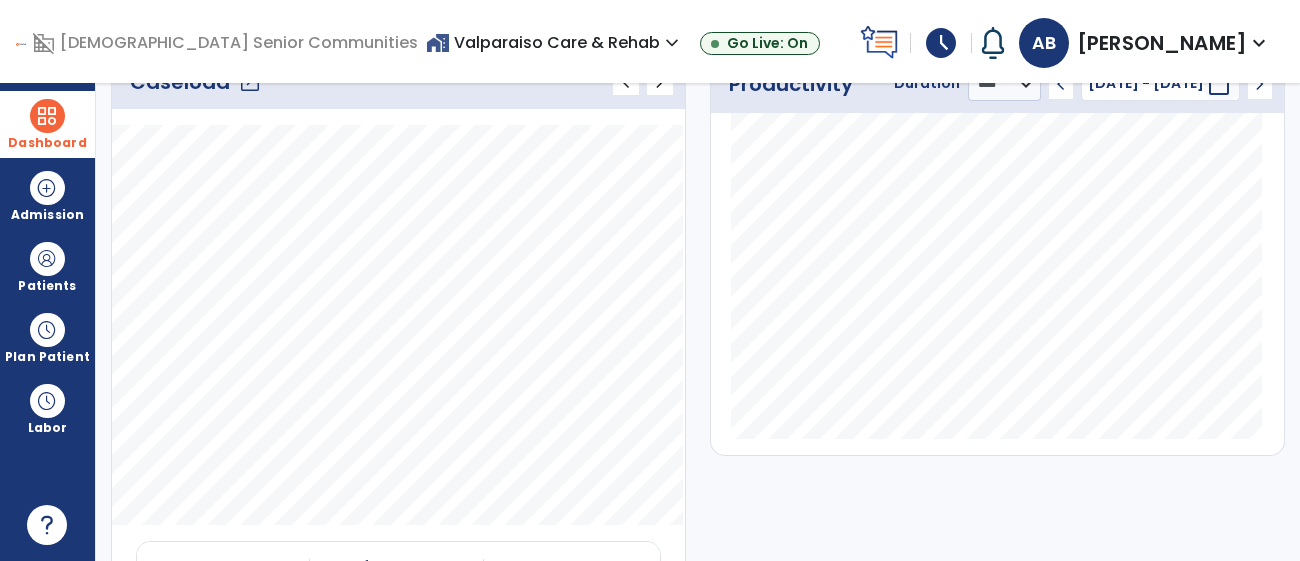 scroll, scrollTop: 205, scrollLeft: 0, axis: vertical 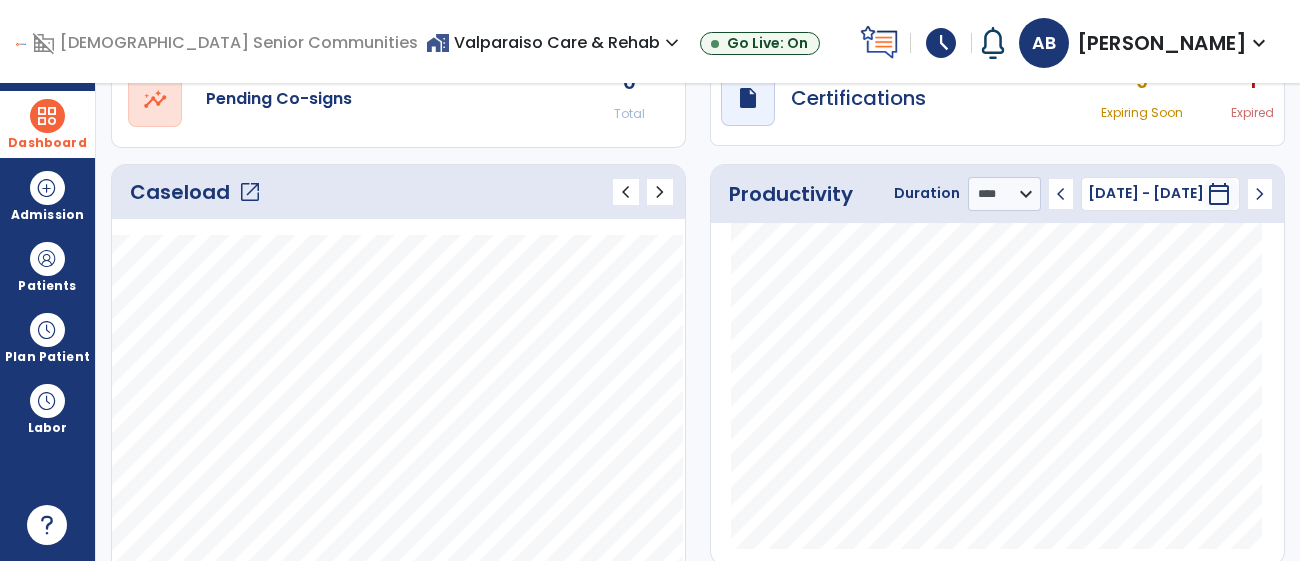 click on "Caseload   open_in_new" 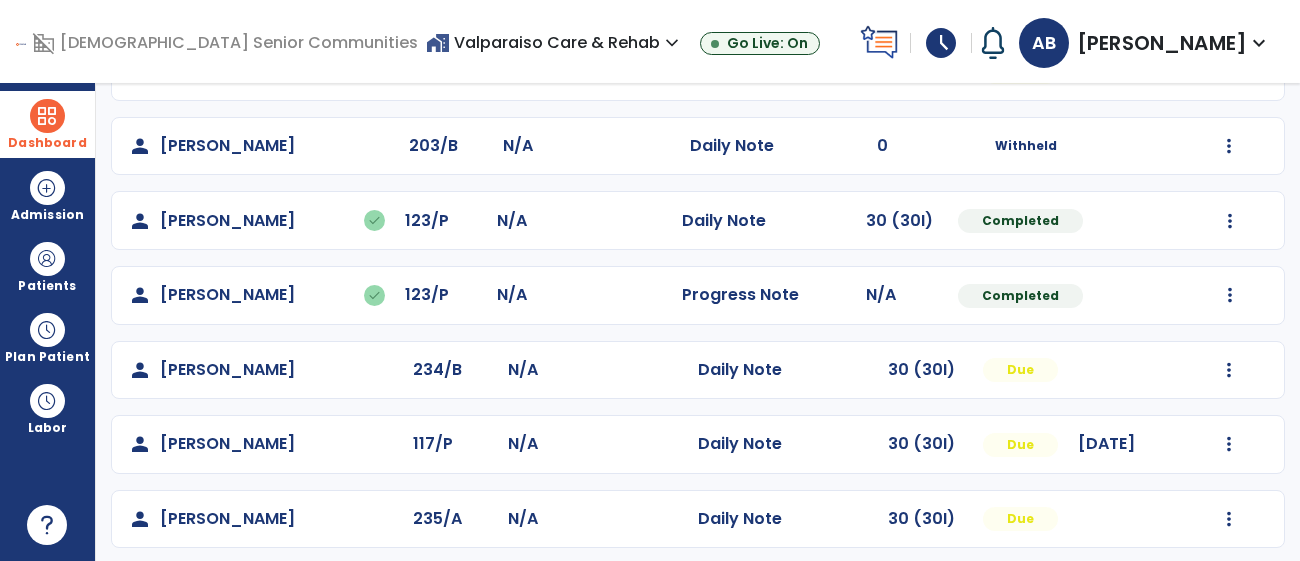 scroll, scrollTop: 0, scrollLeft: 0, axis: both 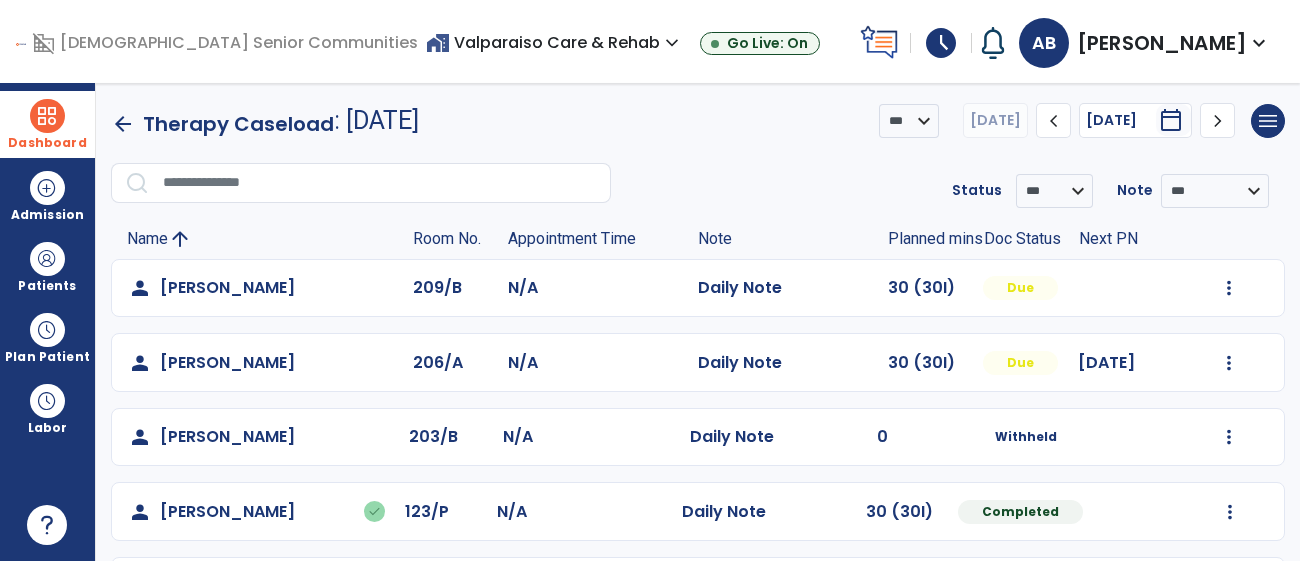click on "chevron_left" 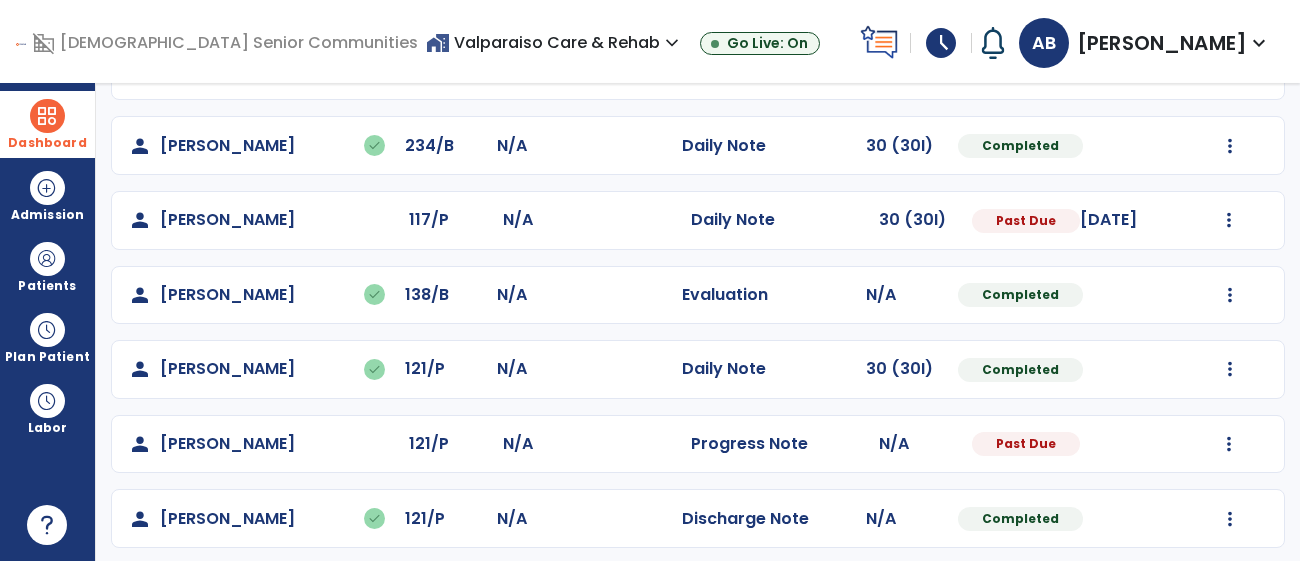 scroll, scrollTop: 0, scrollLeft: 0, axis: both 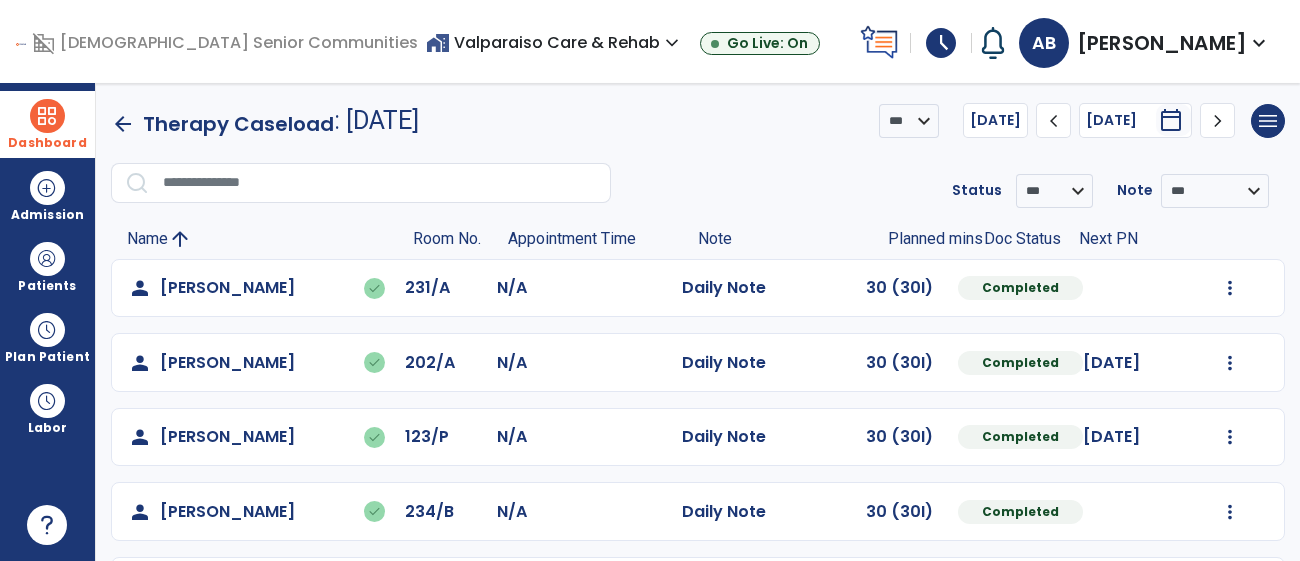 click on "chevron_right" 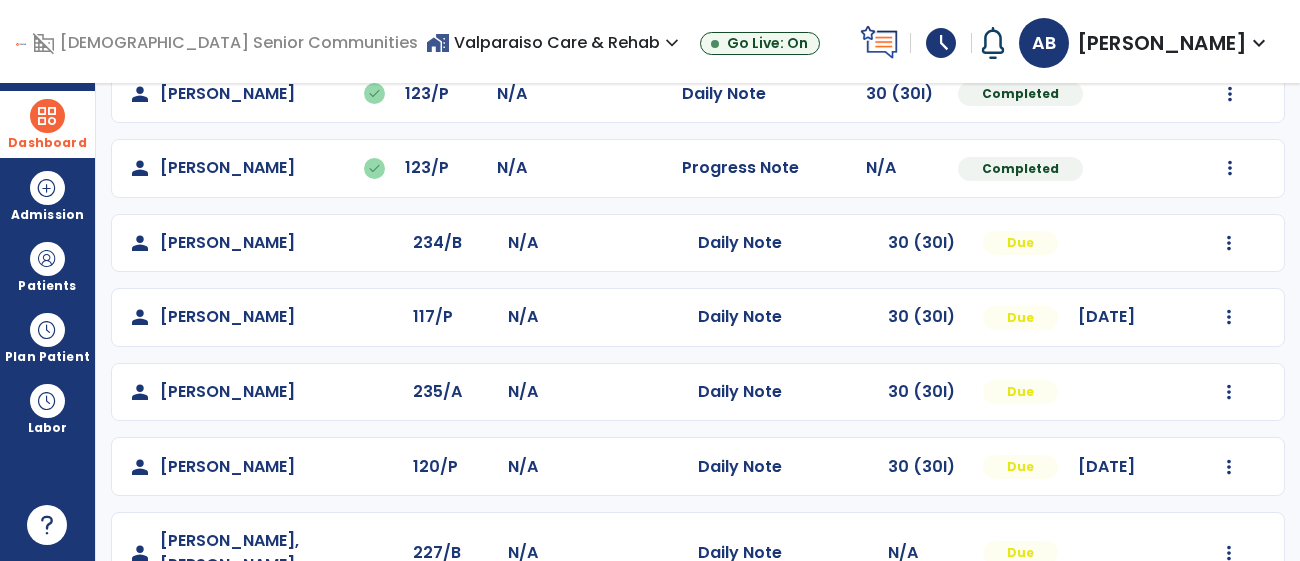 scroll, scrollTop: 415, scrollLeft: 0, axis: vertical 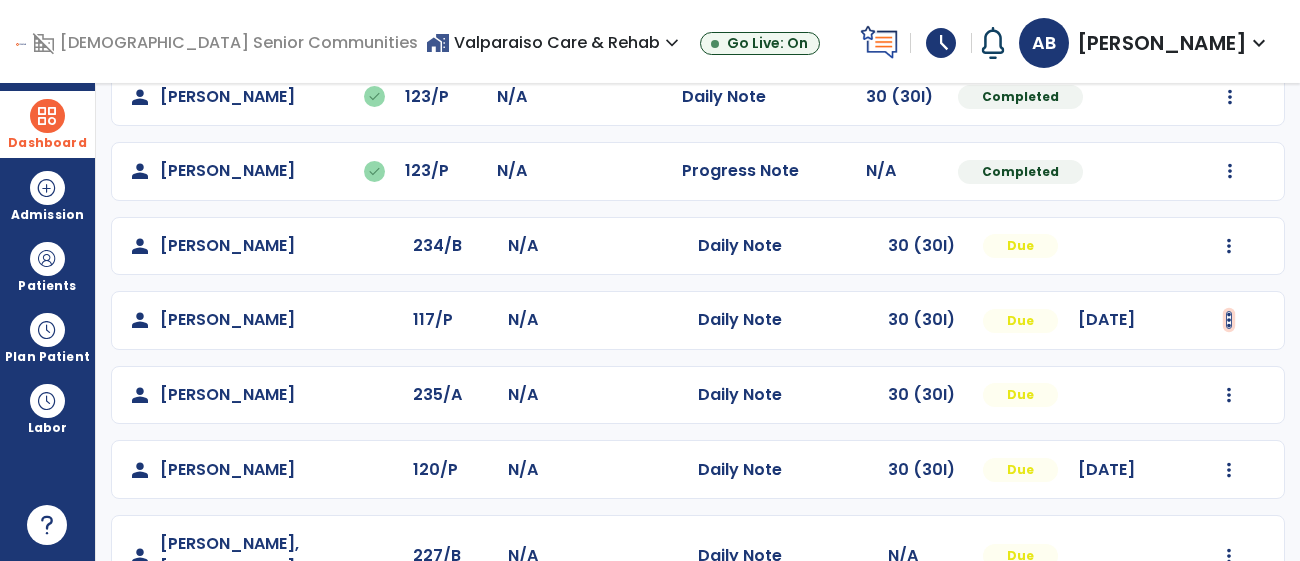 click at bounding box center (1229, -127) 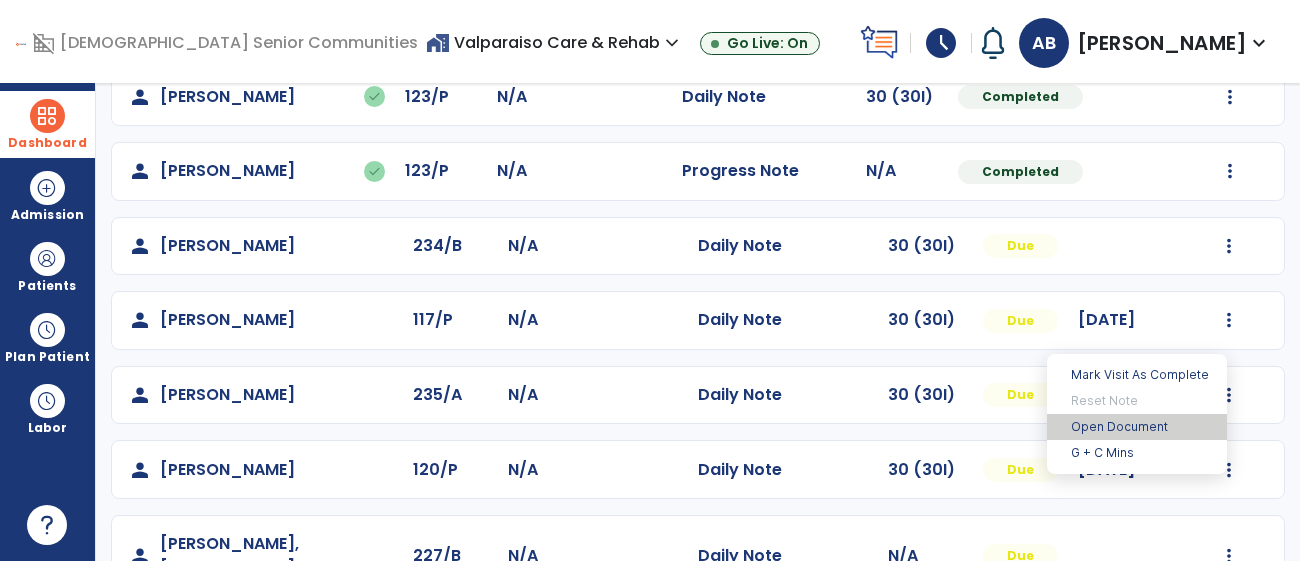click on "Open Document" at bounding box center (1137, 427) 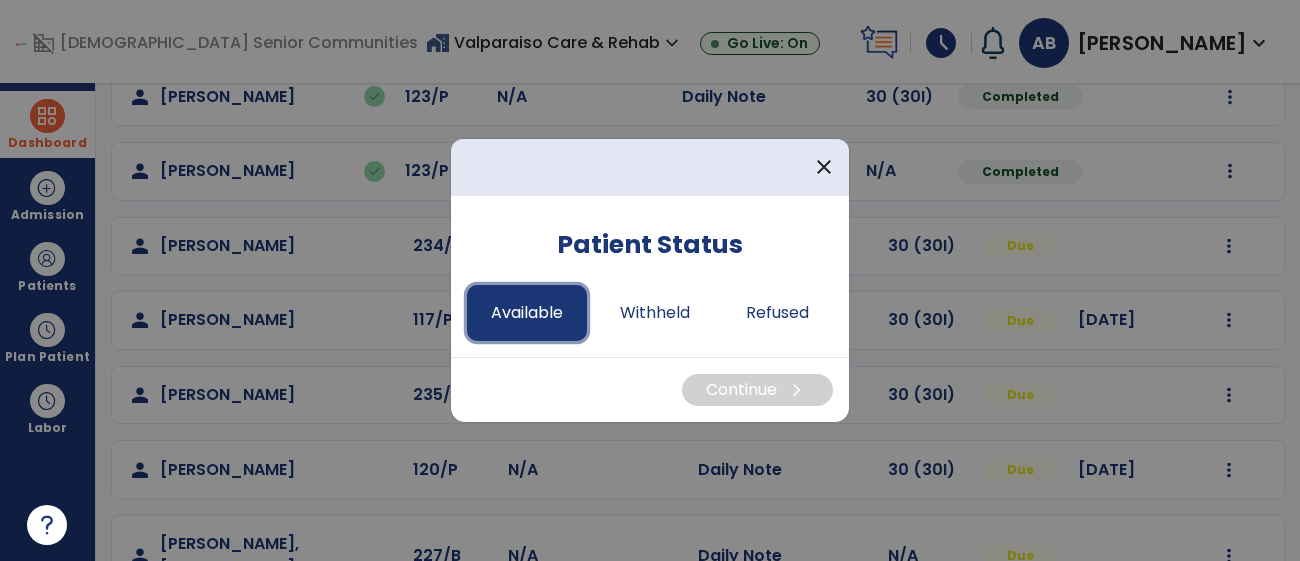 click on "Available" at bounding box center (527, 313) 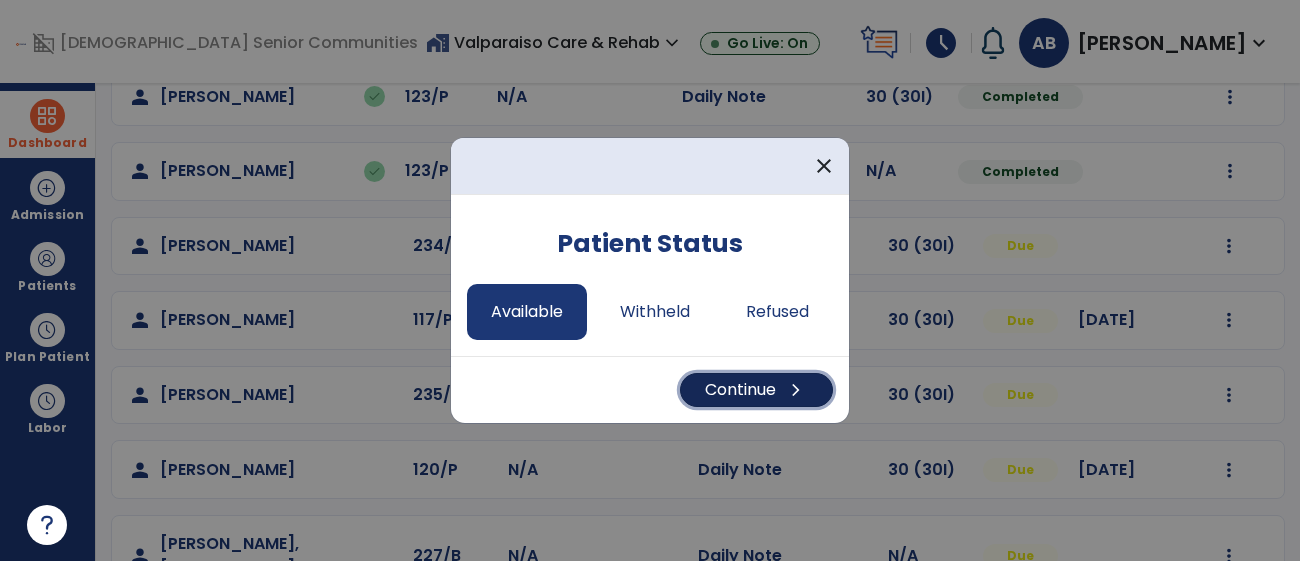 click on "Continue   chevron_right" at bounding box center [756, 390] 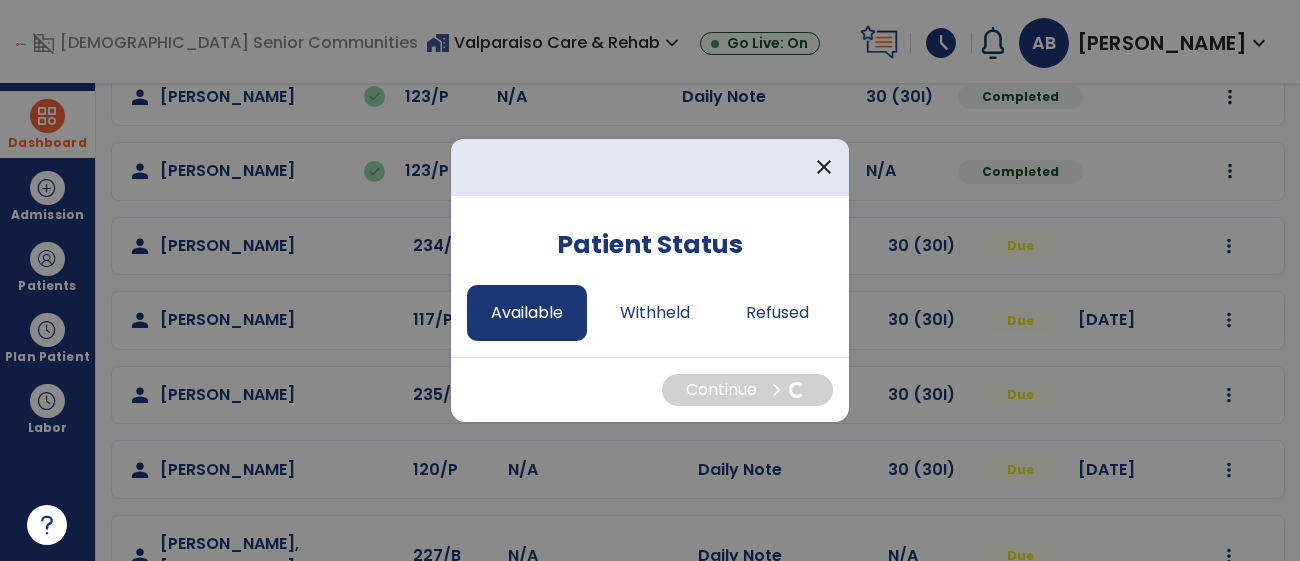 select on "*" 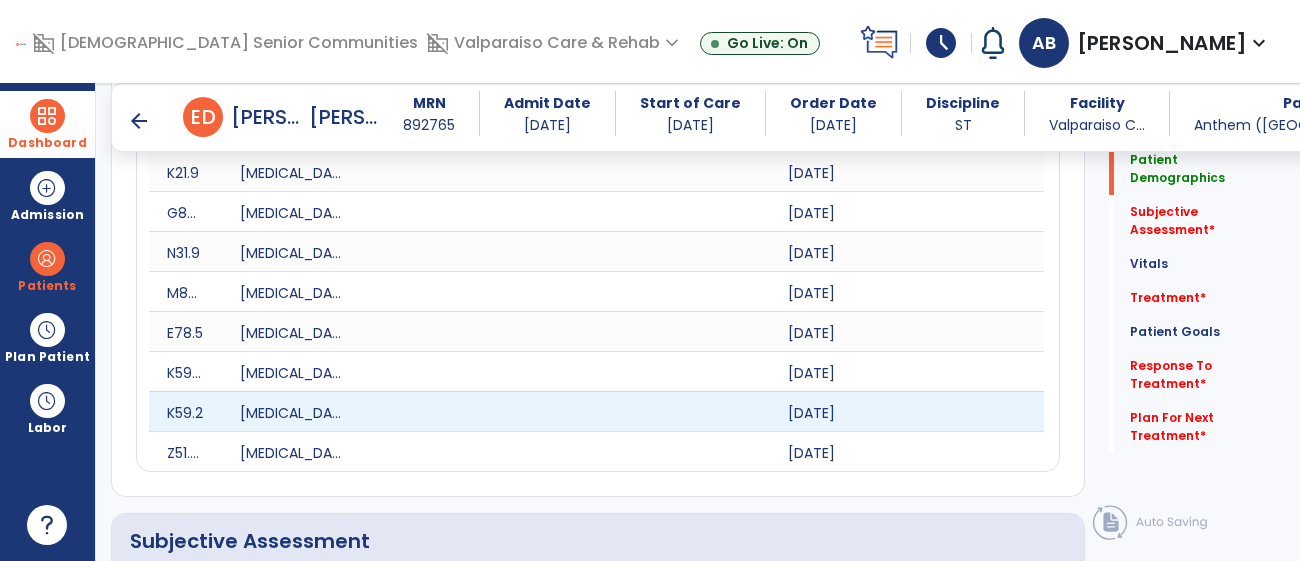scroll, scrollTop: 2423, scrollLeft: 0, axis: vertical 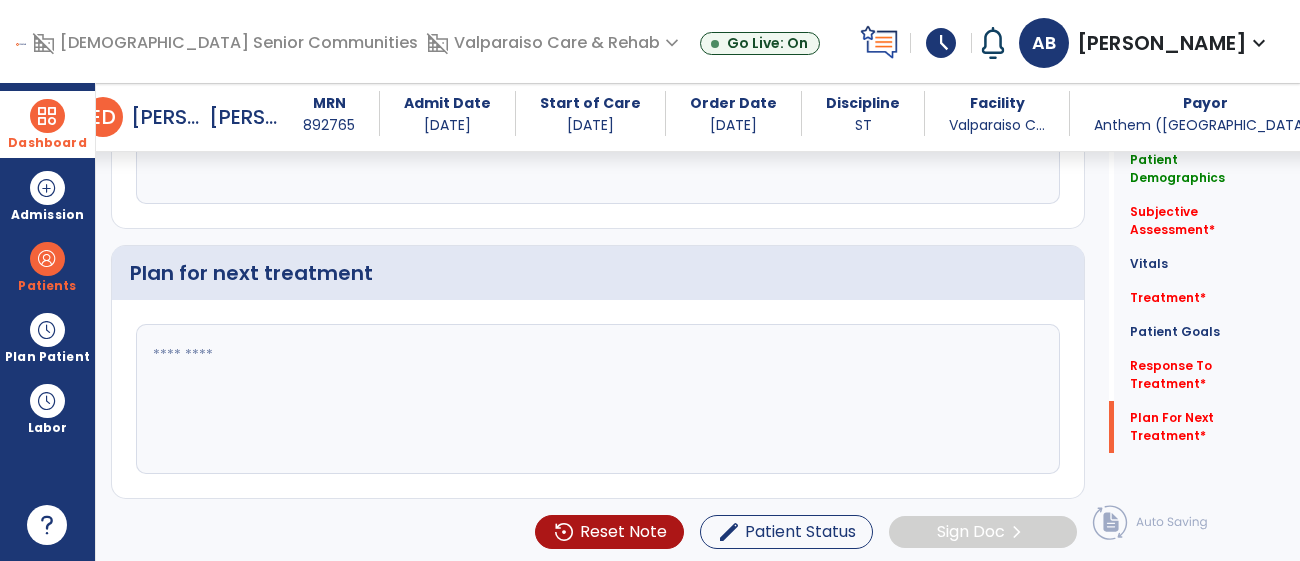 click 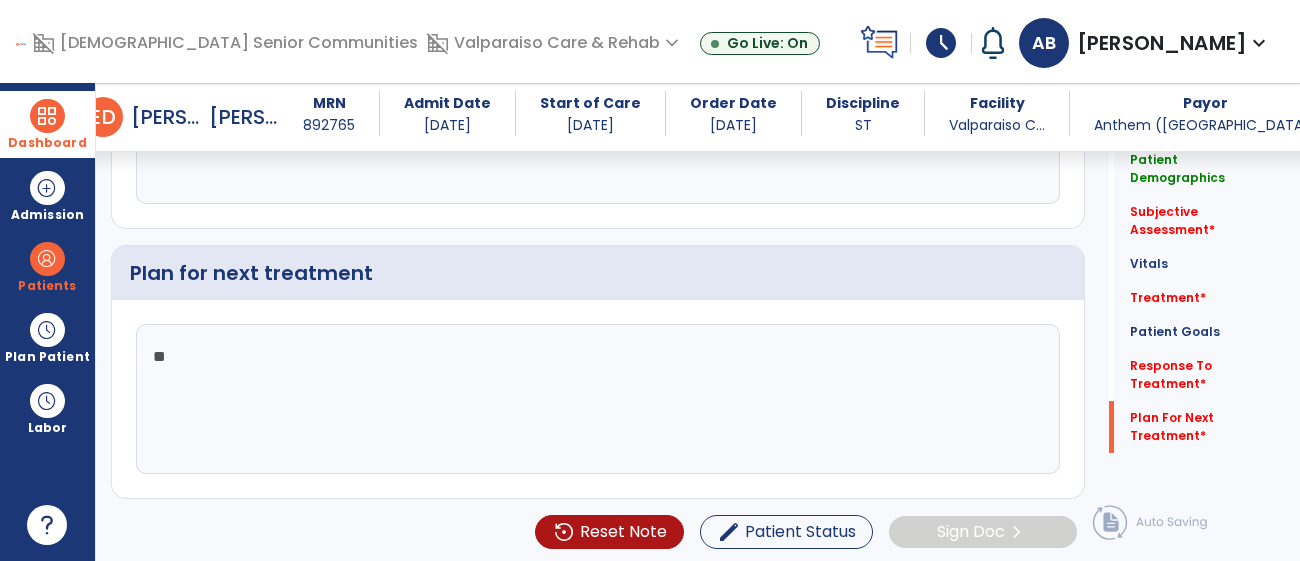 type on "*" 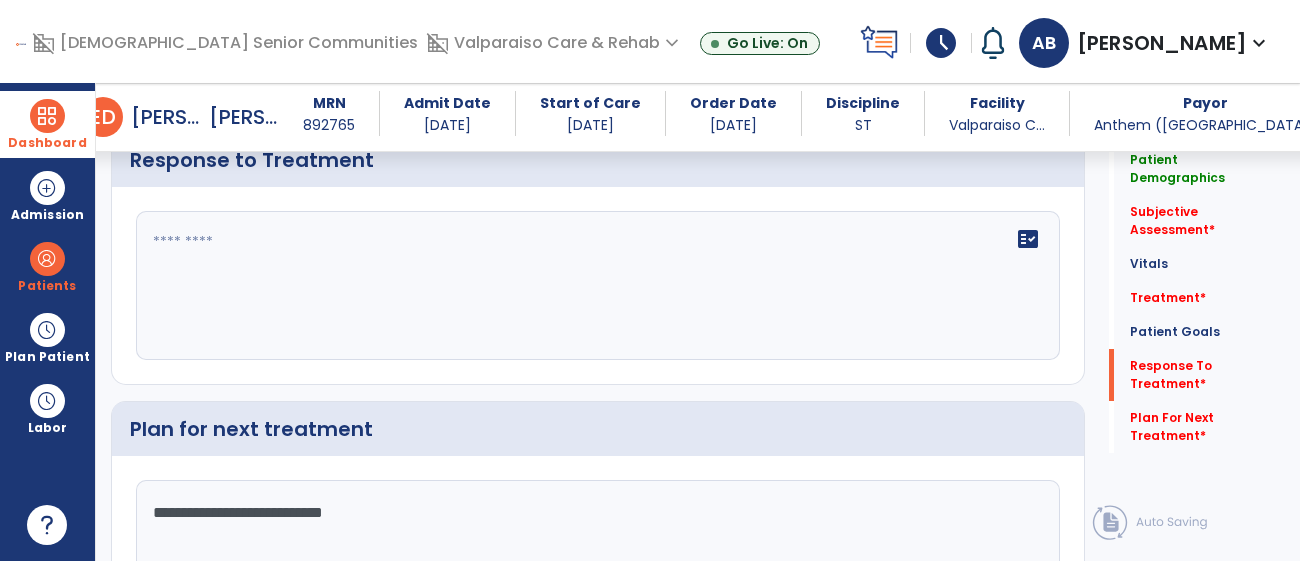scroll, scrollTop: 2265, scrollLeft: 0, axis: vertical 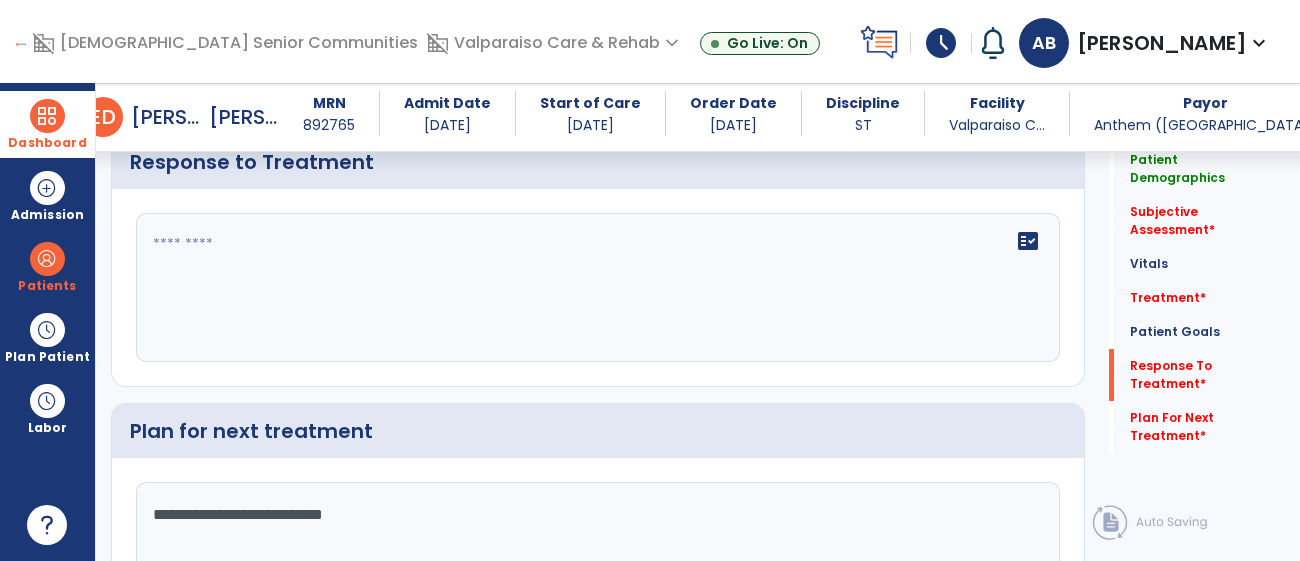 type on "**********" 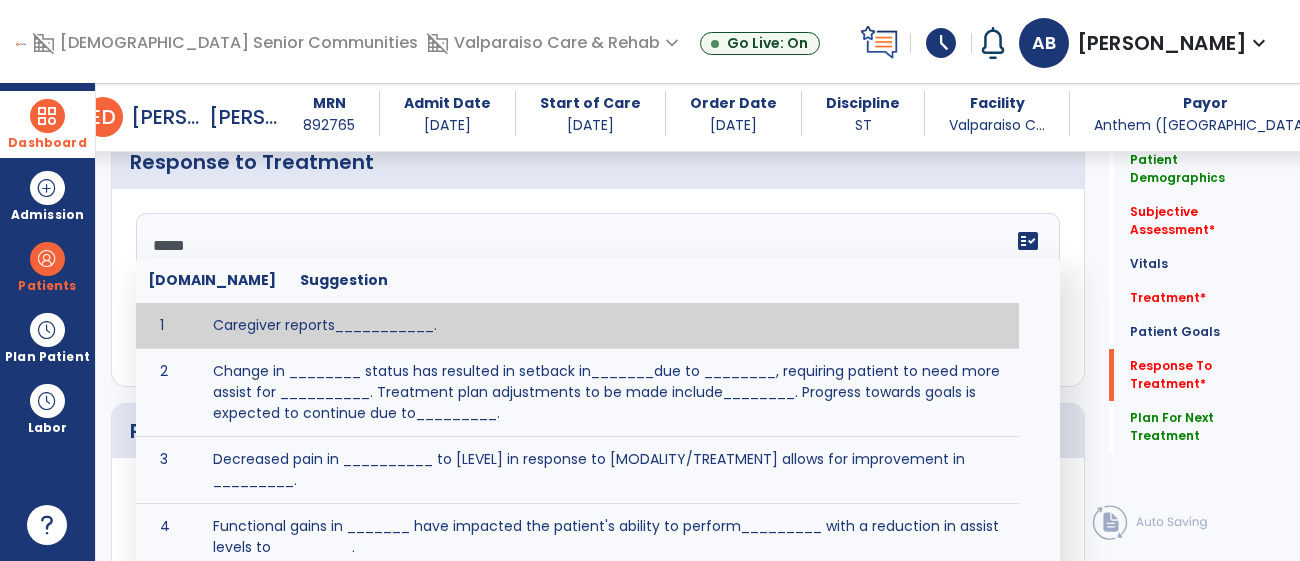 type on "******" 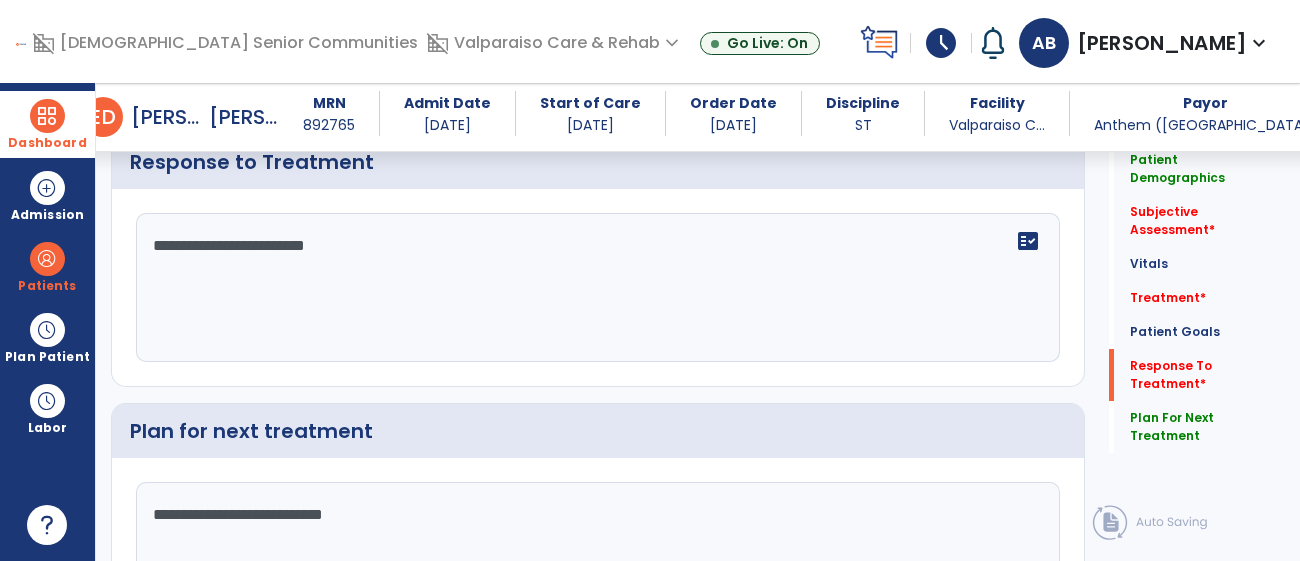 type on "**********" 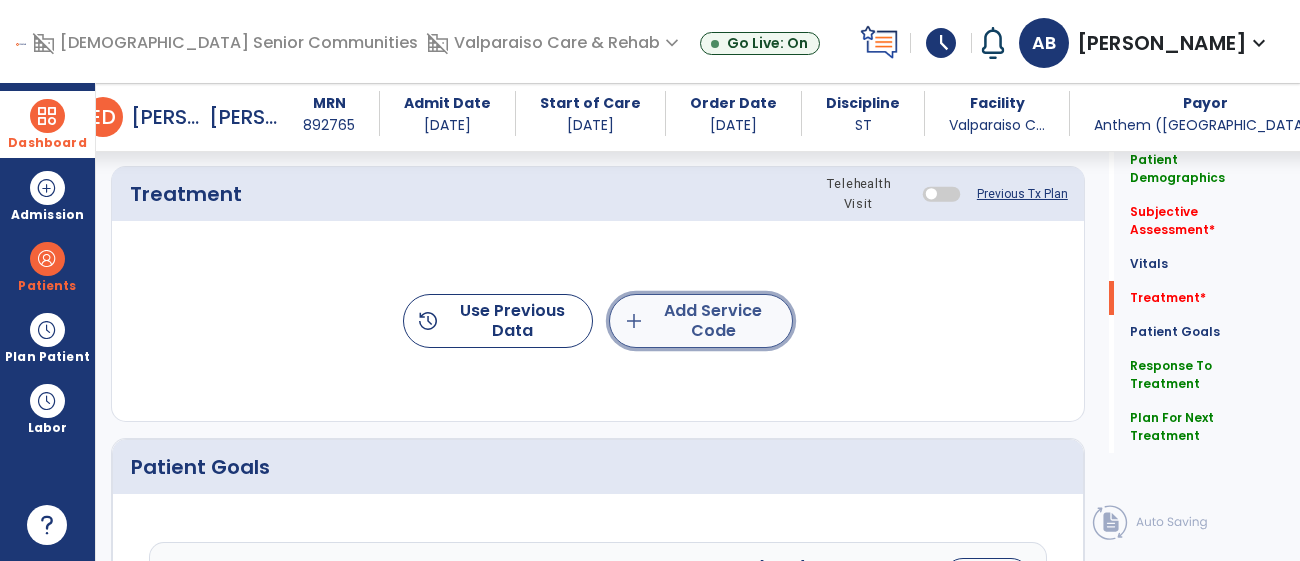 click on "add  Add Service Code" 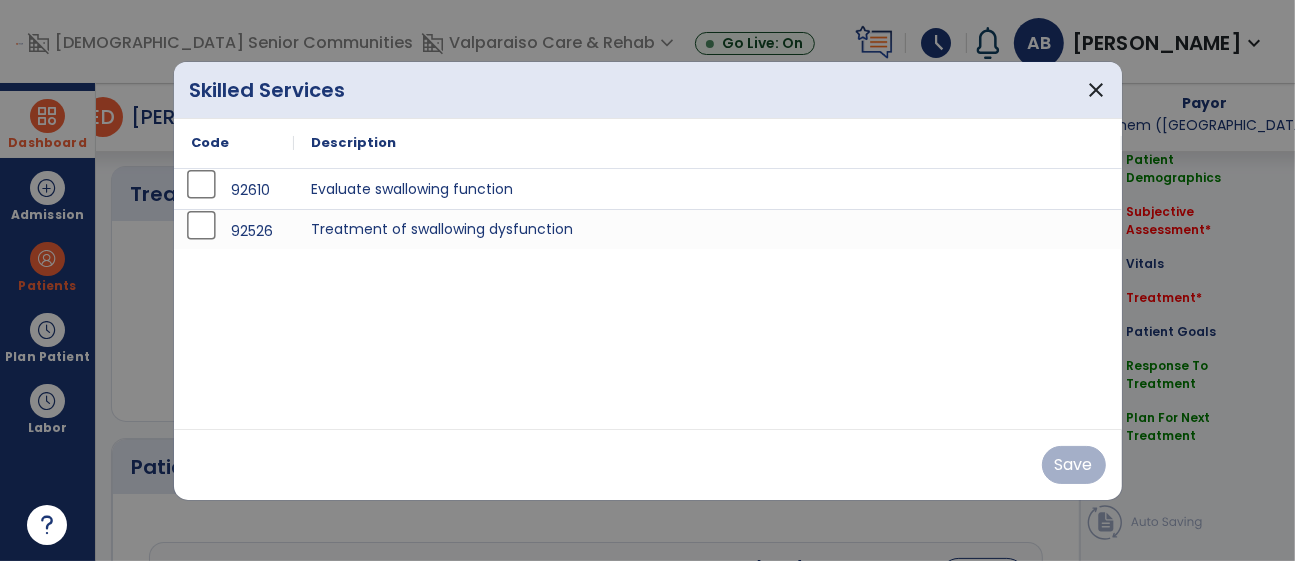 scroll, scrollTop: 1483, scrollLeft: 0, axis: vertical 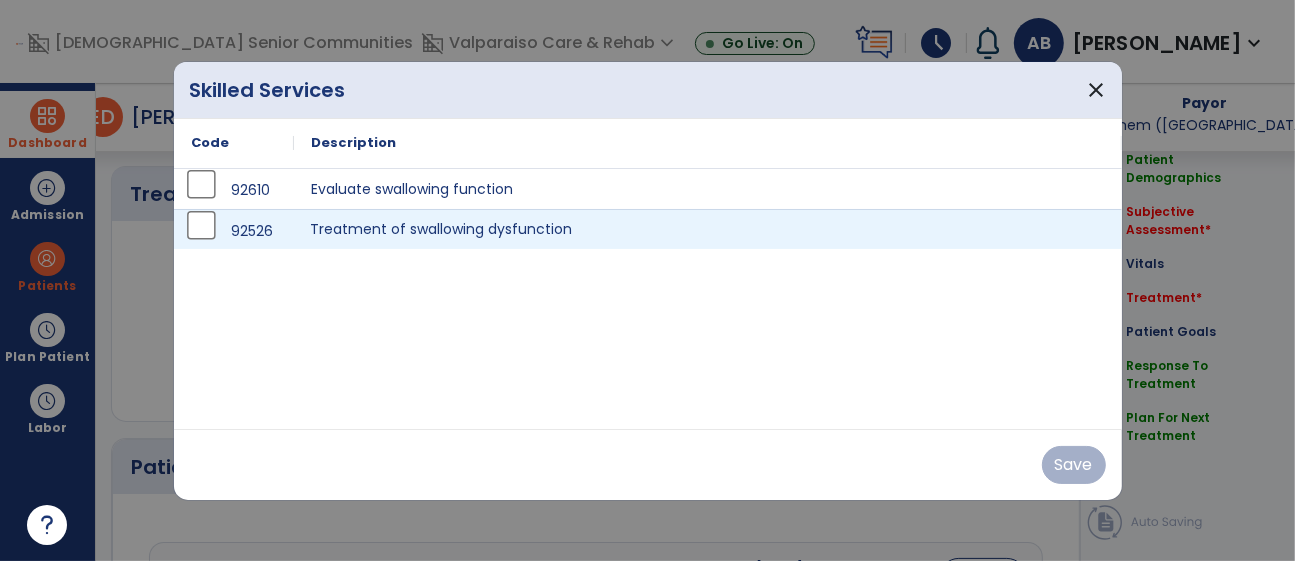 click on "Treatment of swallowing dysfunction" at bounding box center [708, 229] 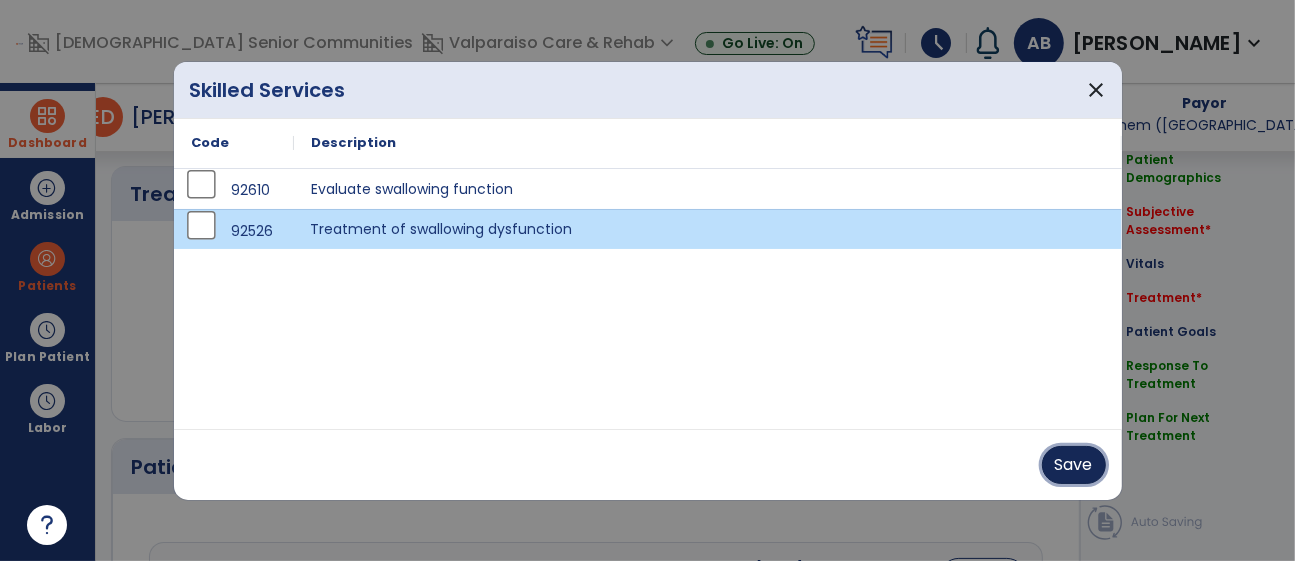 click on "Save" at bounding box center [1074, 465] 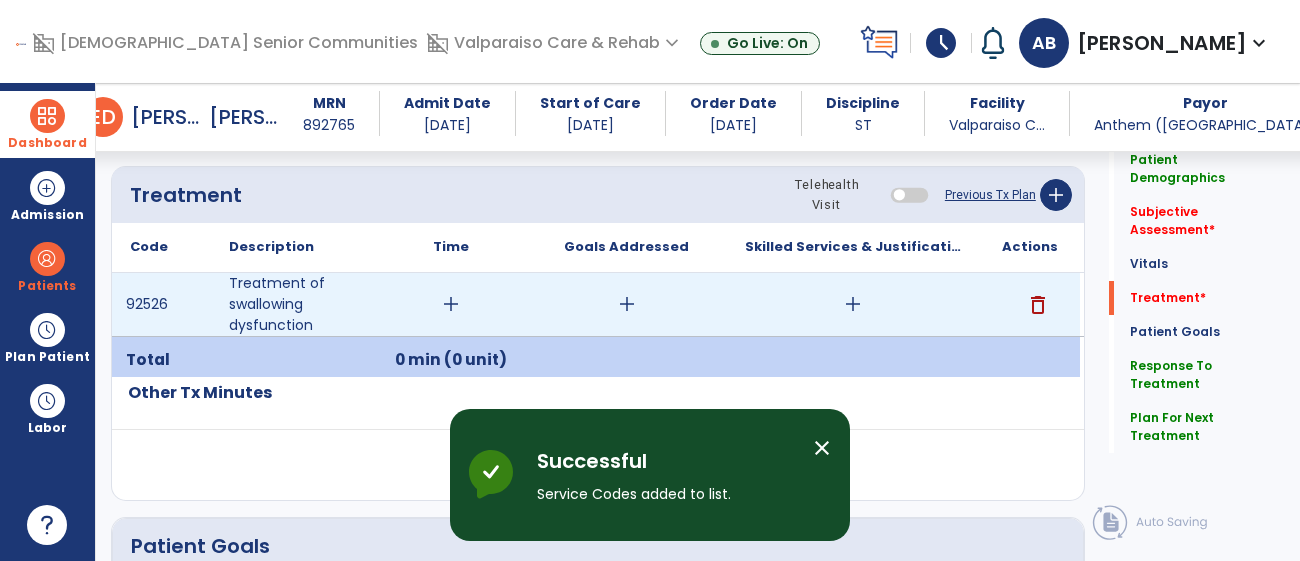 click on "add" at bounding box center (451, 304) 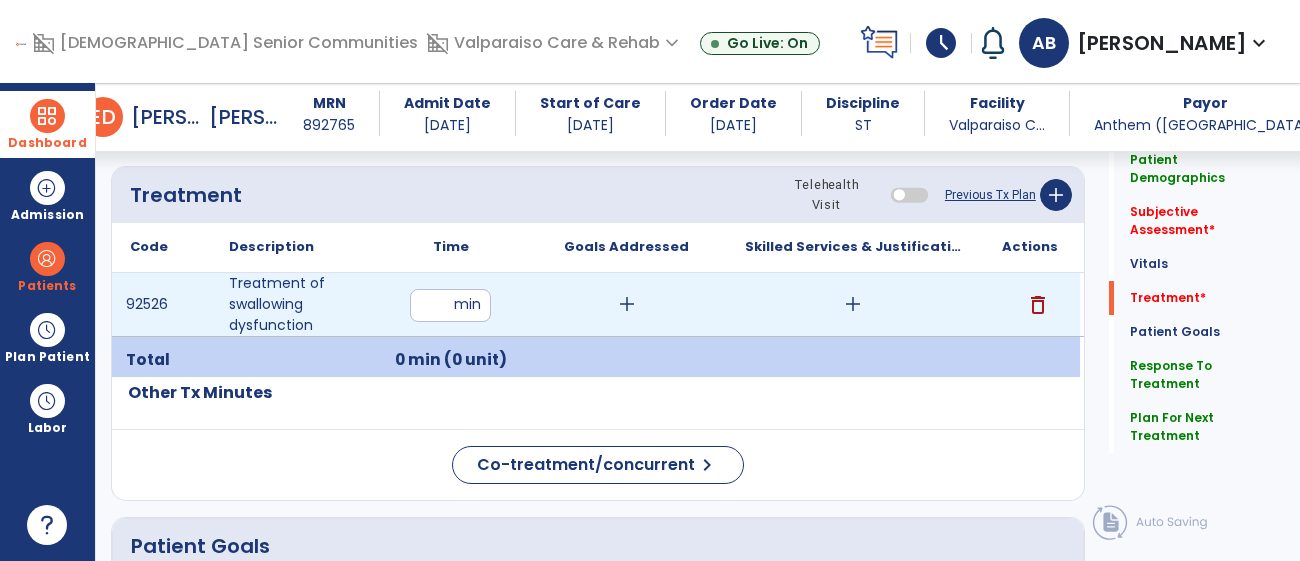 type on "**" 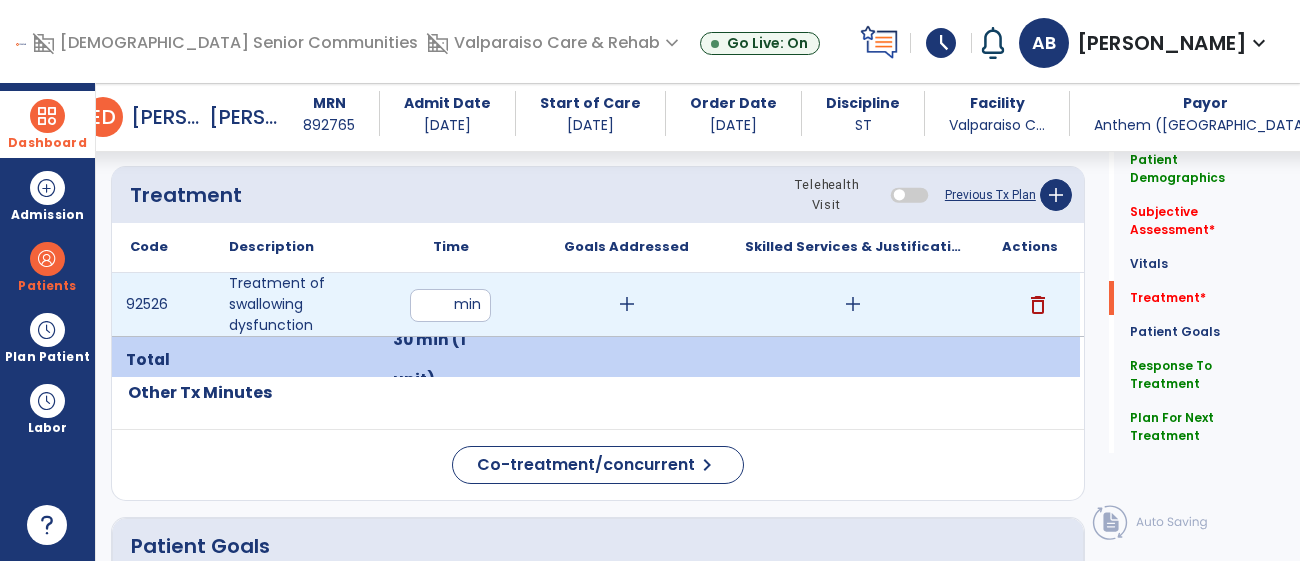 click on "add" at bounding box center (853, 304) 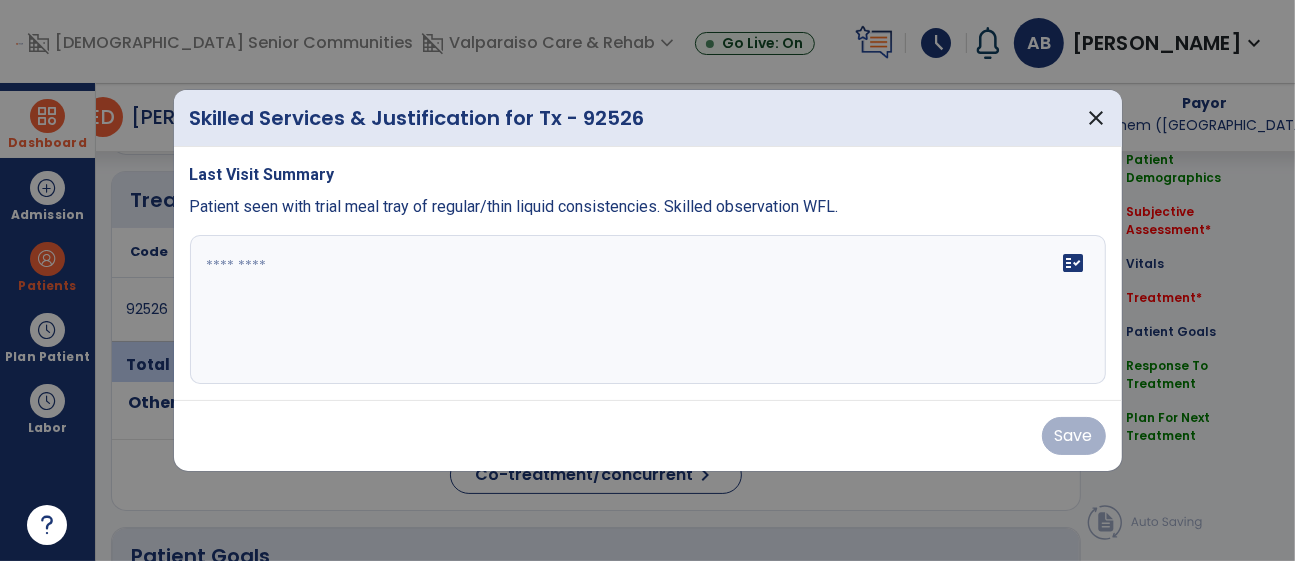 scroll, scrollTop: 1483, scrollLeft: 0, axis: vertical 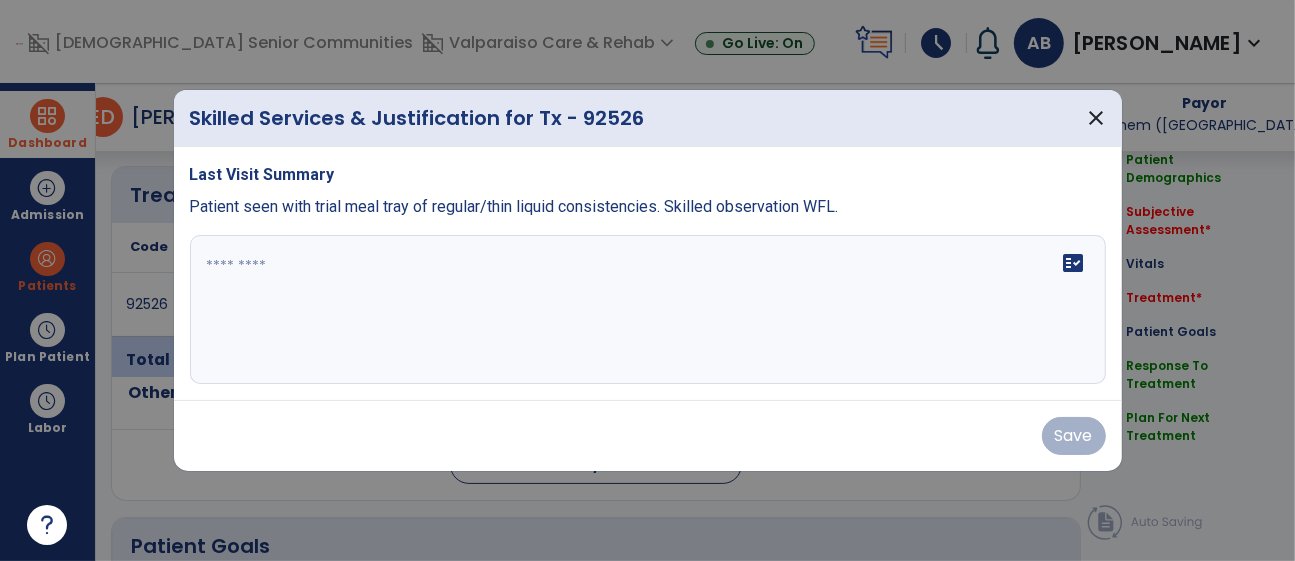 click at bounding box center [648, 310] 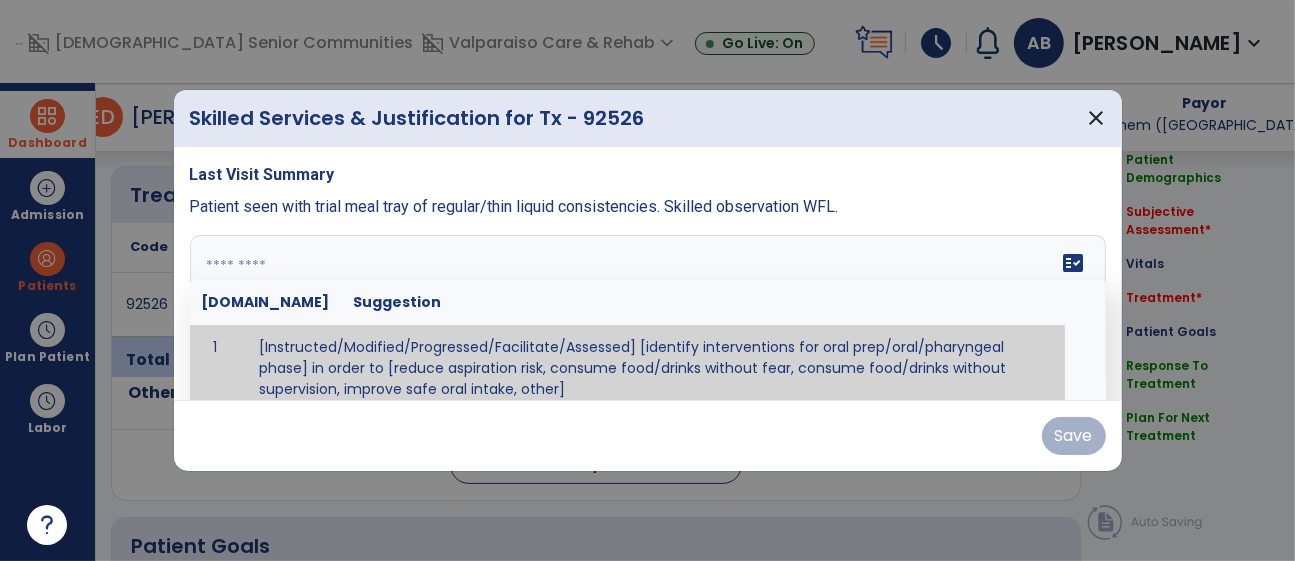 paste on "**********" 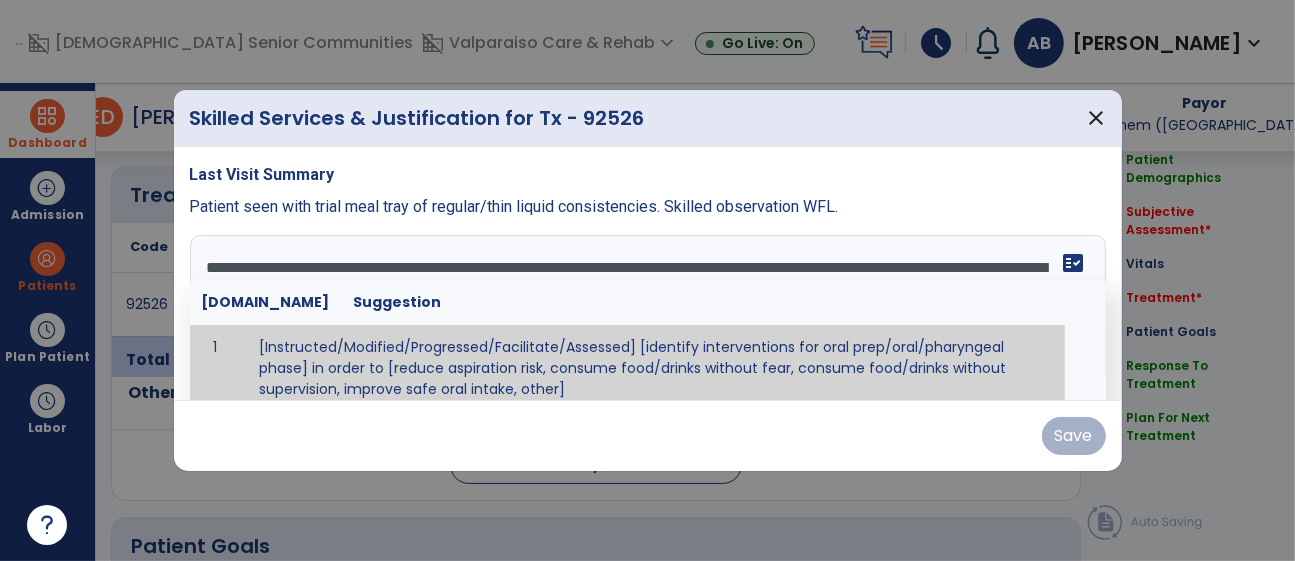 scroll, scrollTop: 39, scrollLeft: 0, axis: vertical 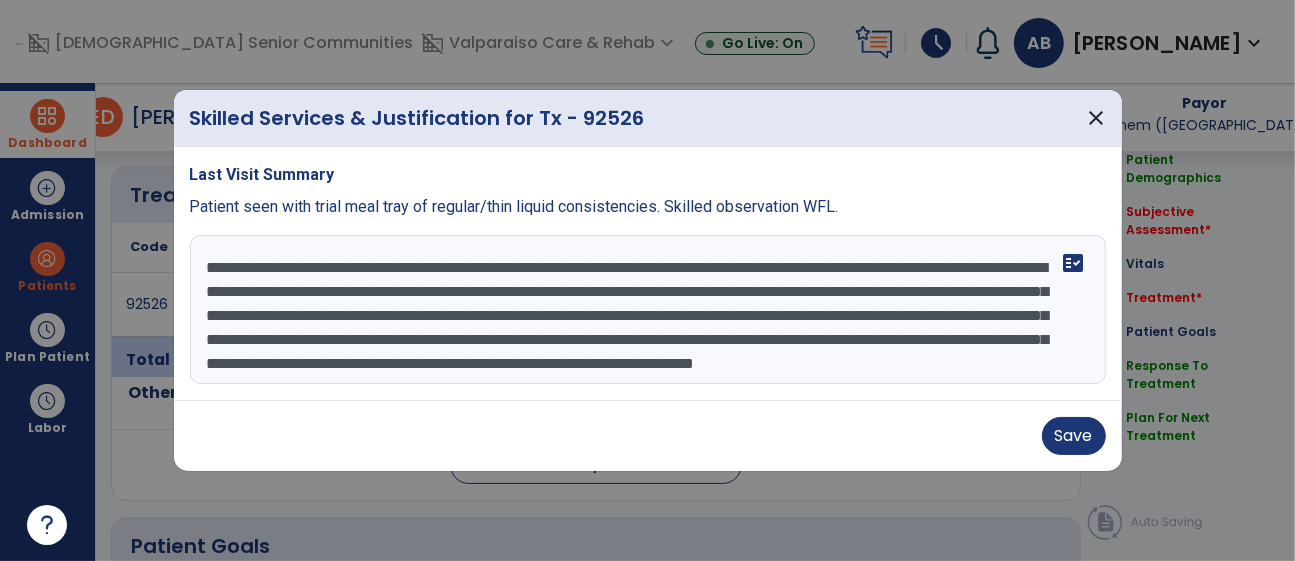 click on "**********" at bounding box center (648, 310) 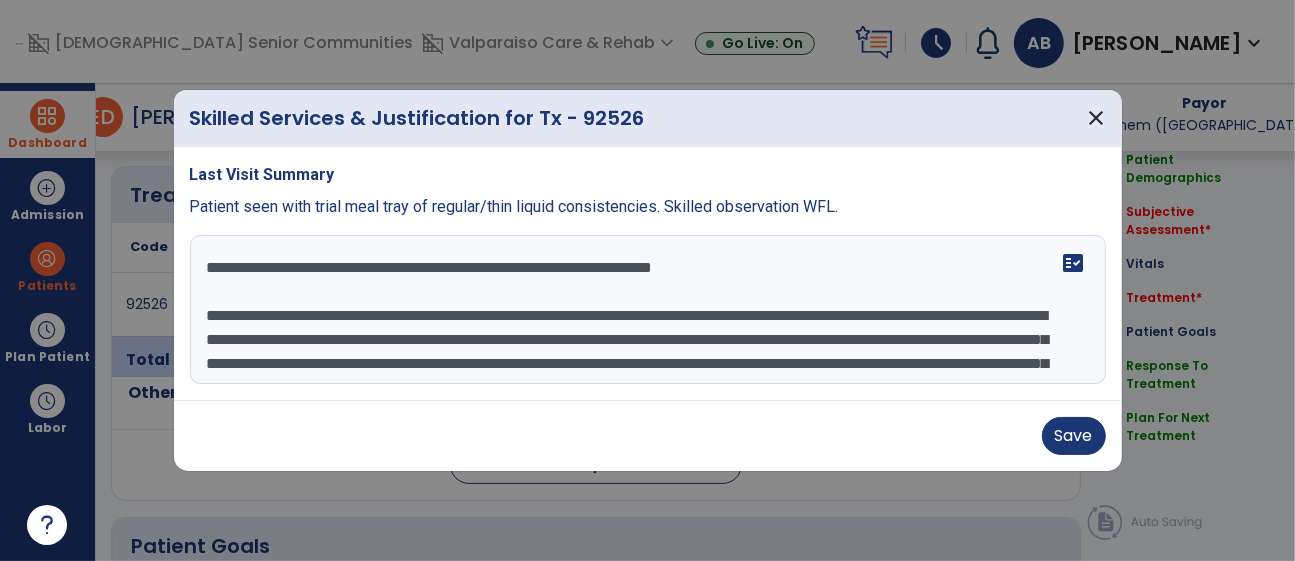 click on "**********" at bounding box center [648, 310] 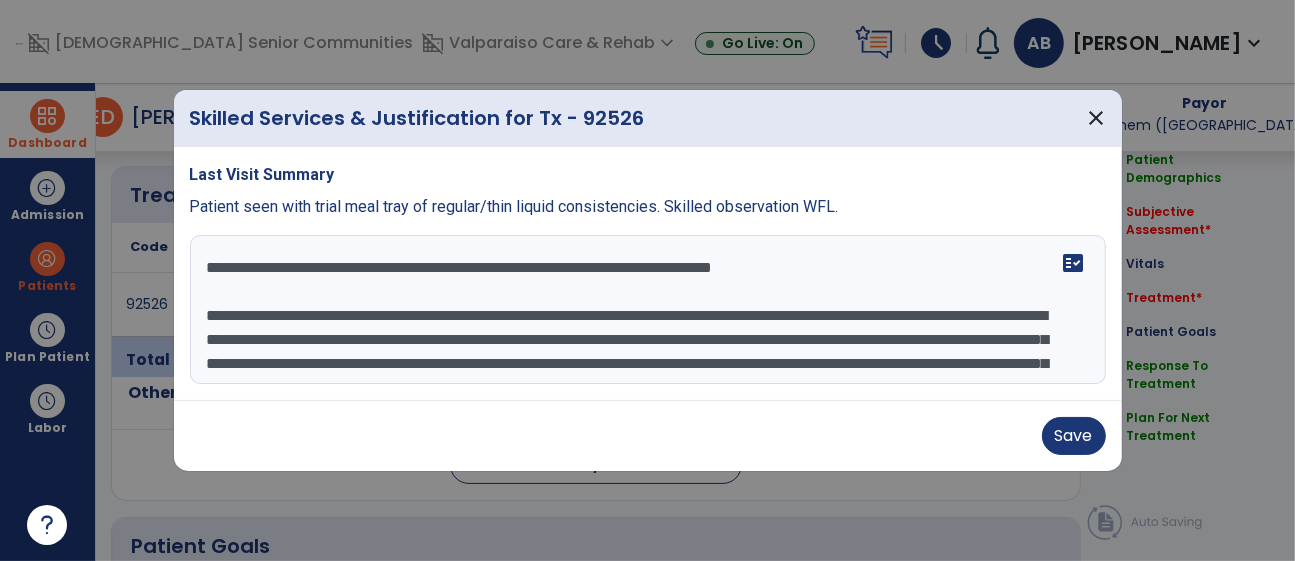 click on "**********" at bounding box center [648, 310] 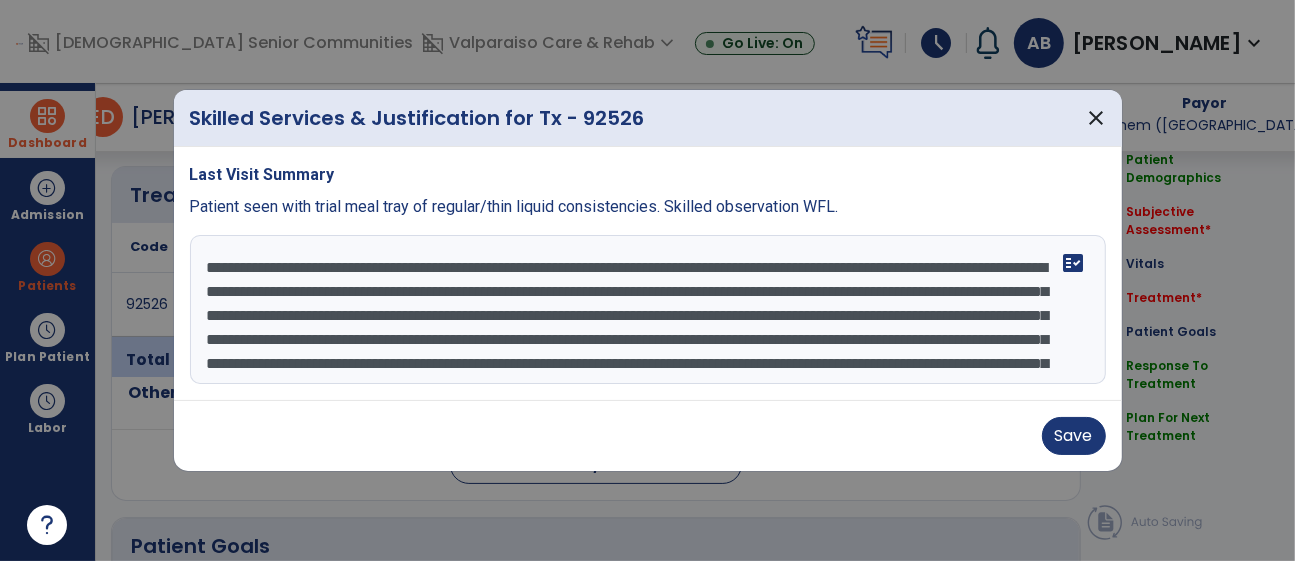 scroll, scrollTop: 15, scrollLeft: 0, axis: vertical 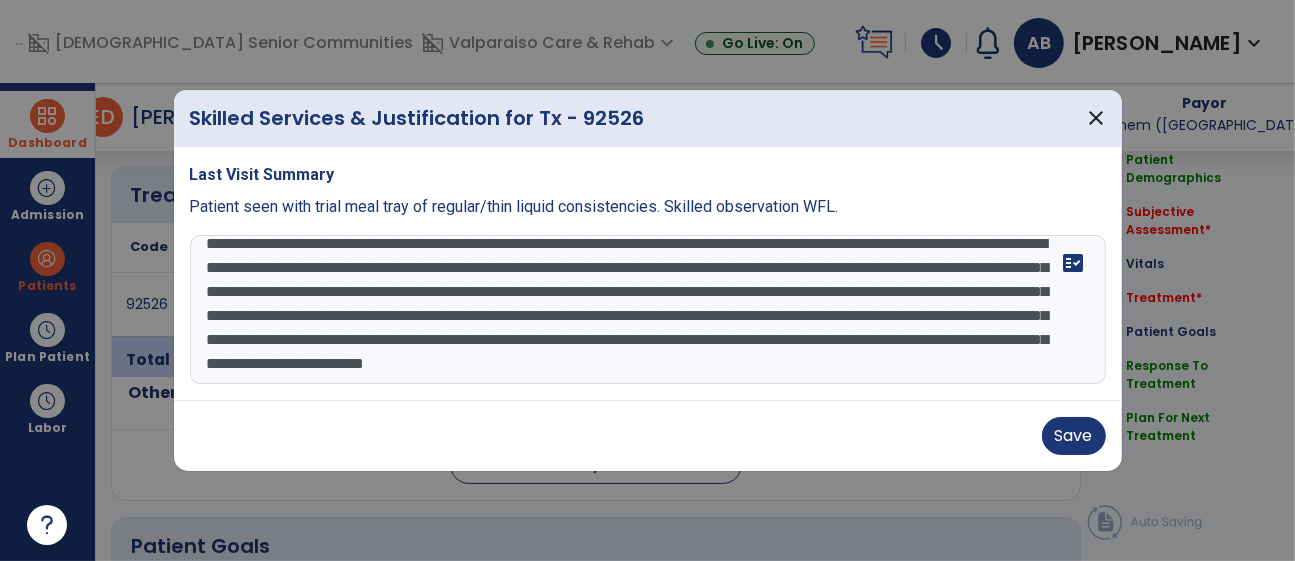 drag, startPoint x: 331, startPoint y: 293, endPoint x: 205, endPoint y: 302, distance: 126.32102 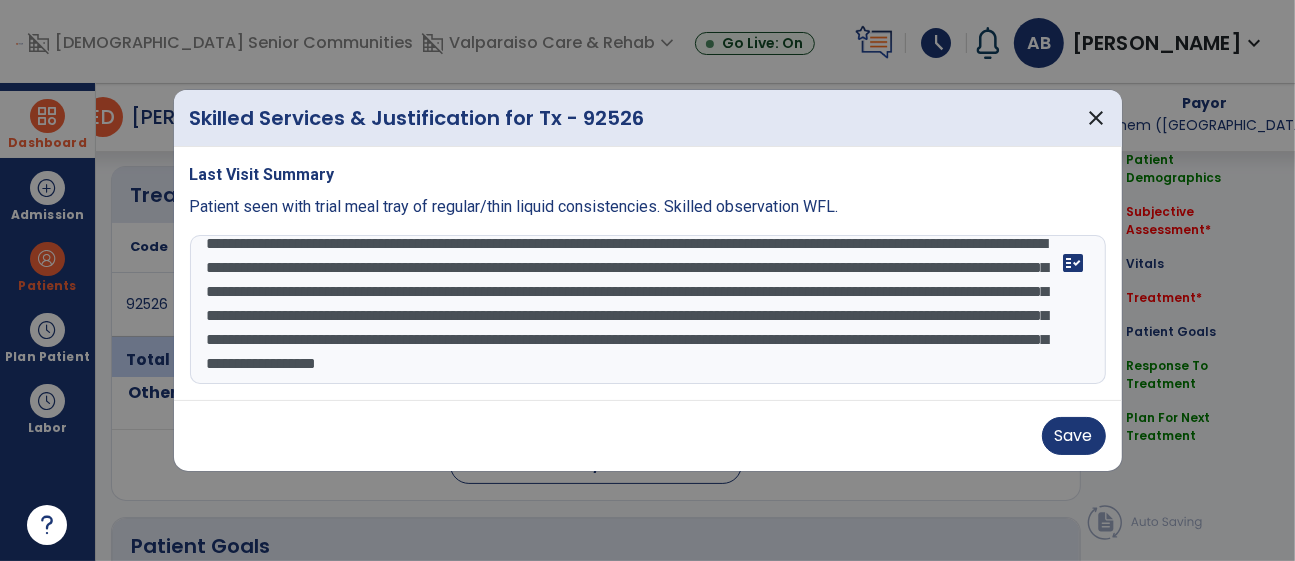 scroll, scrollTop: 48, scrollLeft: 0, axis: vertical 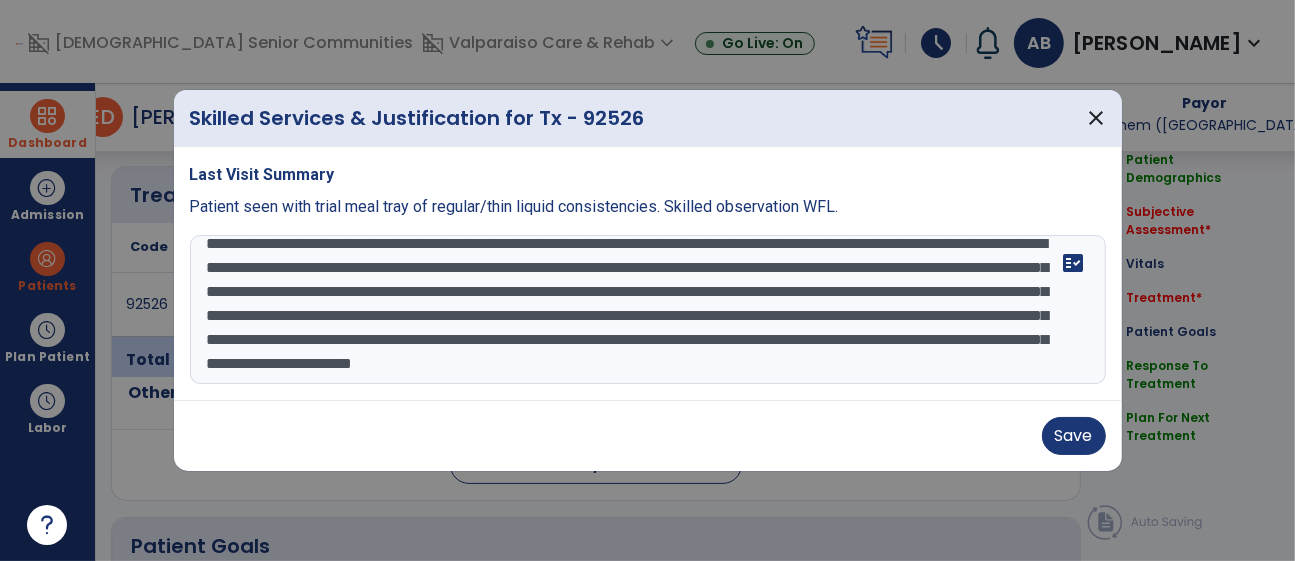 click on "**********" at bounding box center (648, 310) 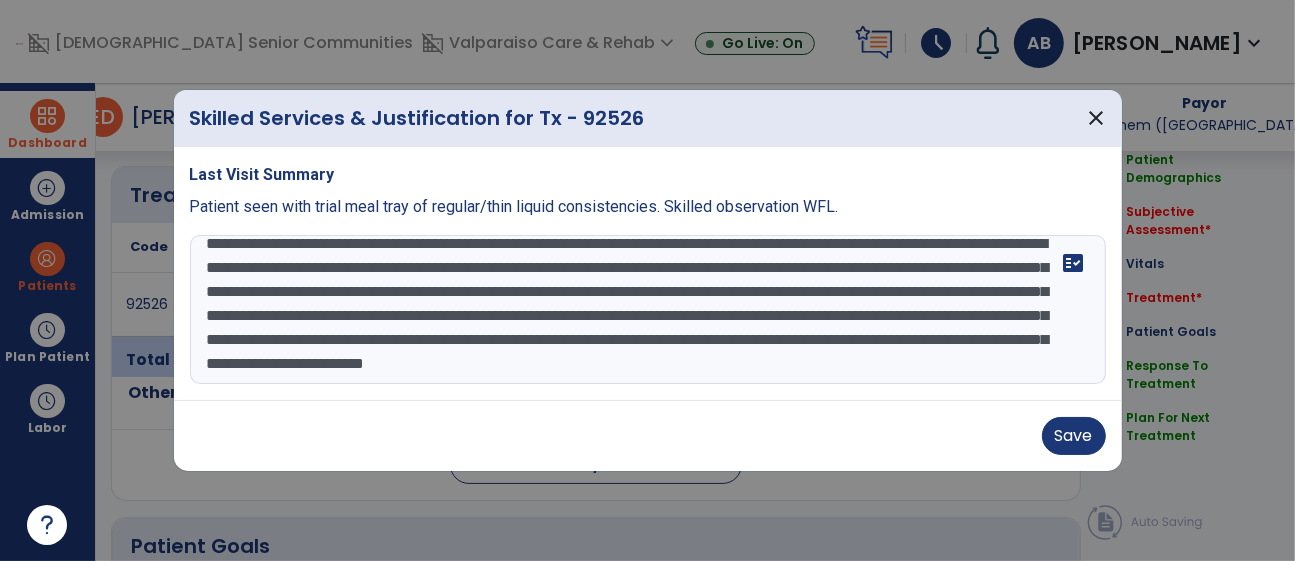 scroll, scrollTop: 72, scrollLeft: 0, axis: vertical 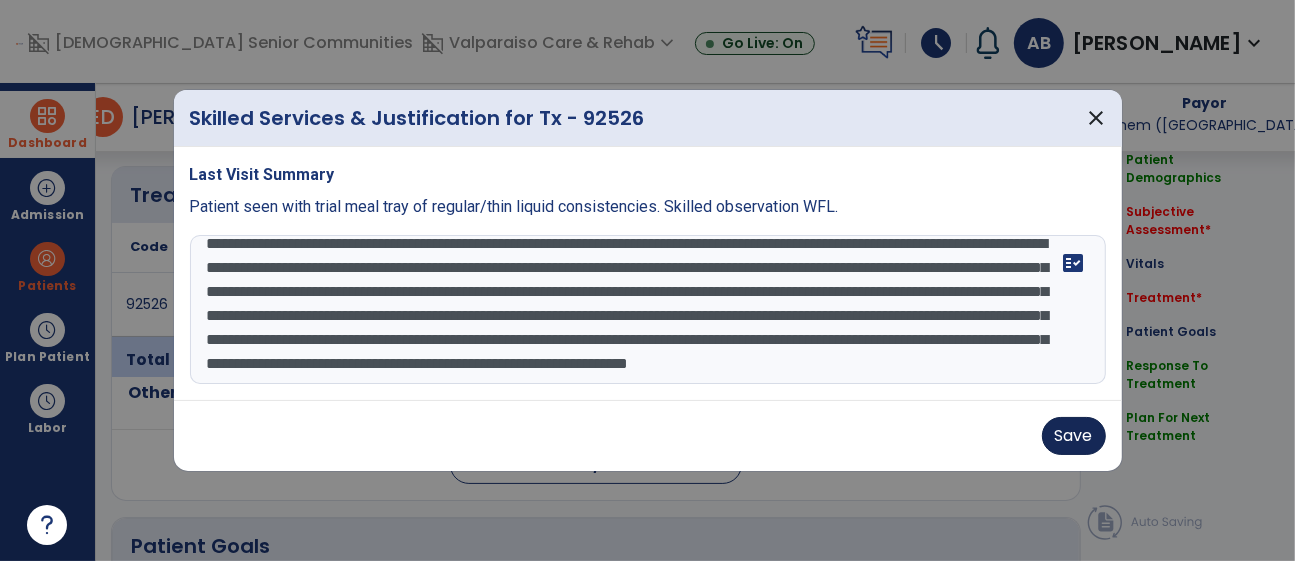 type on "**********" 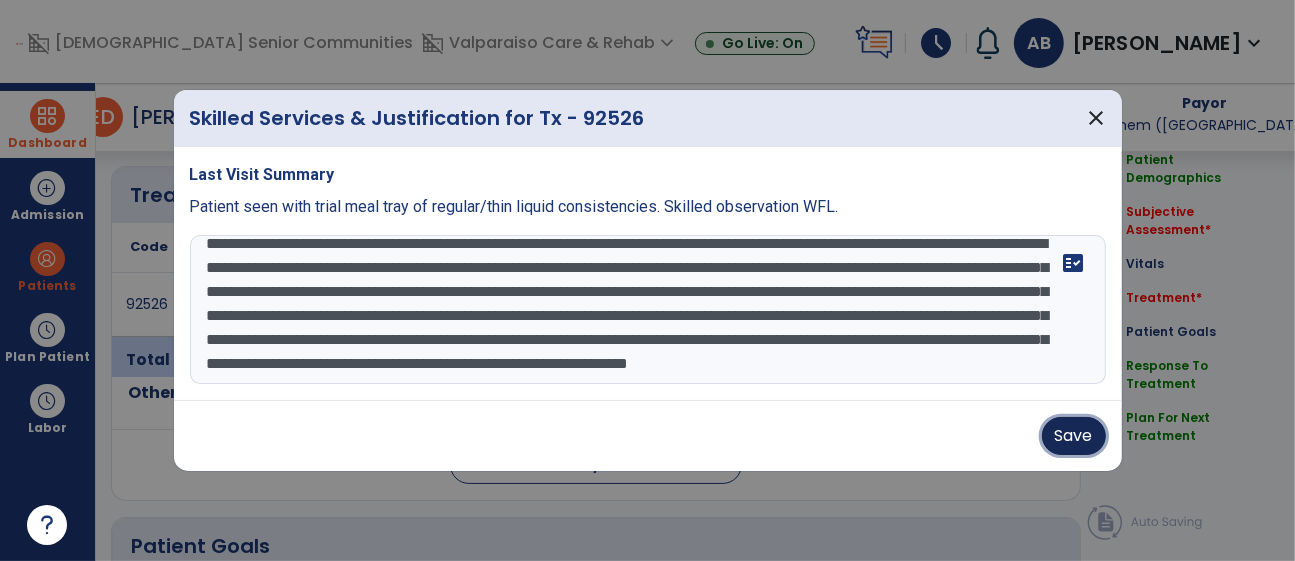 click on "Save" at bounding box center (1074, 436) 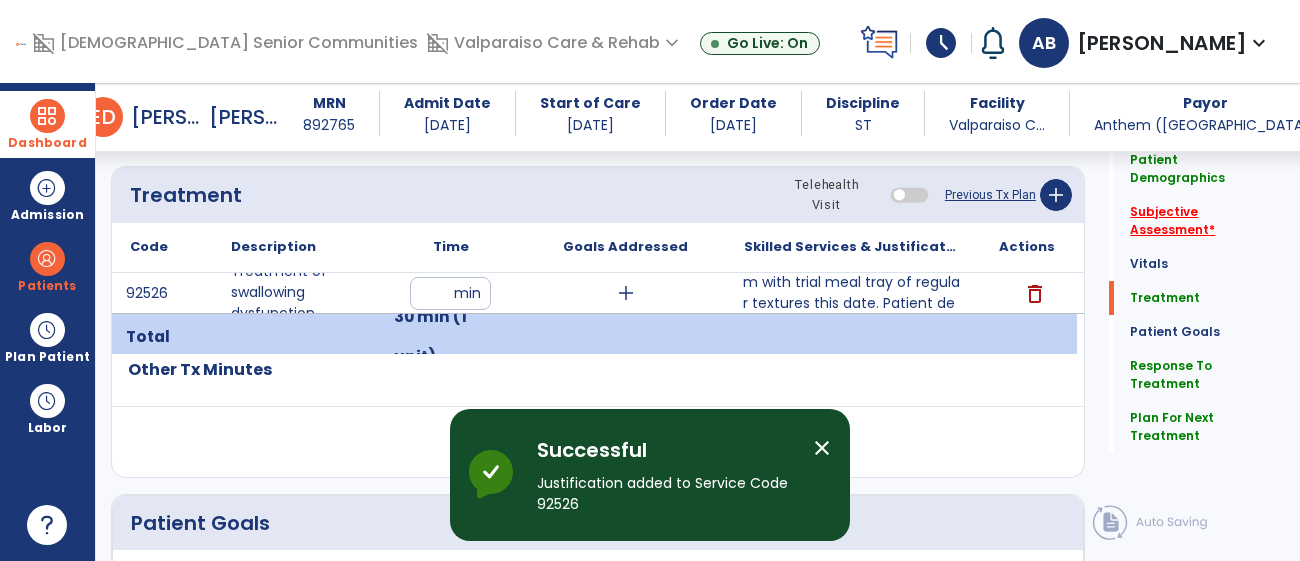 click on "Subjective Assessment   *" 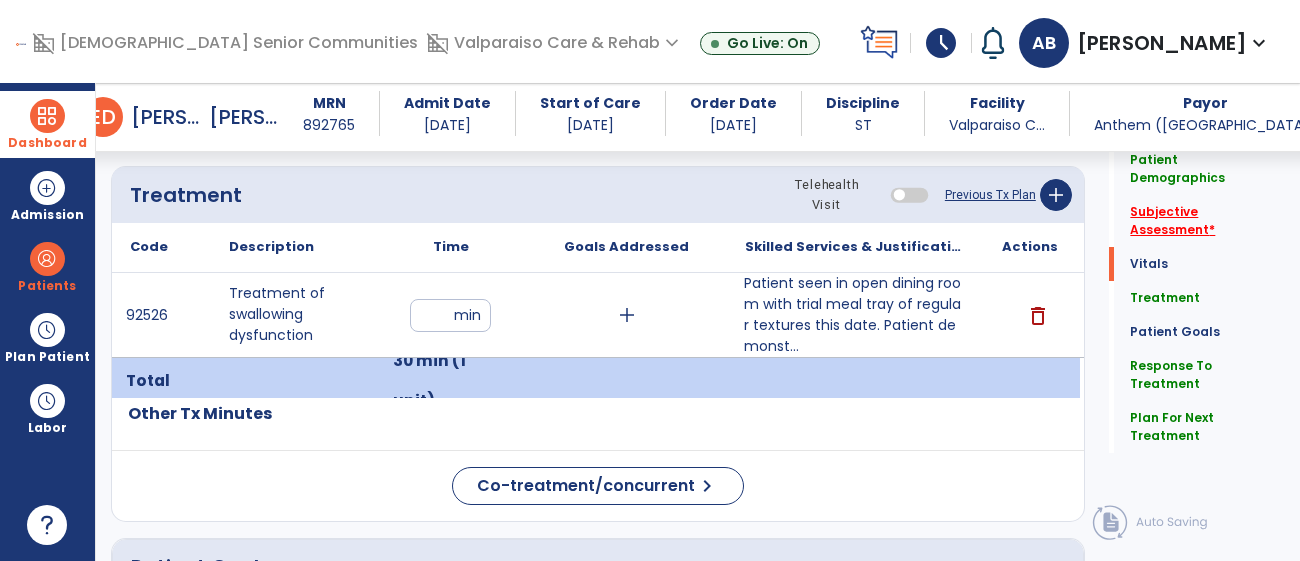 scroll, scrollTop: 746, scrollLeft: 0, axis: vertical 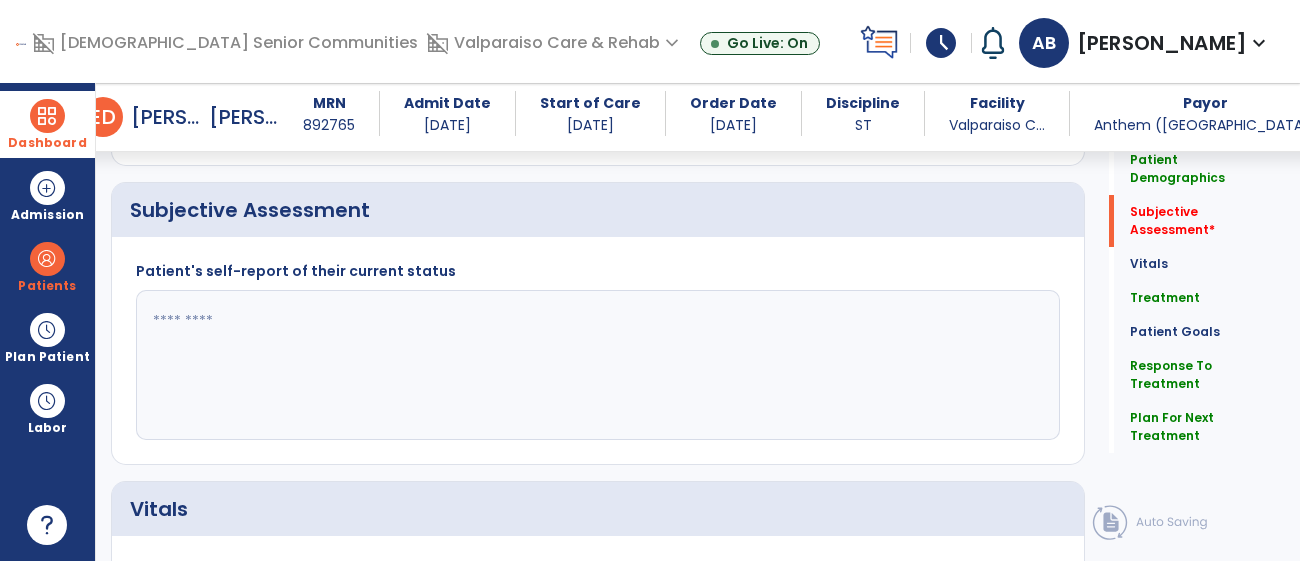 click 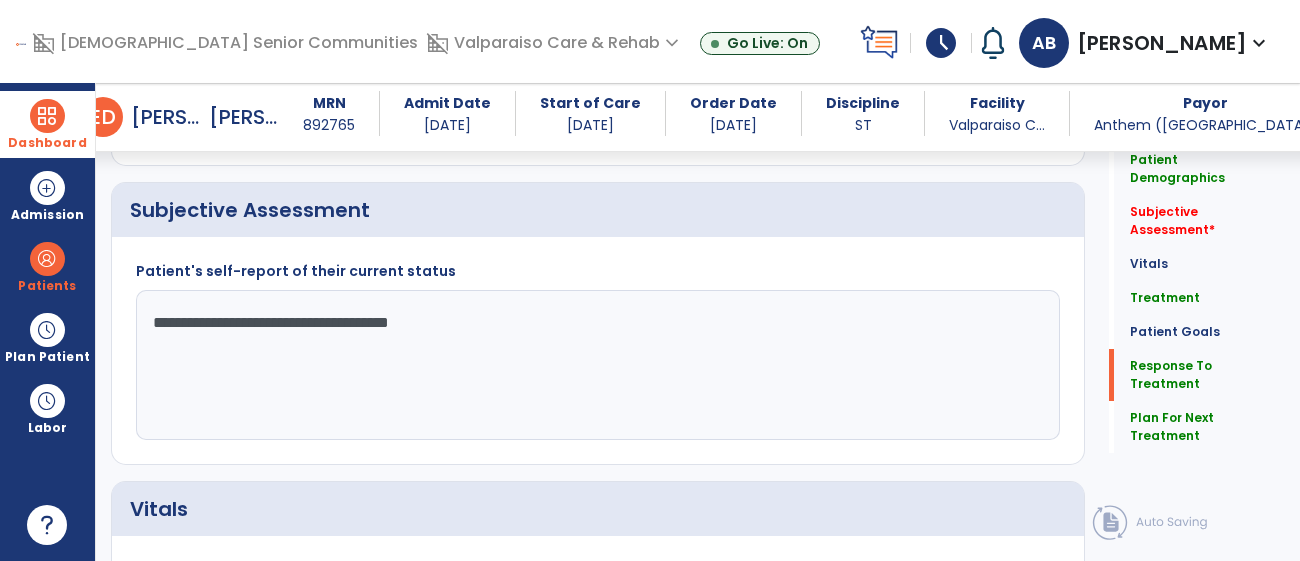 scroll, scrollTop: 2523, scrollLeft: 0, axis: vertical 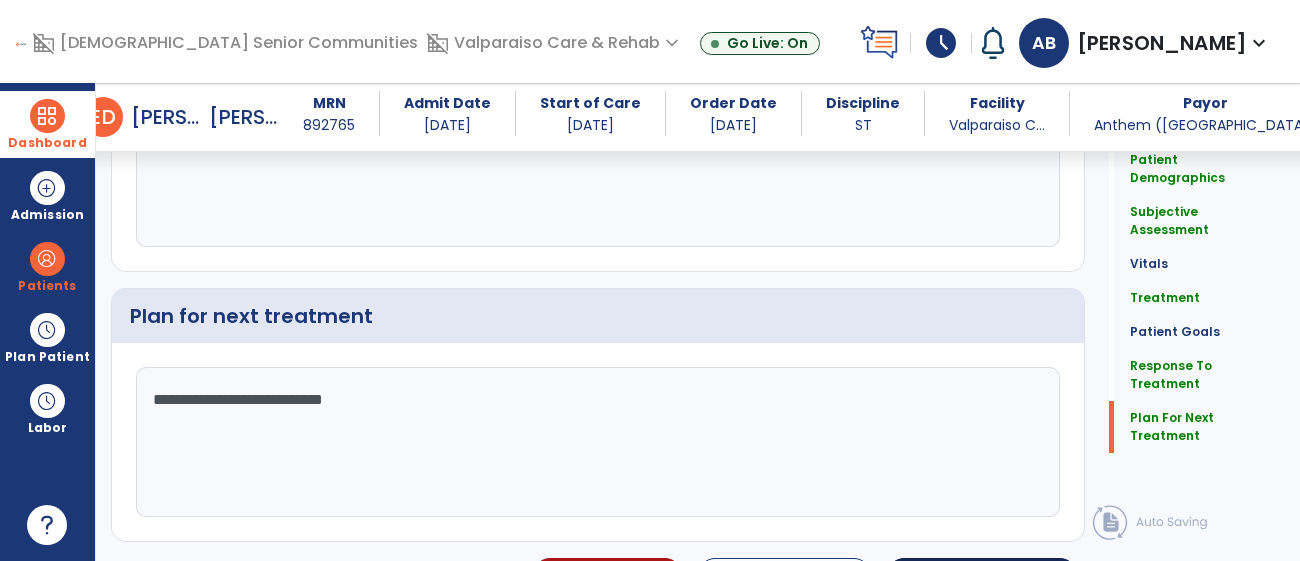 type on "**********" 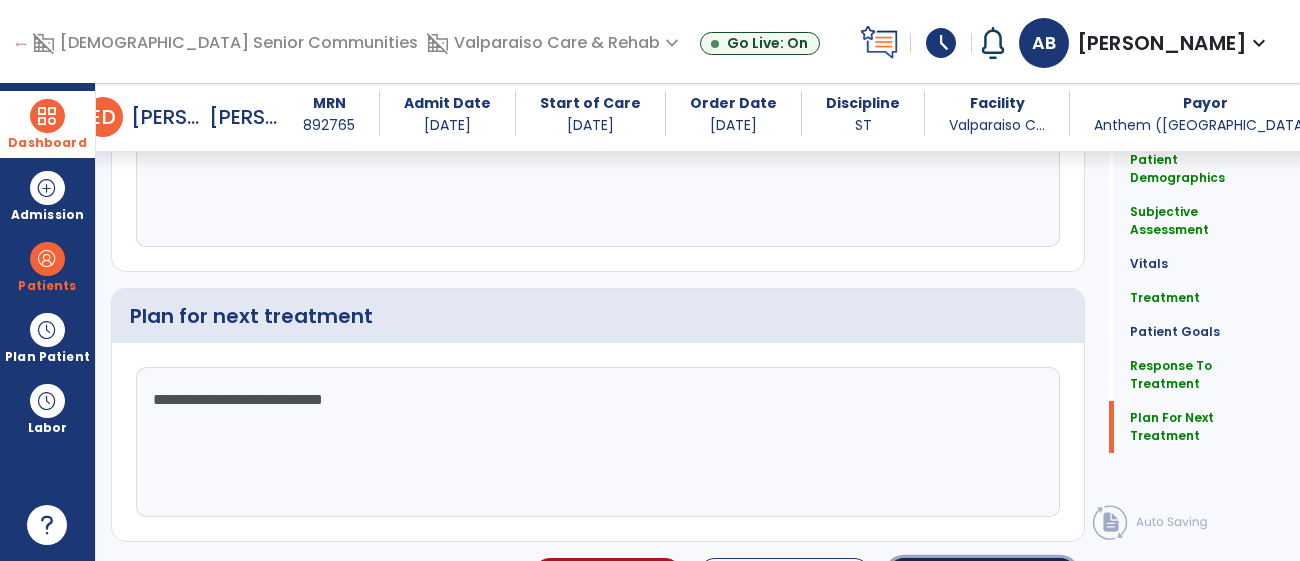 click on "Sign Doc" 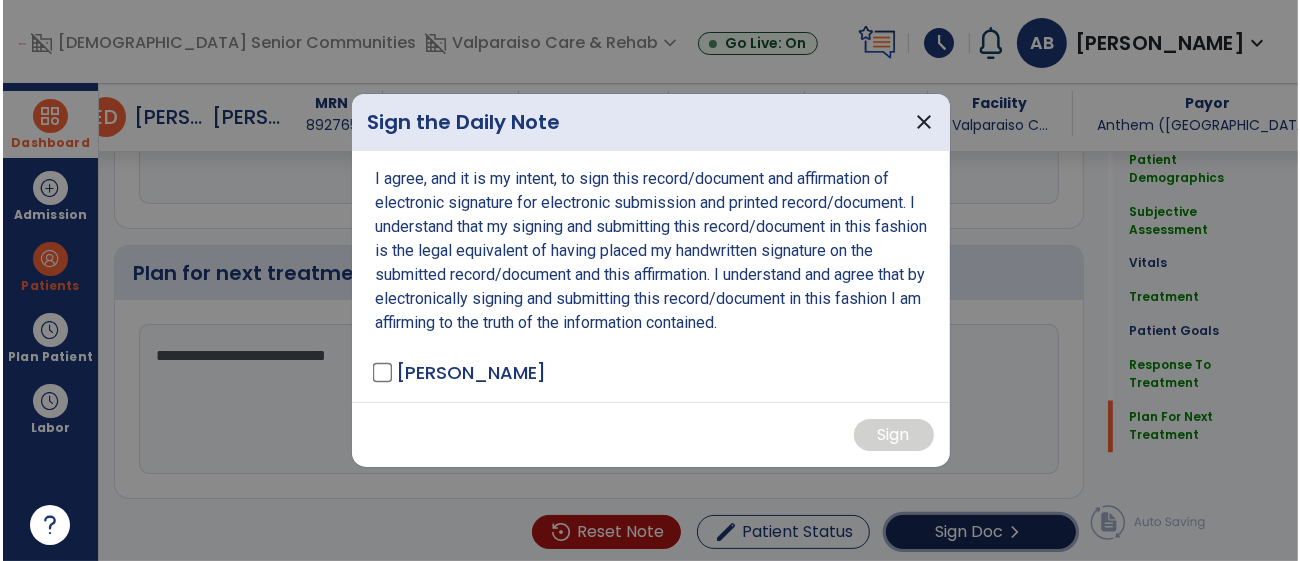 scroll, scrollTop: 2523, scrollLeft: 0, axis: vertical 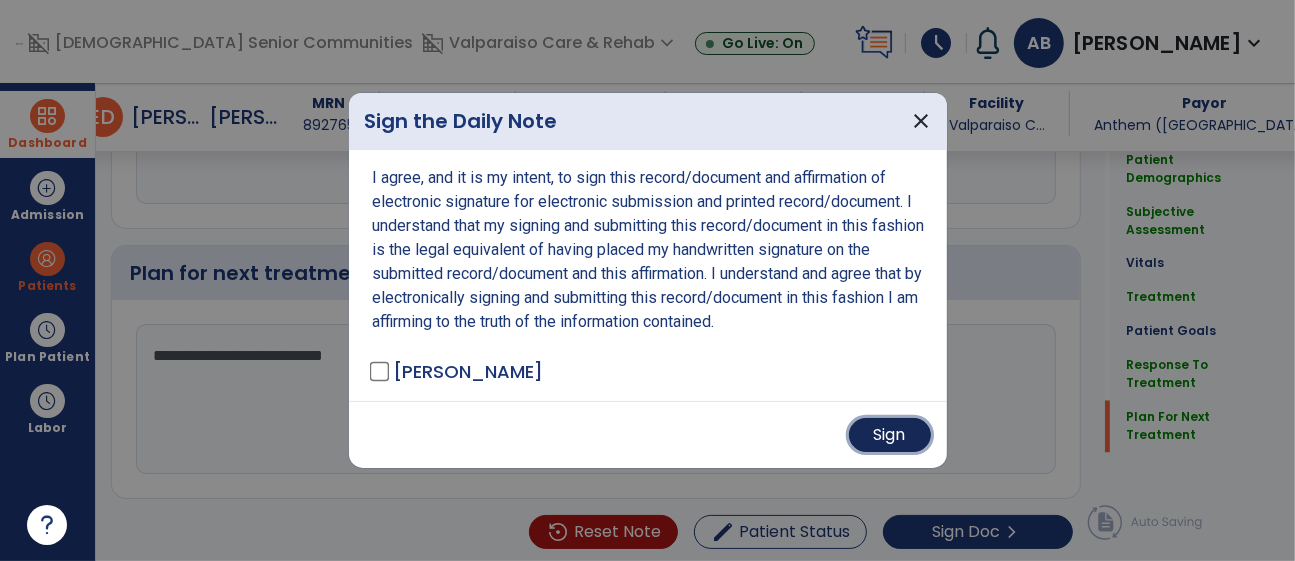 click on "Sign" at bounding box center [890, 435] 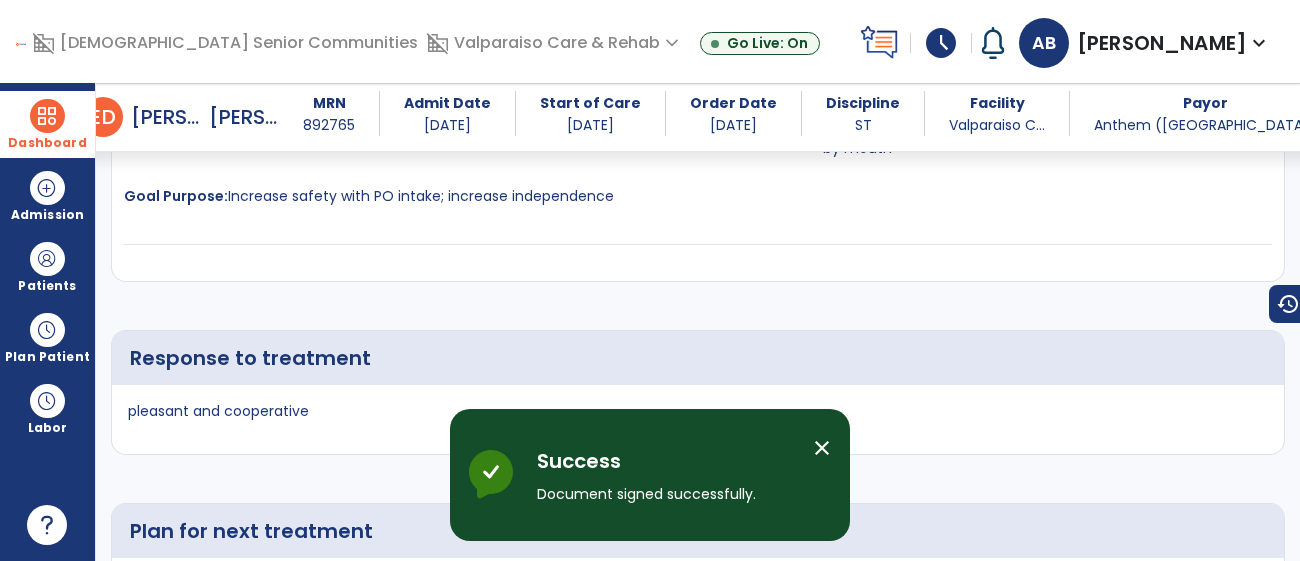 scroll, scrollTop: 3133, scrollLeft: 0, axis: vertical 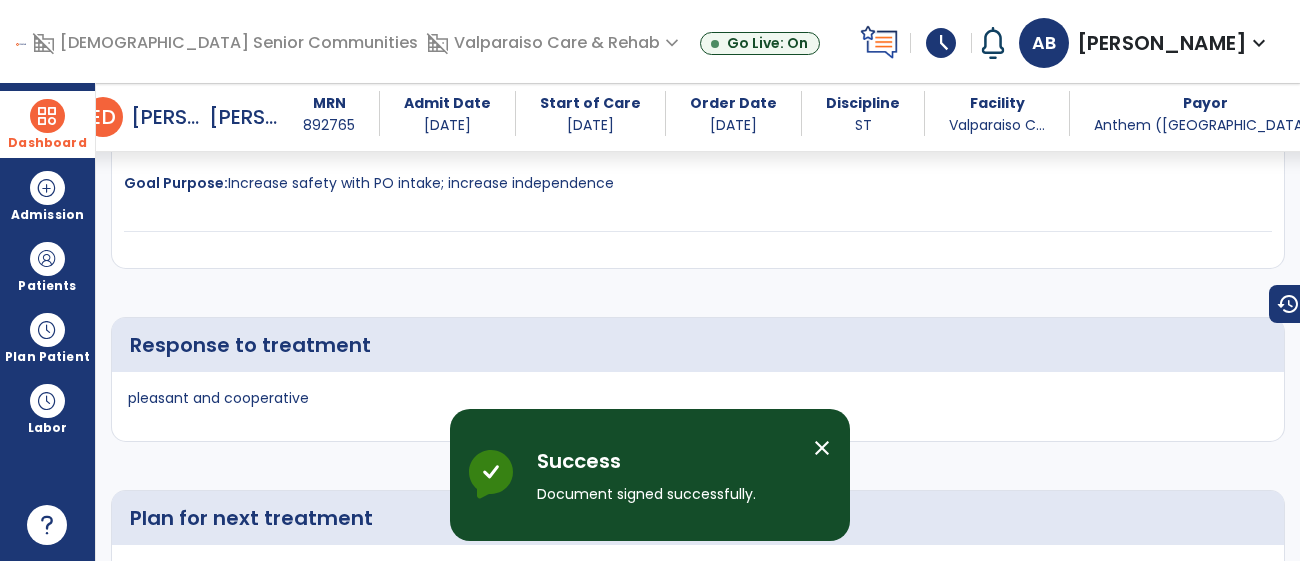 click on "Dashboard" at bounding box center (47, 124) 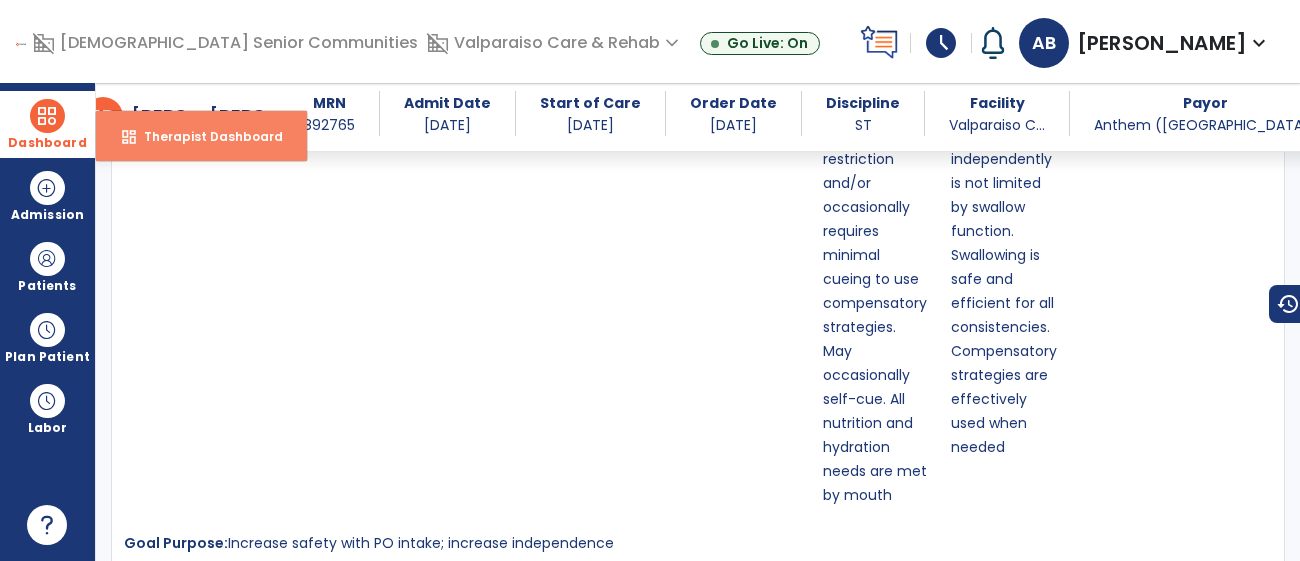 click on "dashboard  Therapist Dashboard" at bounding box center (201, 136) 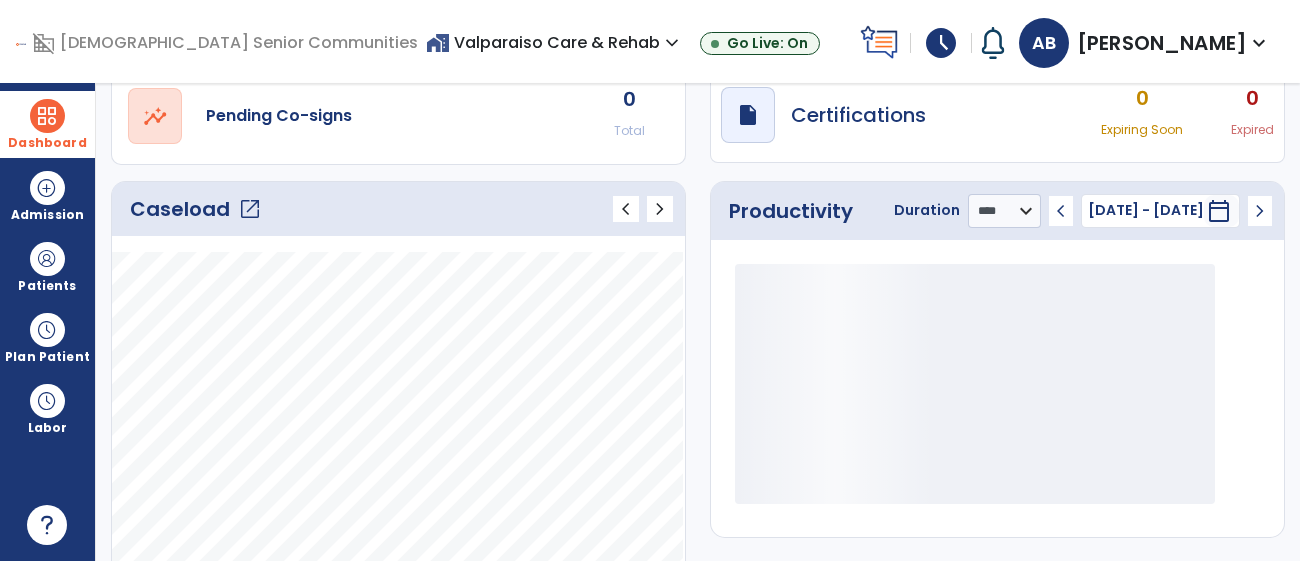 scroll, scrollTop: 103, scrollLeft: 0, axis: vertical 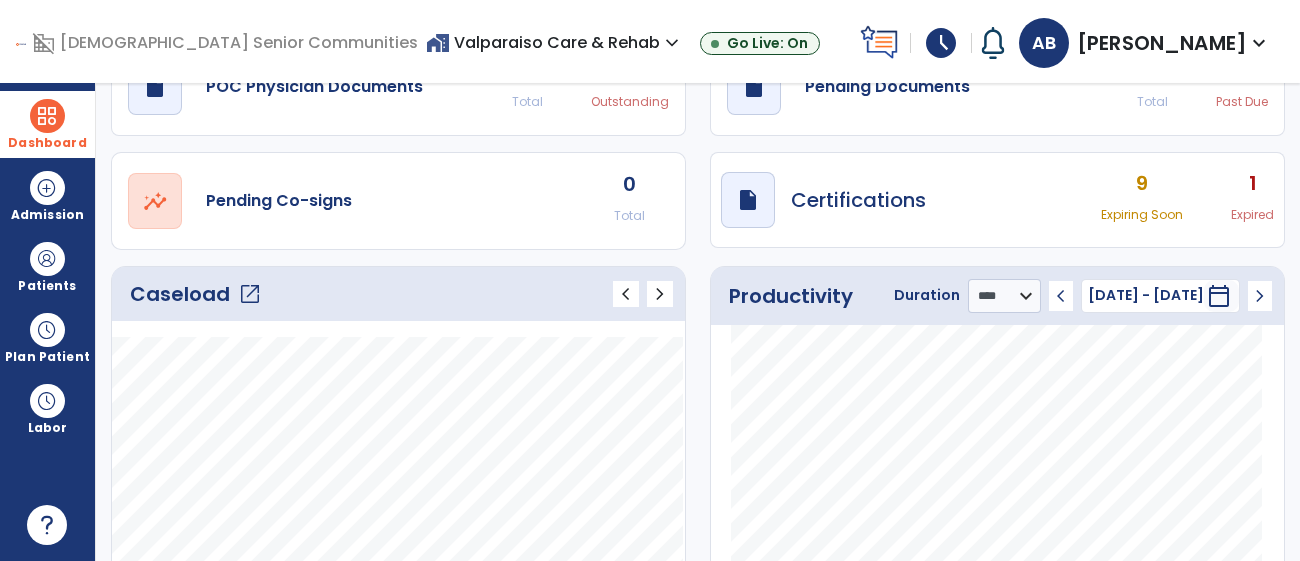 click on "Caseload   open_in_new" 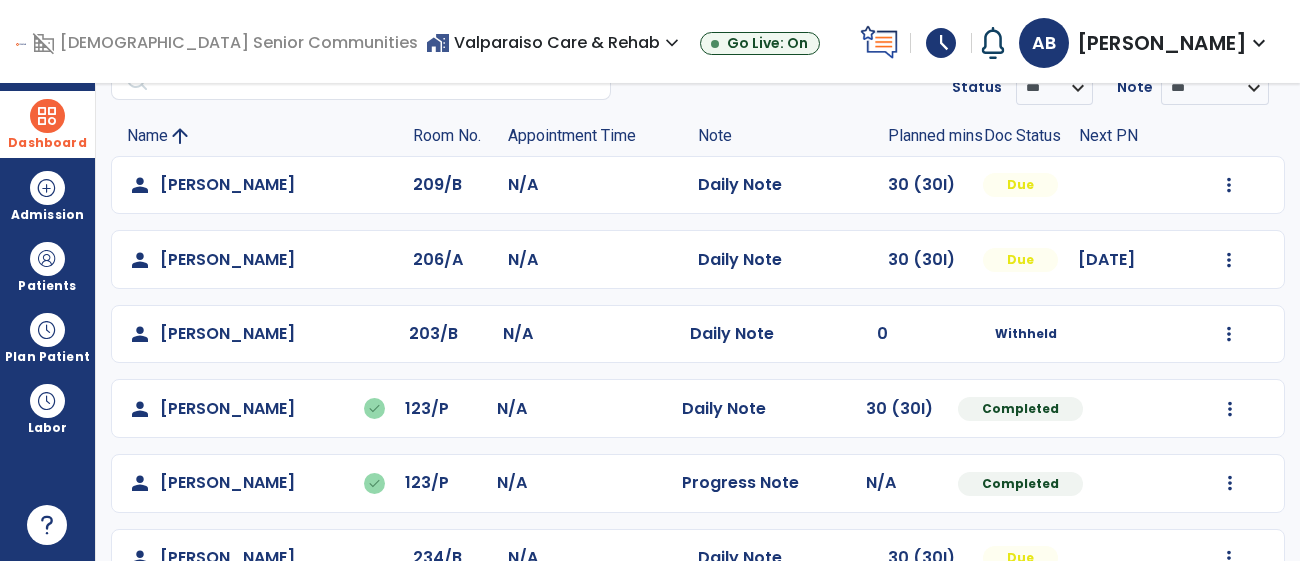 scroll, scrollTop: 0, scrollLeft: 0, axis: both 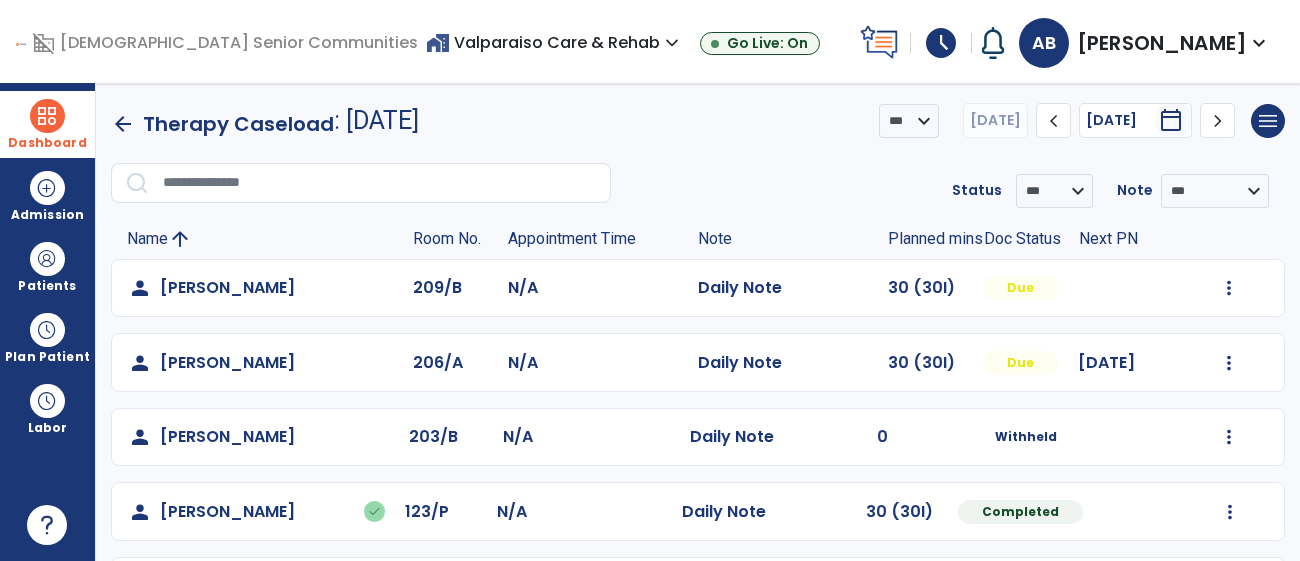 click on "chevron_left" 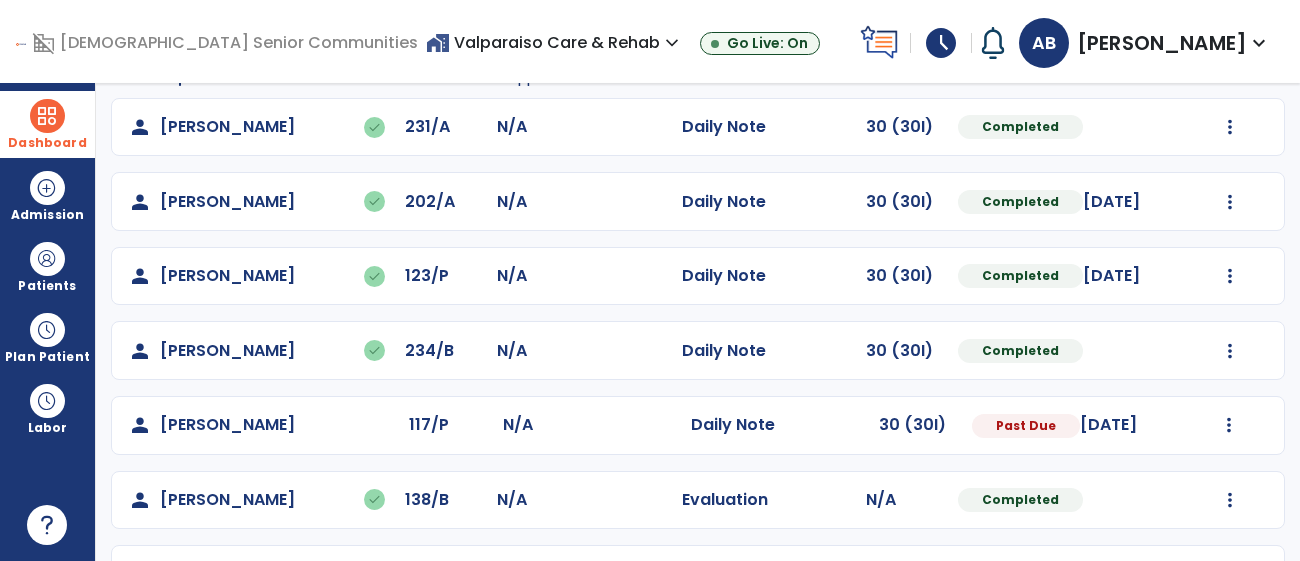 scroll, scrollTop: 0, scrollLeft: 0, axis: both 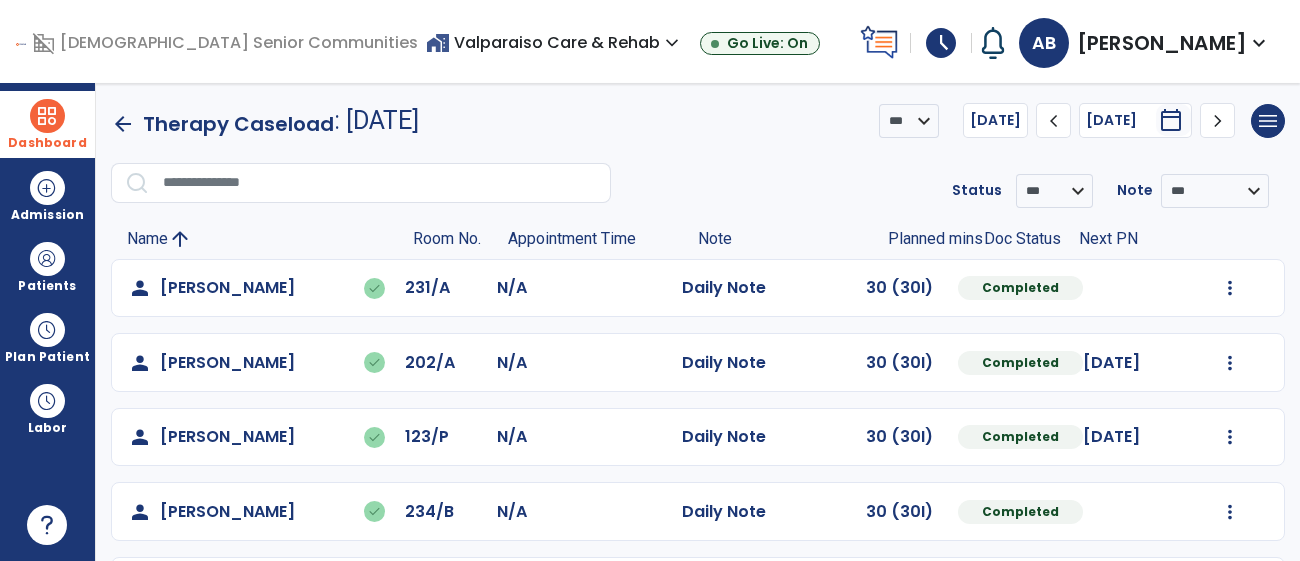 click on "chevron_right" 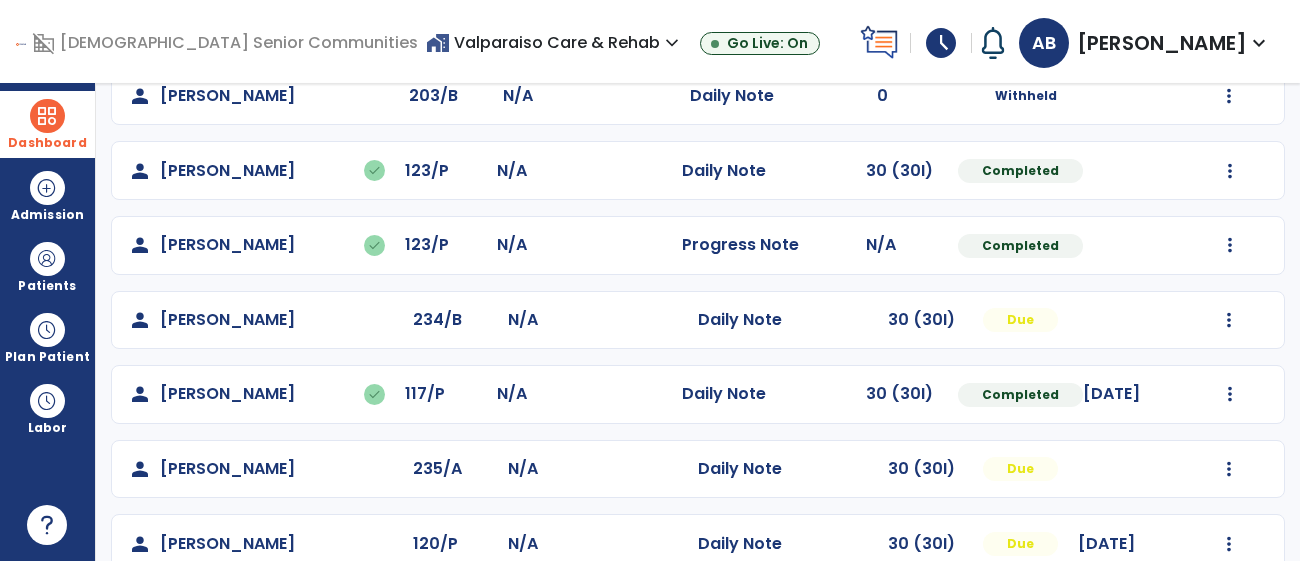 scroll, scrollTop: 363, scrollLeft: 0, axis: vertical 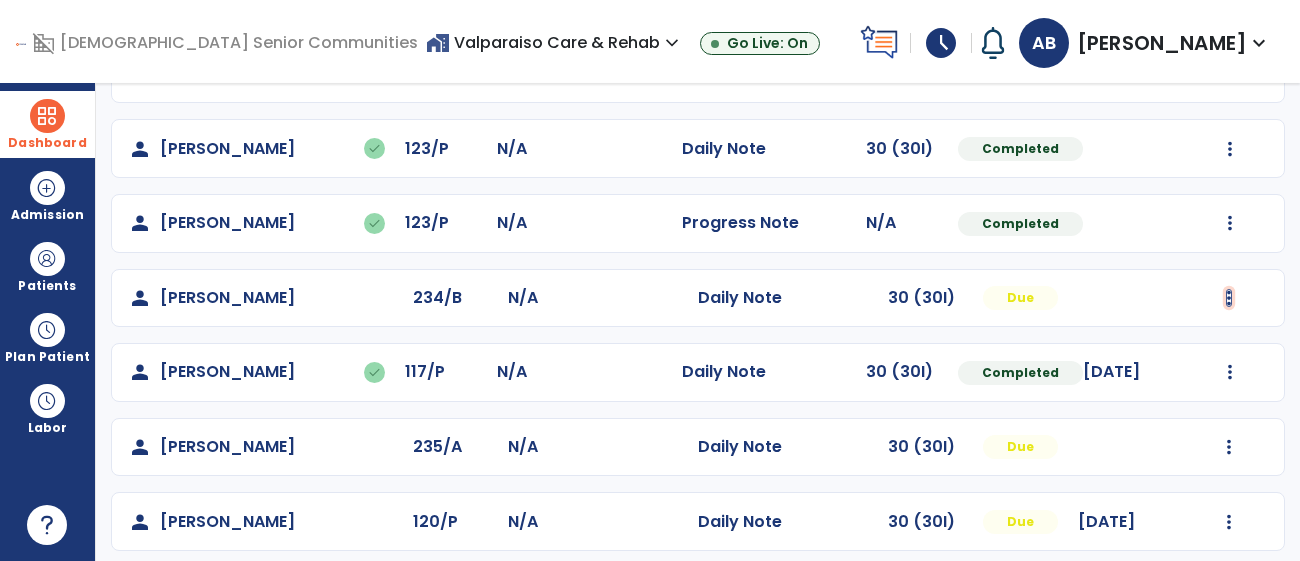 click at bounding box center (1229, -75) 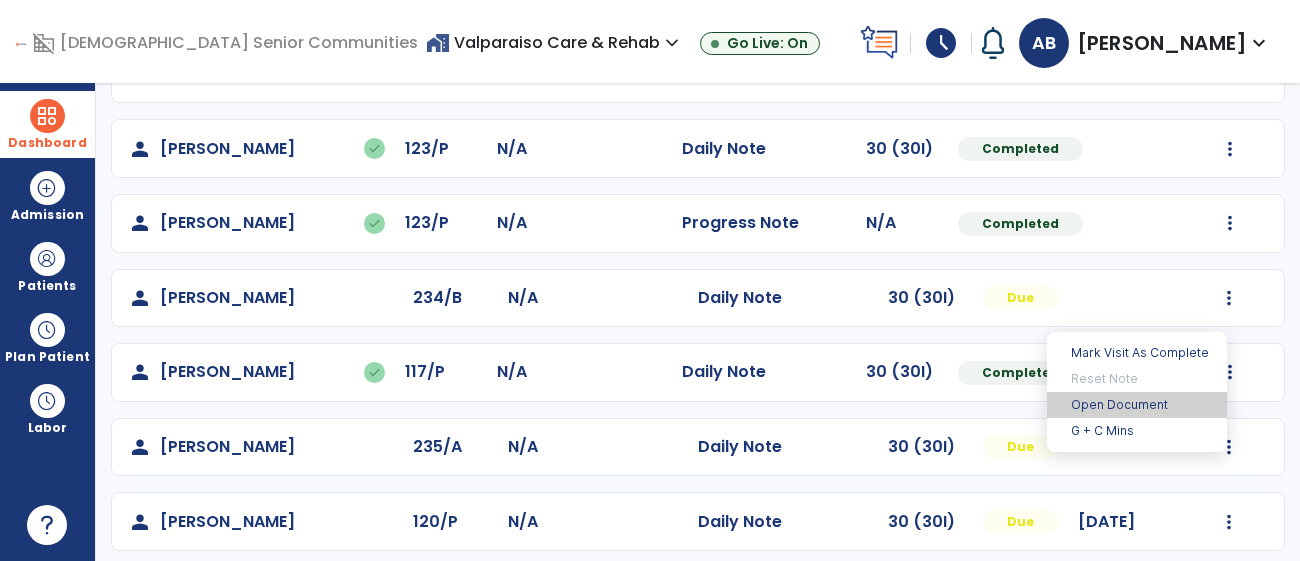 click on "Open Document" at bounding box center (1137, 405) 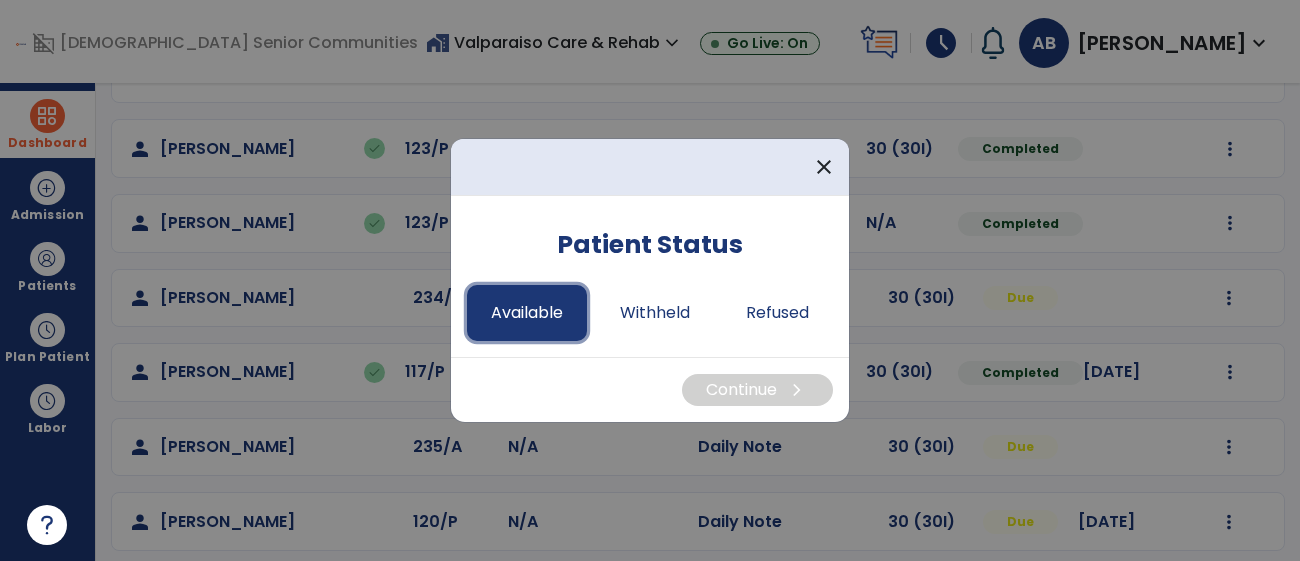 click on "Available" at bounding box center (527, 313) 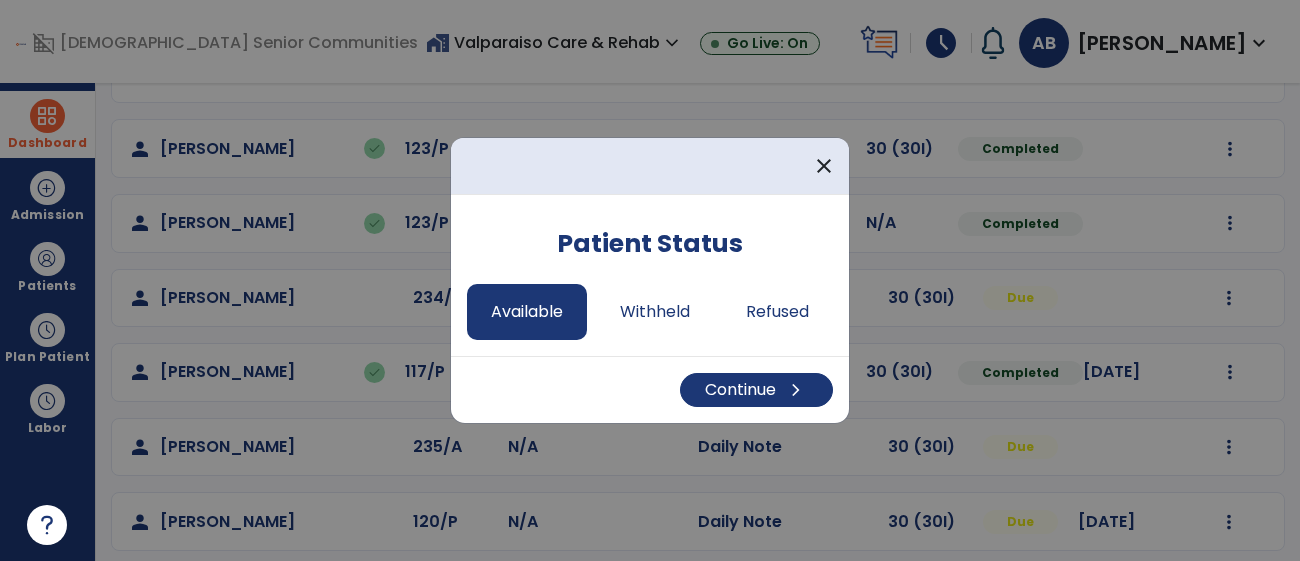 click on "Continue   chevron_right" at bounding box center (650, 389) 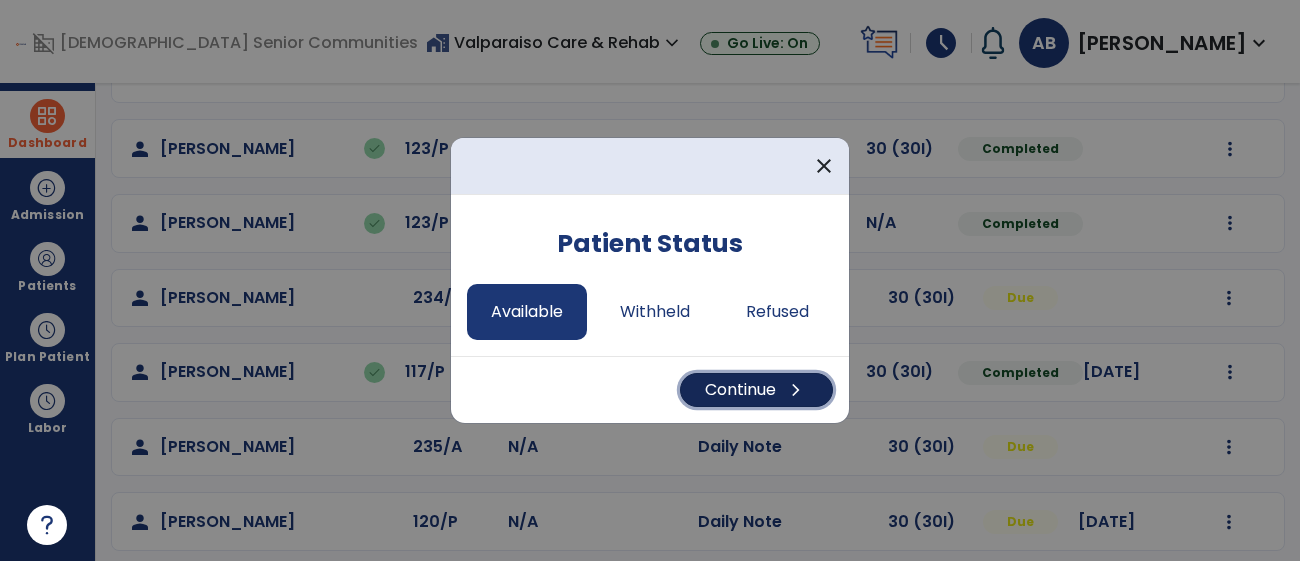 click on "Continue   chevron_right" at bounding box center (756, 390) 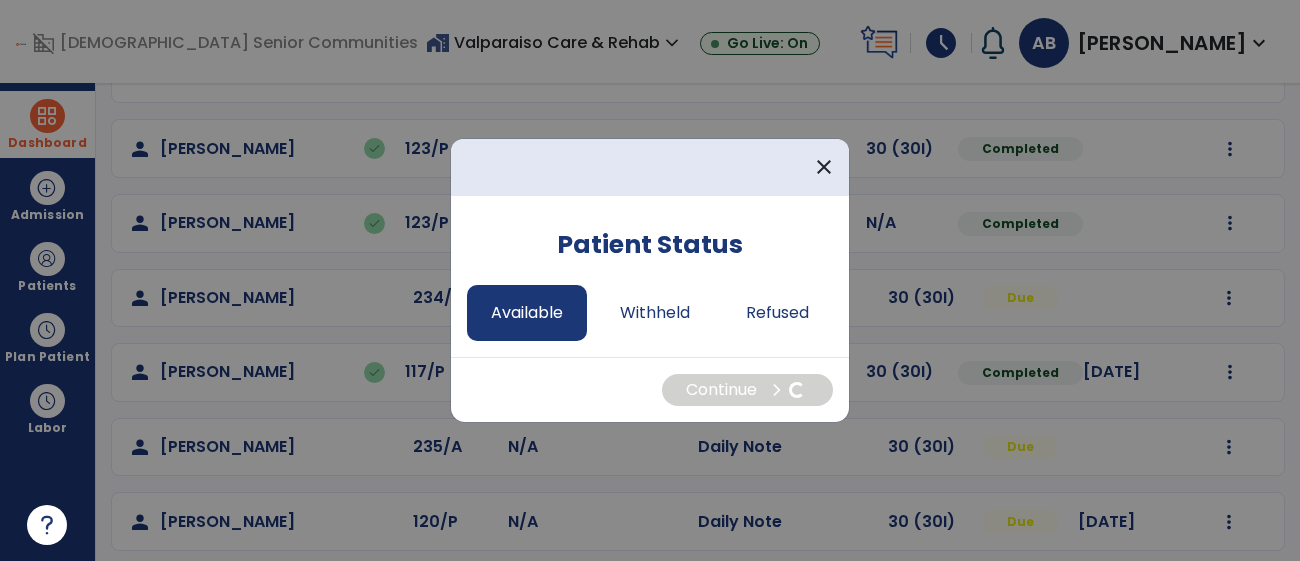 select on "*" 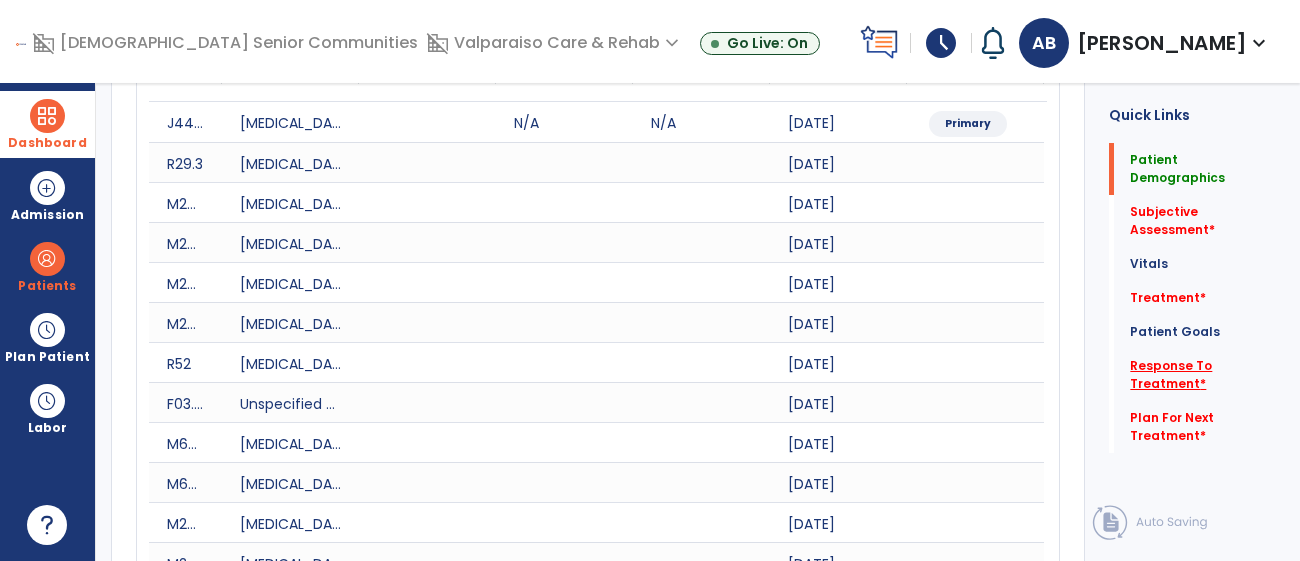 click on "Response To Treatment   *" 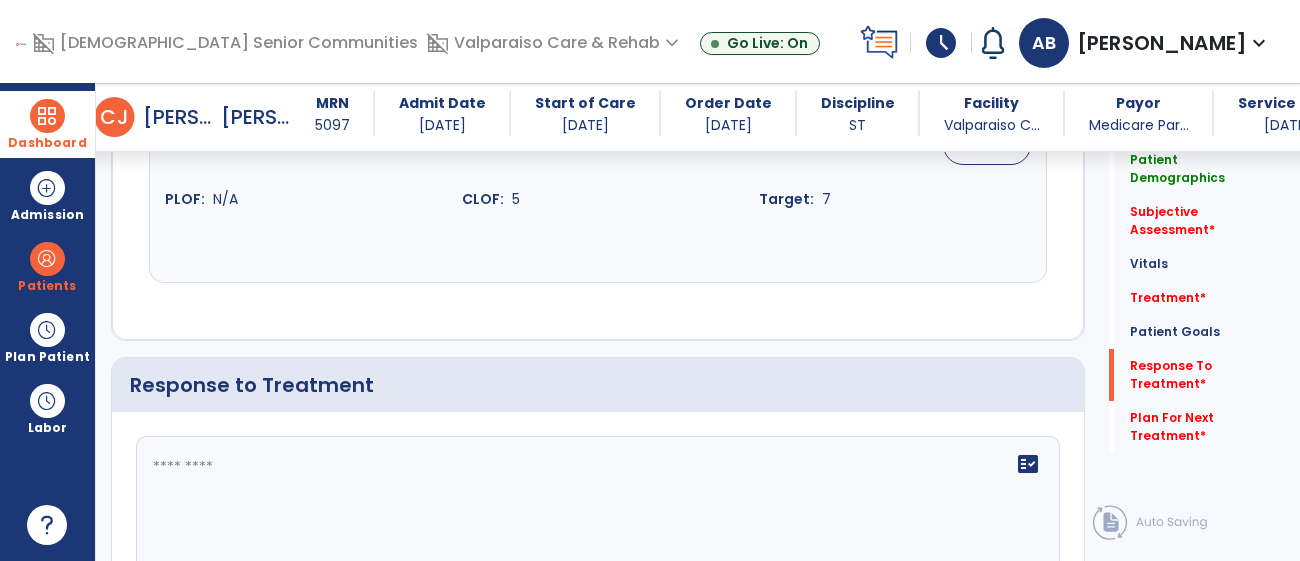 scroll, scrollTop: 2774, scrollLeft: 0, axis: vertical 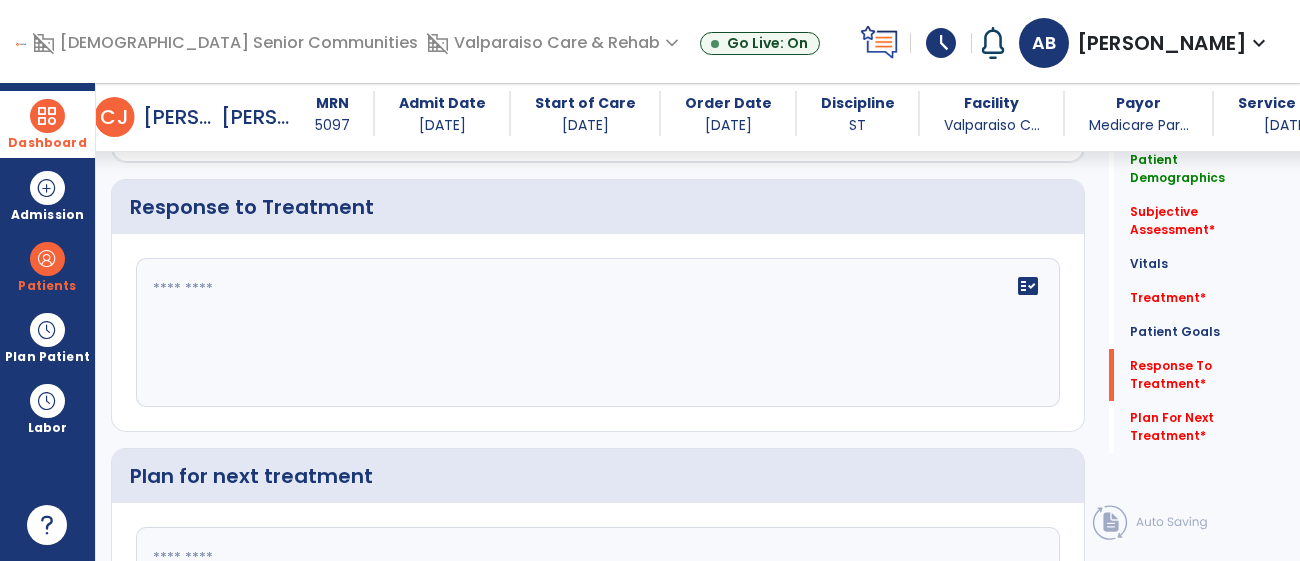 click on "fact_check" 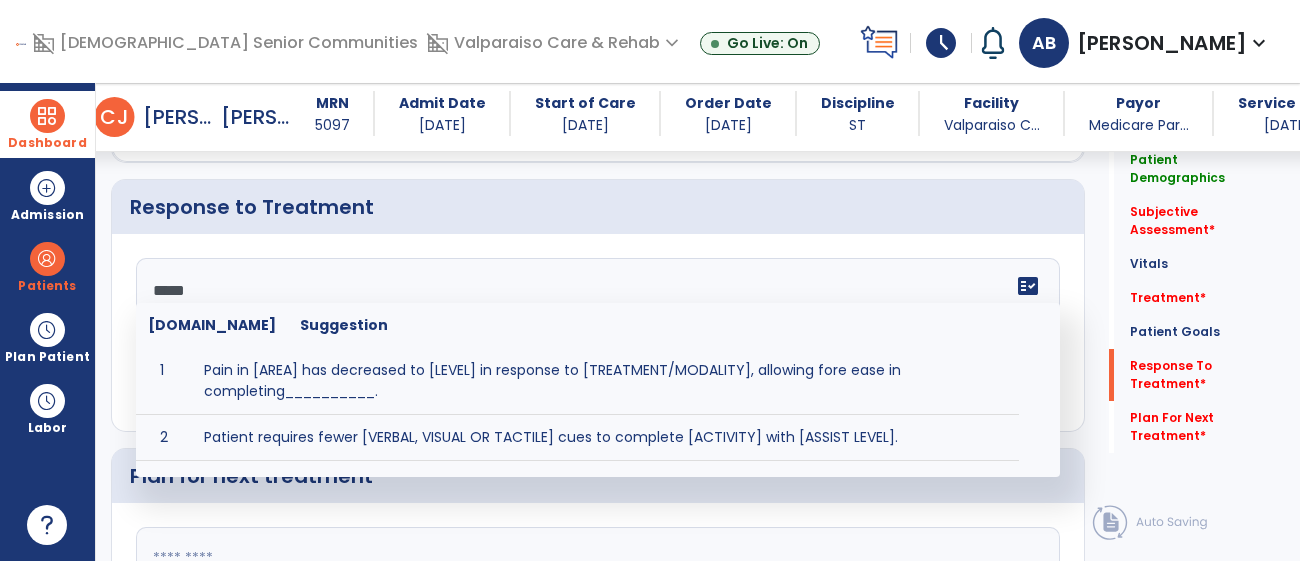 type on "******" 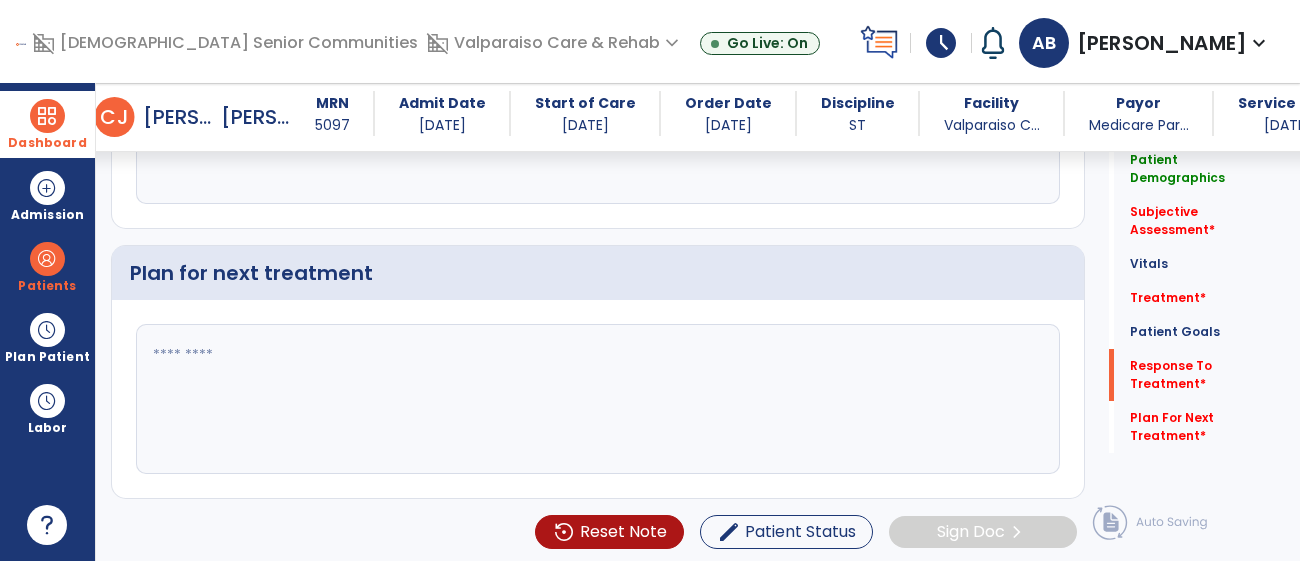 scroll, scrollTop: 2978, scrollLeft: 0, axis: vertical 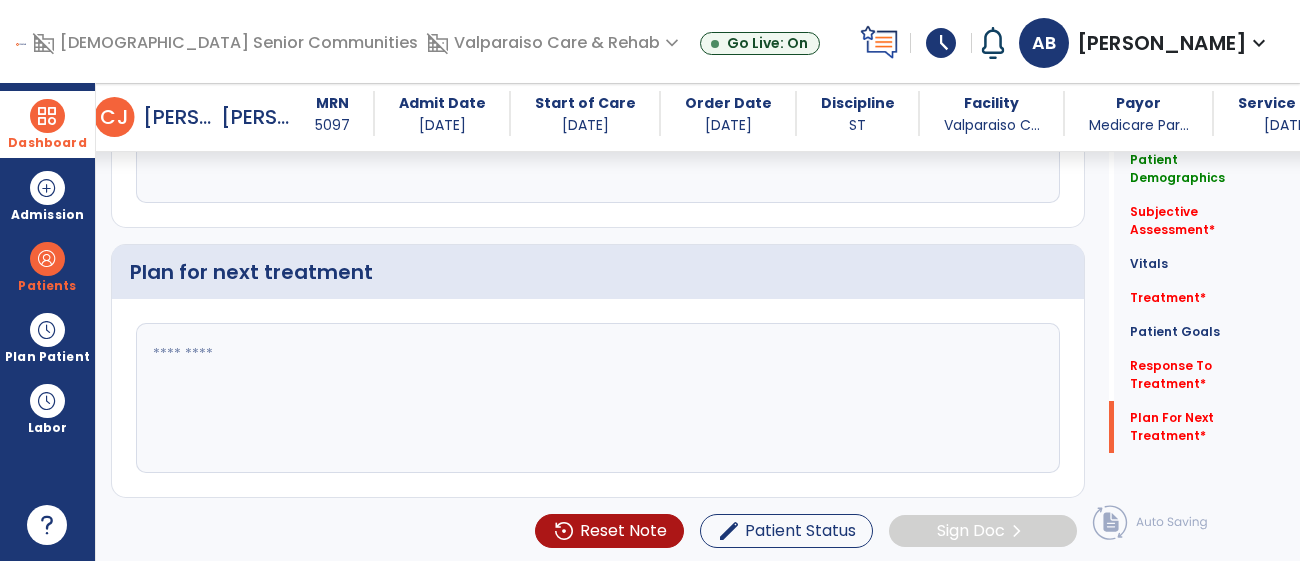 type on "**********" 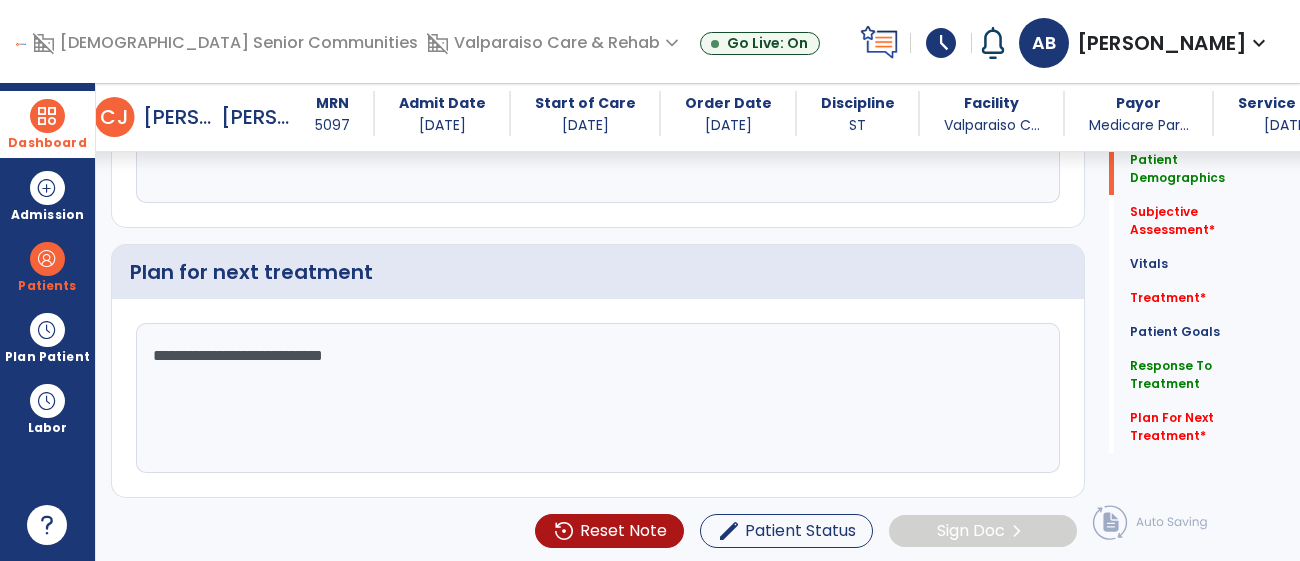 scroll, scrollTop: 0, scrollLeft: 0, axis: both 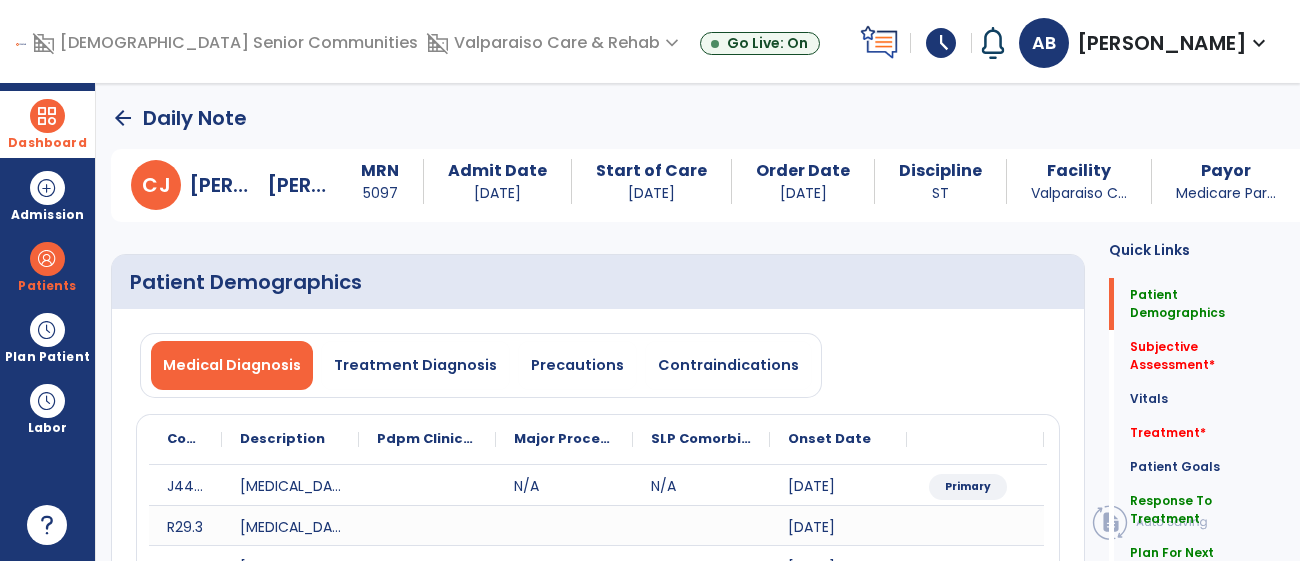 type on "**********" 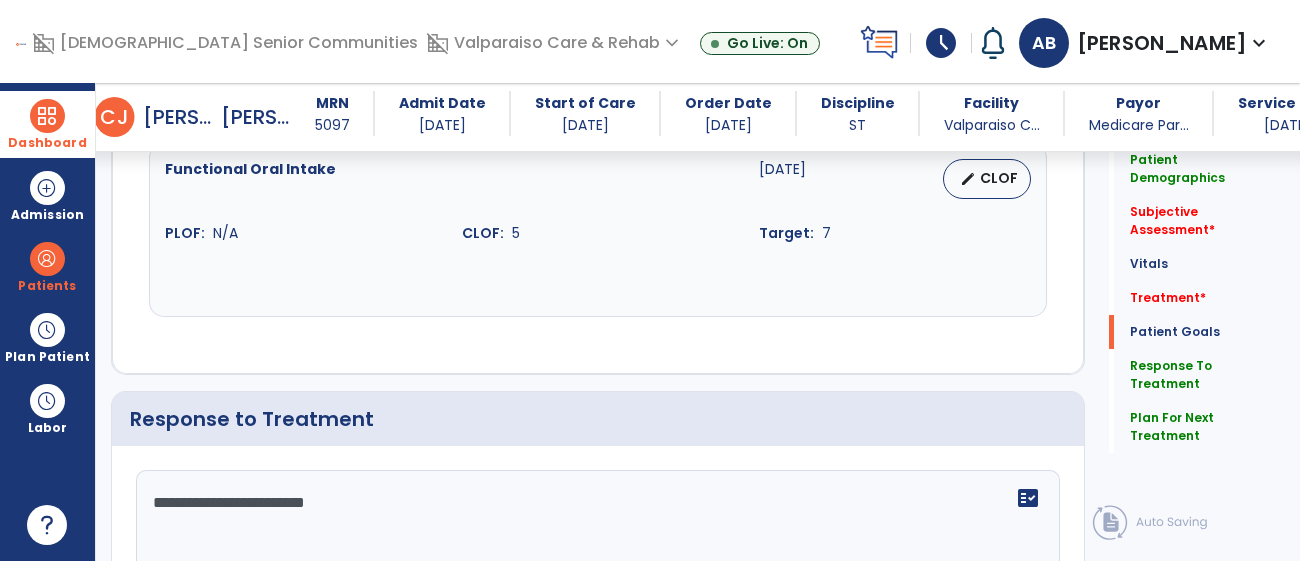 scroll, scrollTop: 2978, scrollLeft: 0, axis: vertical 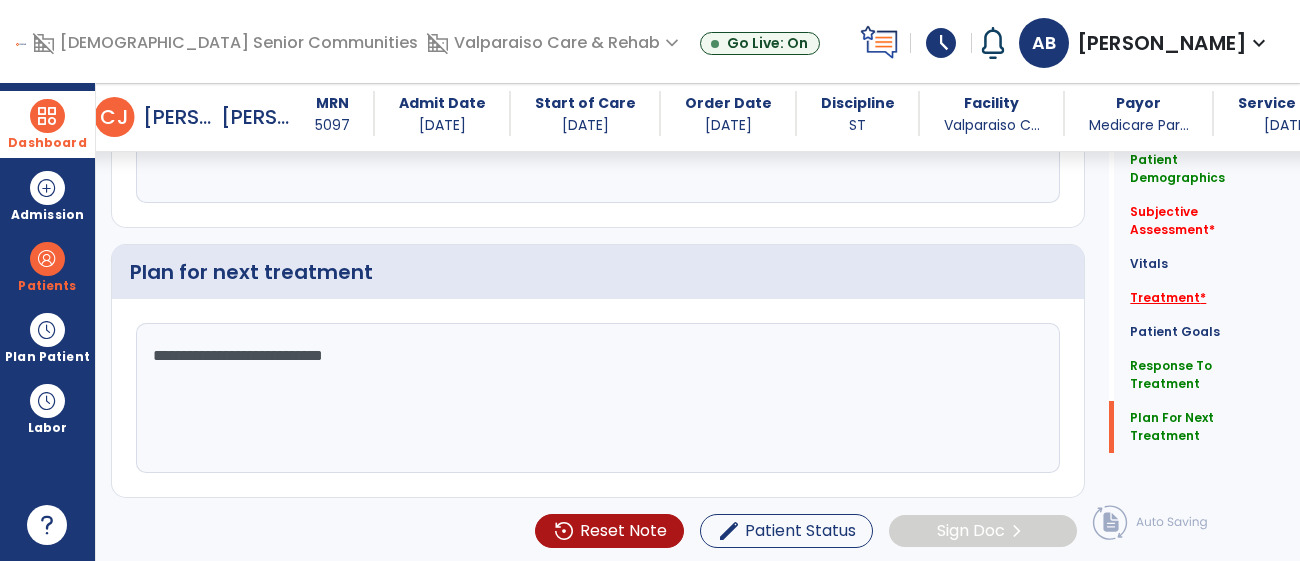 click on "Treatment   *" 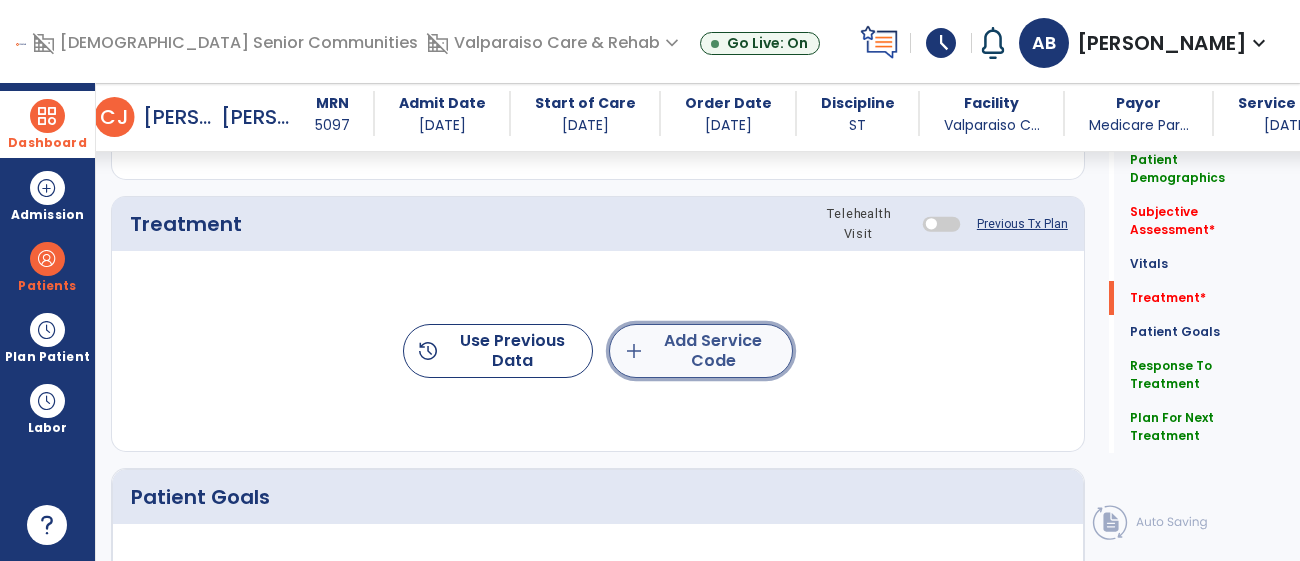 click on "add  Add Service Code" 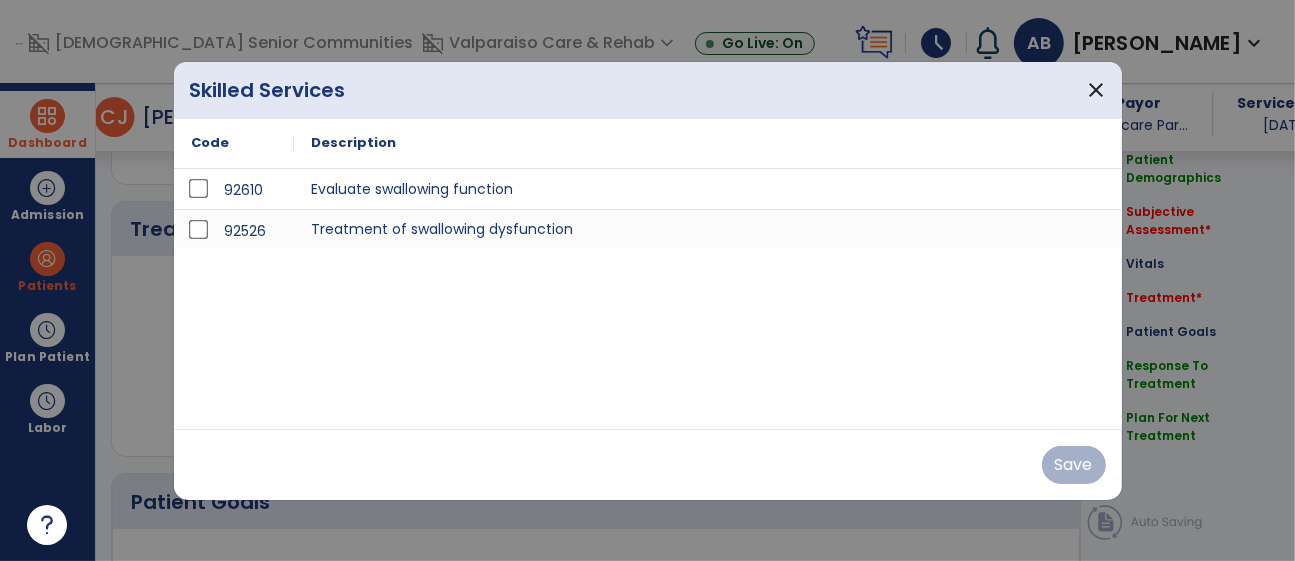 scroll, scrollTop: 2133, scrollLeft: 0, axis: vertical 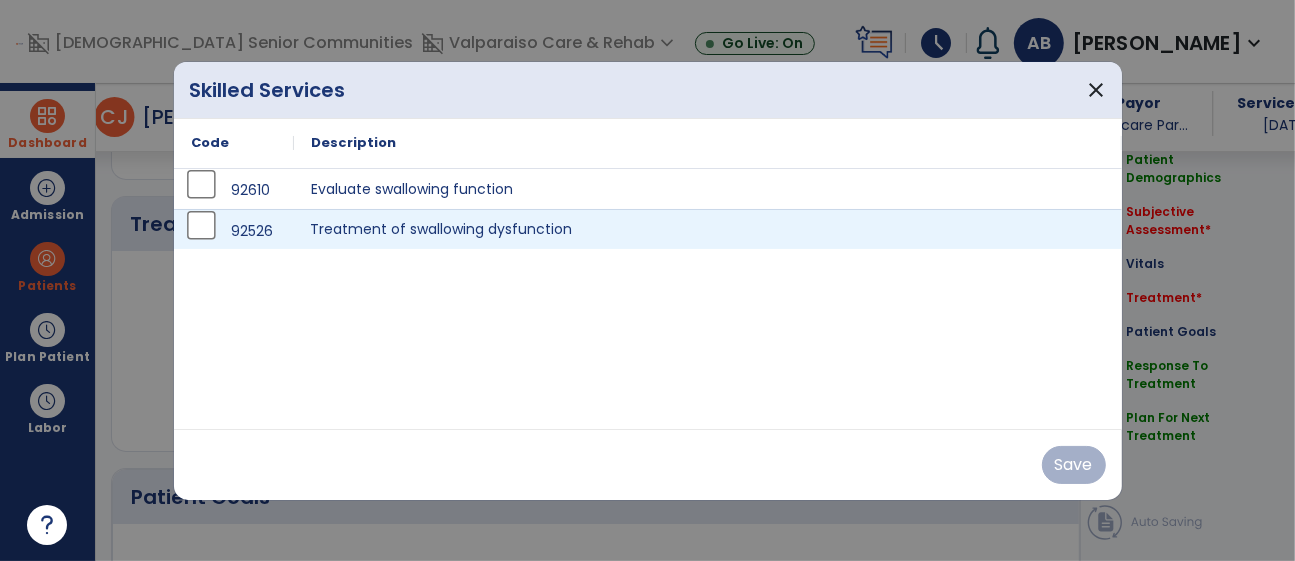 click on "Treatment of swallowing dysfunction" at bounding box center [708, 229] 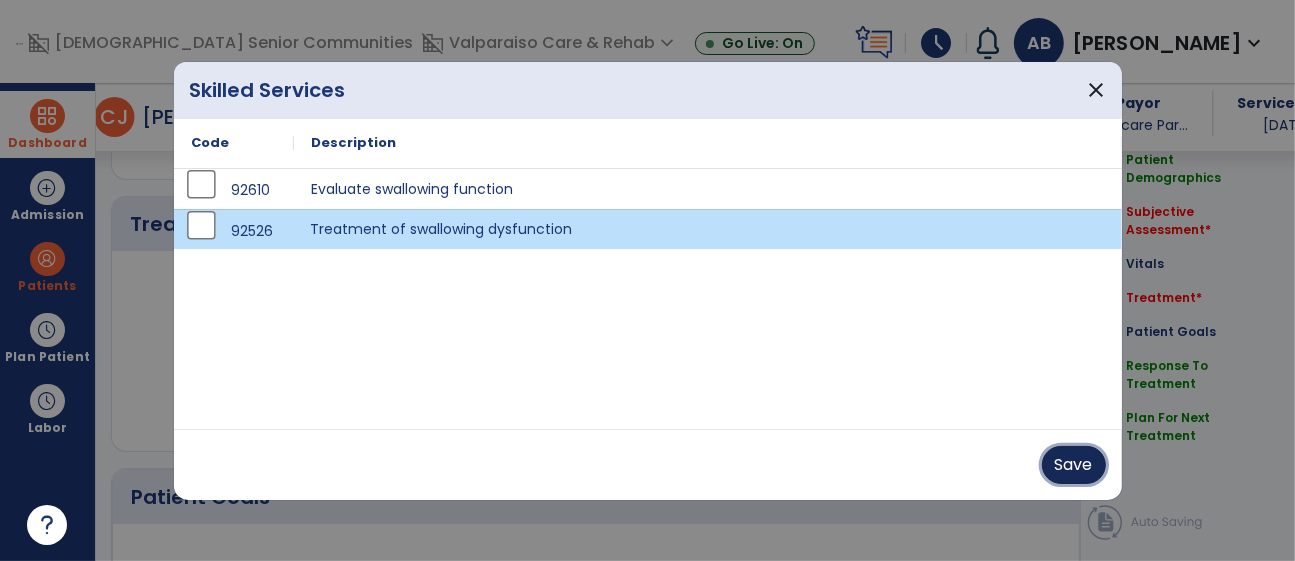 click on "Save" at bounding box center (1074, 465) 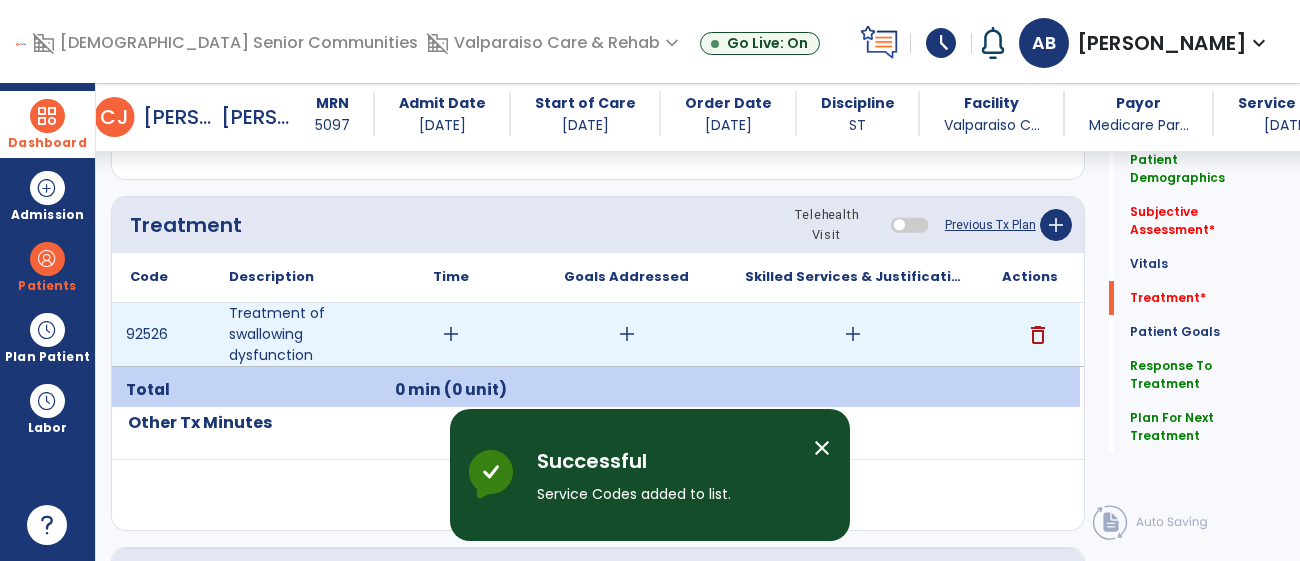 click on "add" at bounding box center [451, 334] 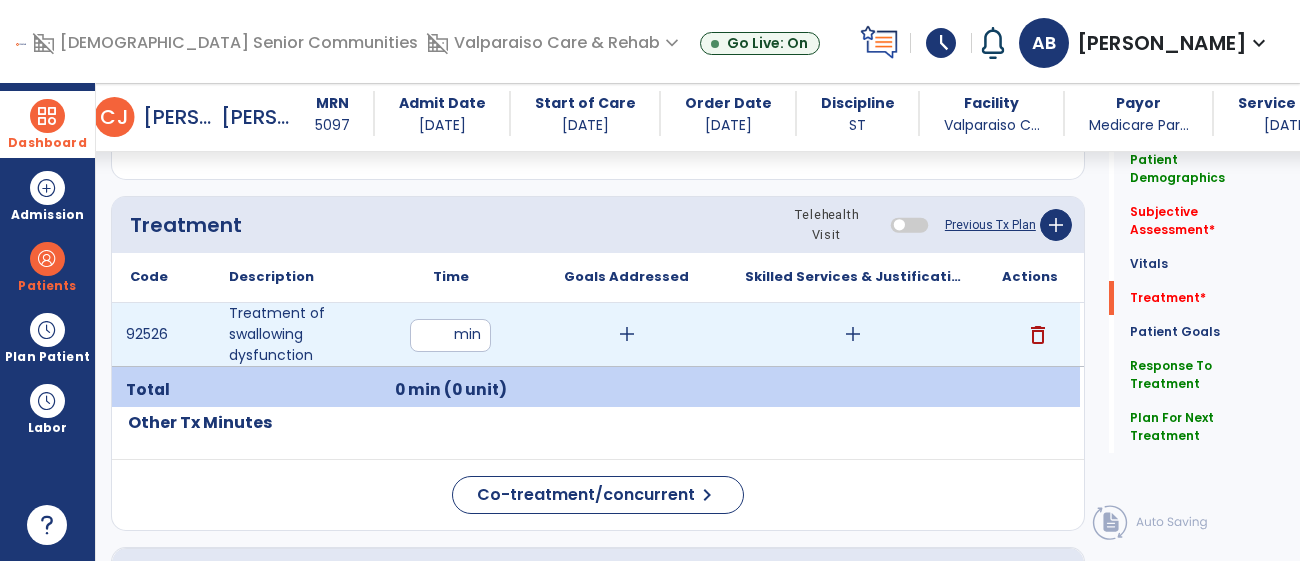 type on "**" 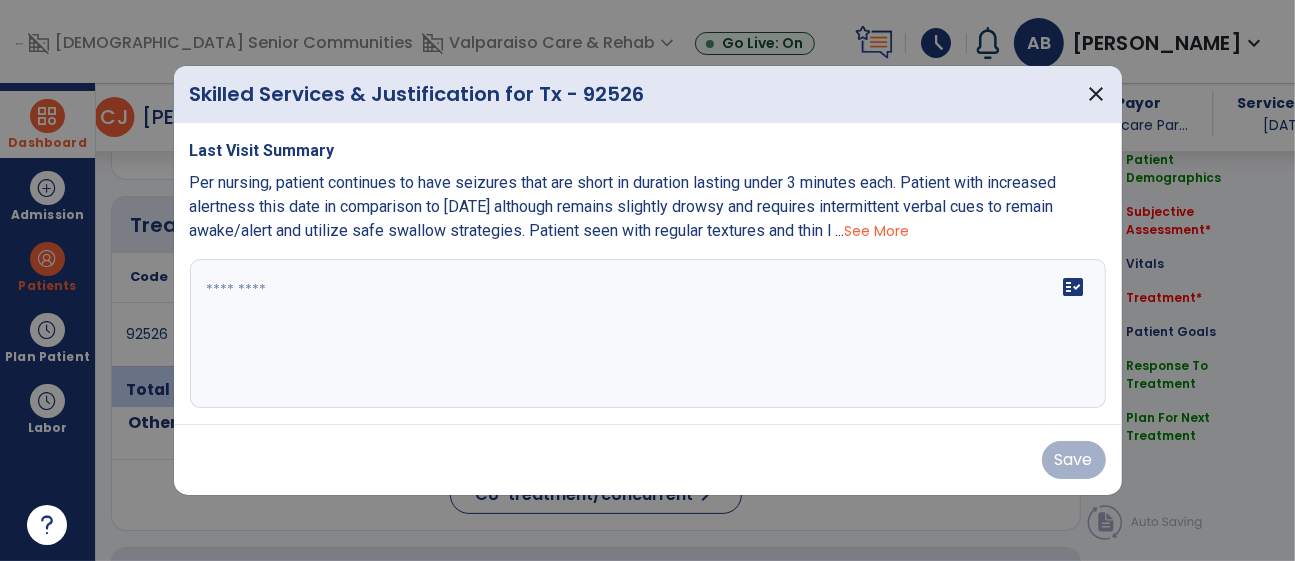 scroll, scrollTop: 2133, scrollLeft: 0, axis: vertical 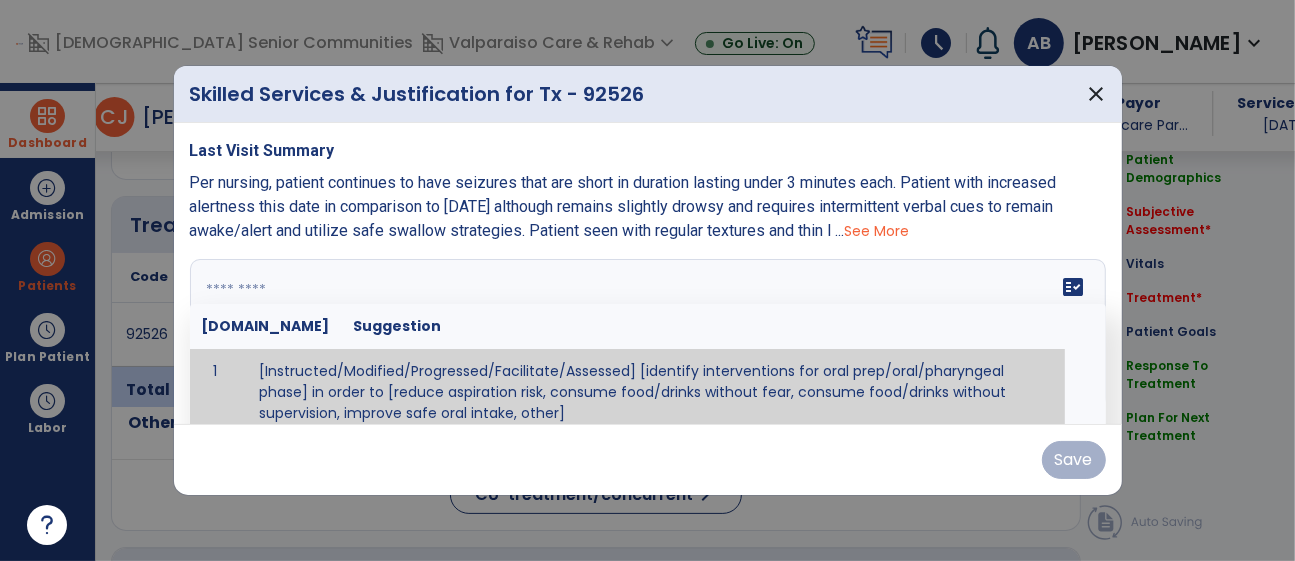 paste on "**********" 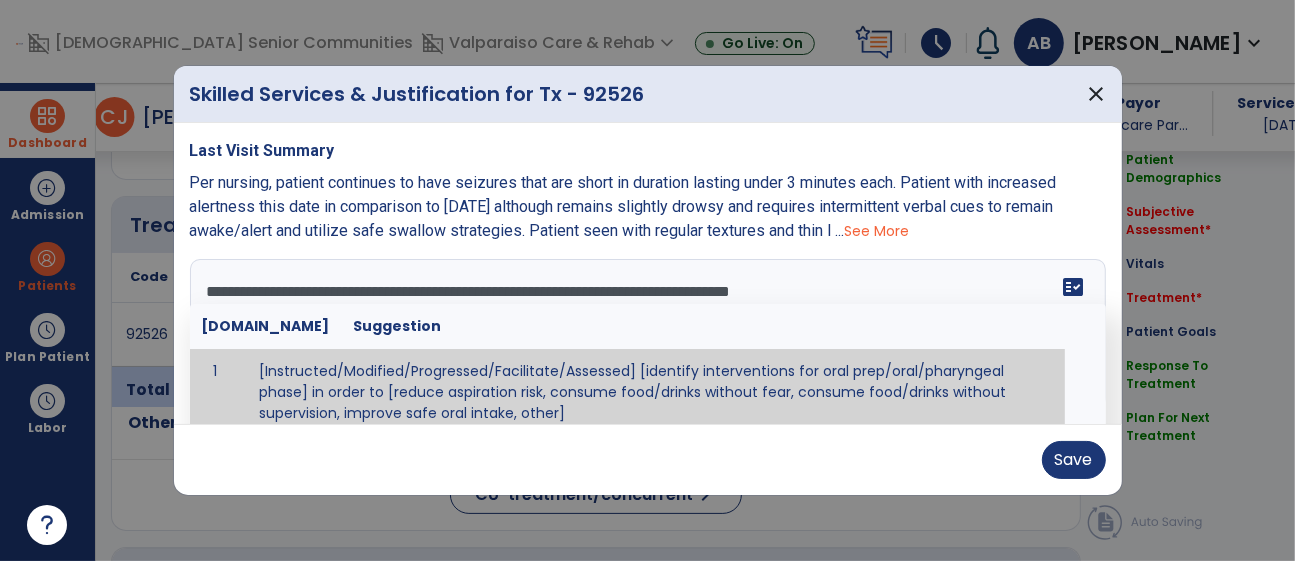 click on "**********" at bounding box center (648, 274) 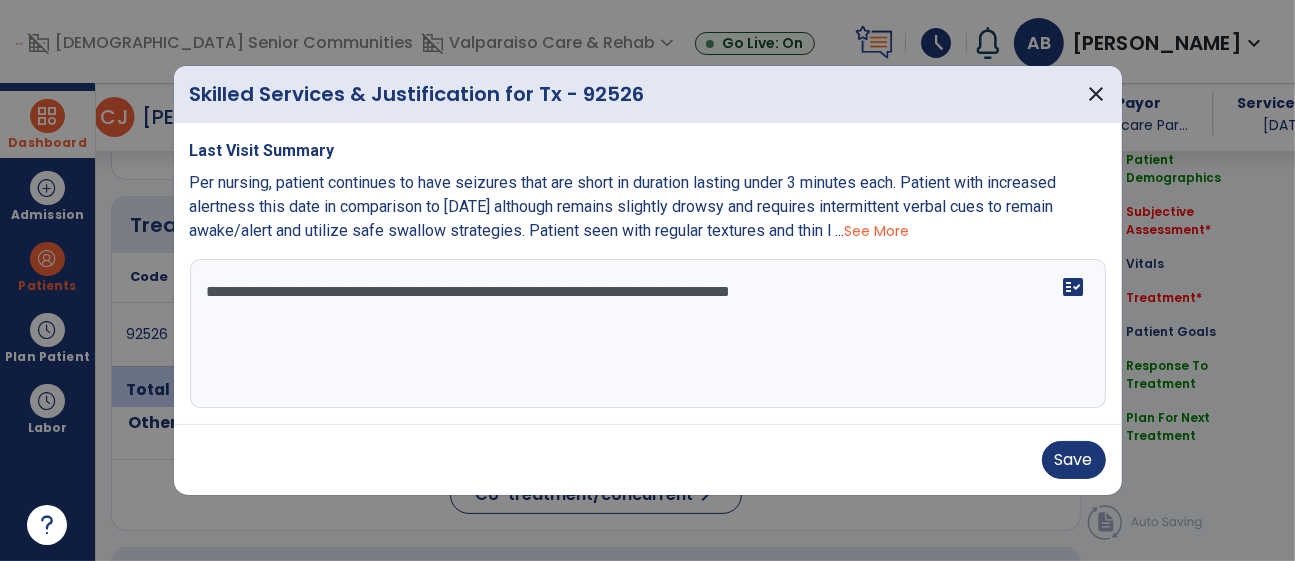 click on "**********" at bounding box center [648, 334] 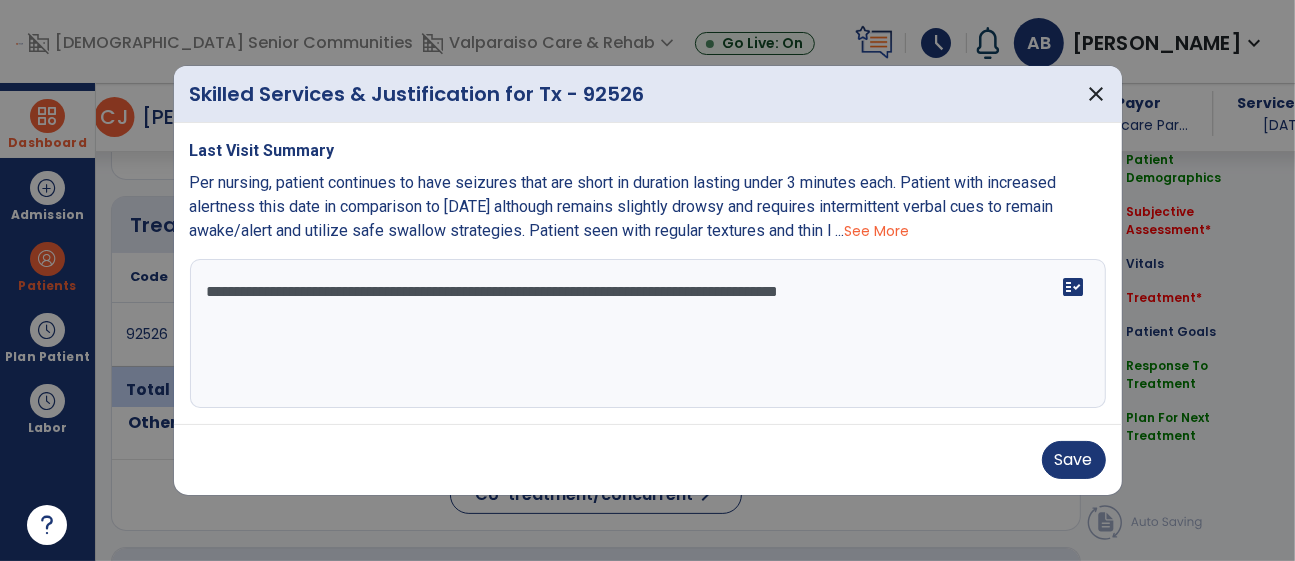 click on "**********" at bounding box center [648, 334] 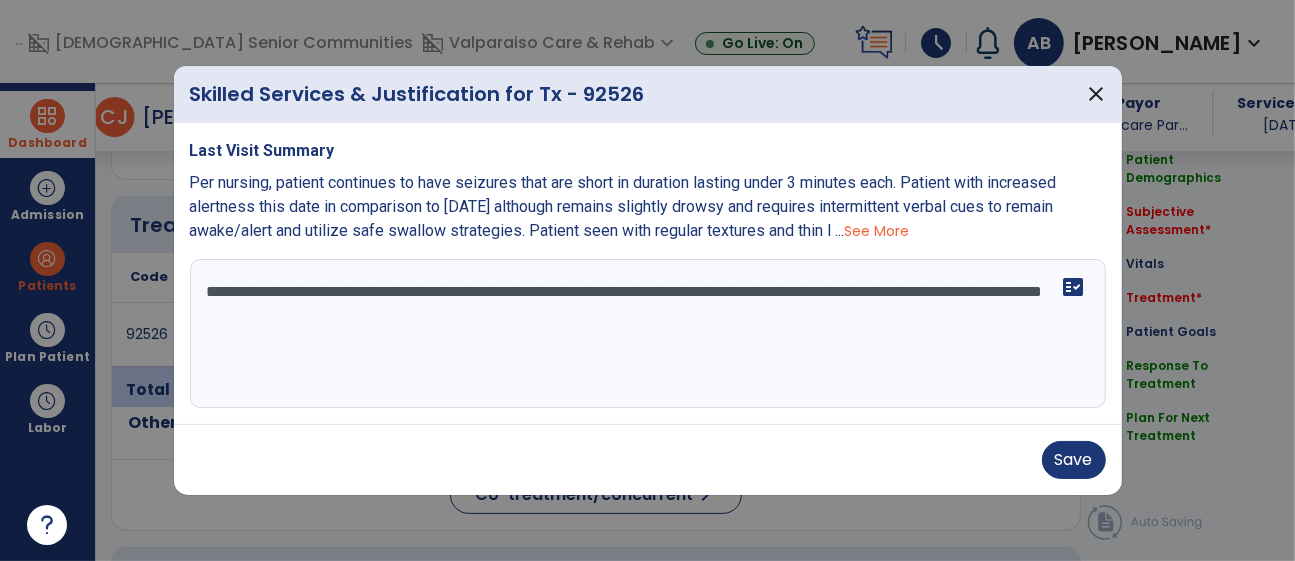 drag, startPoint x: 738, startPoint y: 290, endPoint x: 569, endPoint y: 293, distance: 169.02663 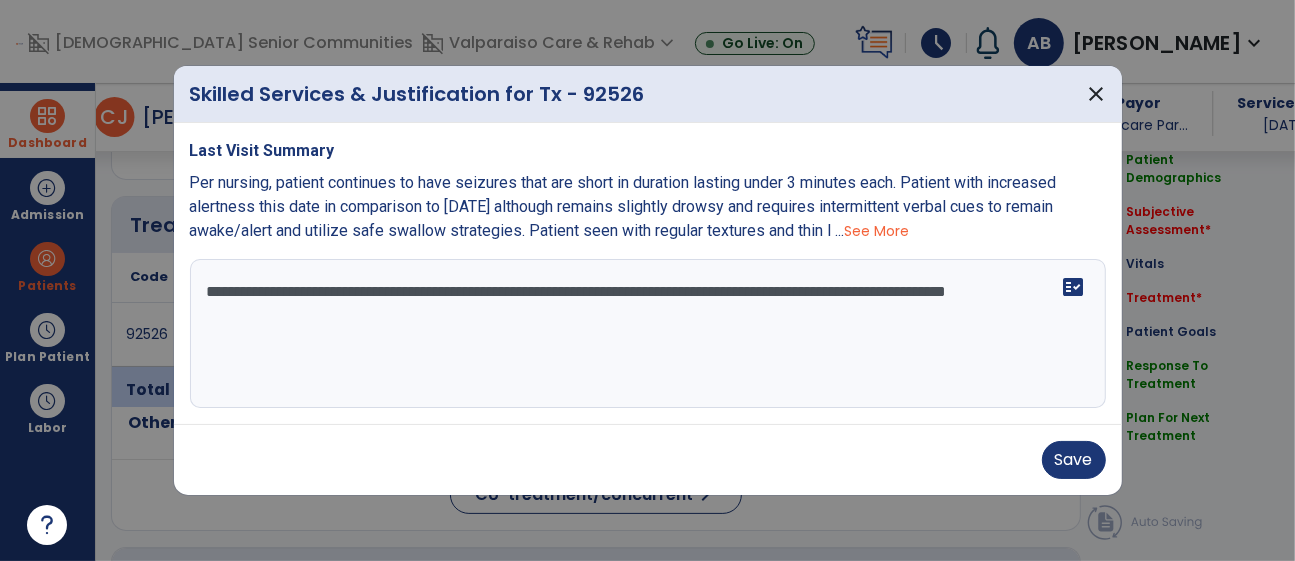 click on "**********" at bounding box center [648, 334] 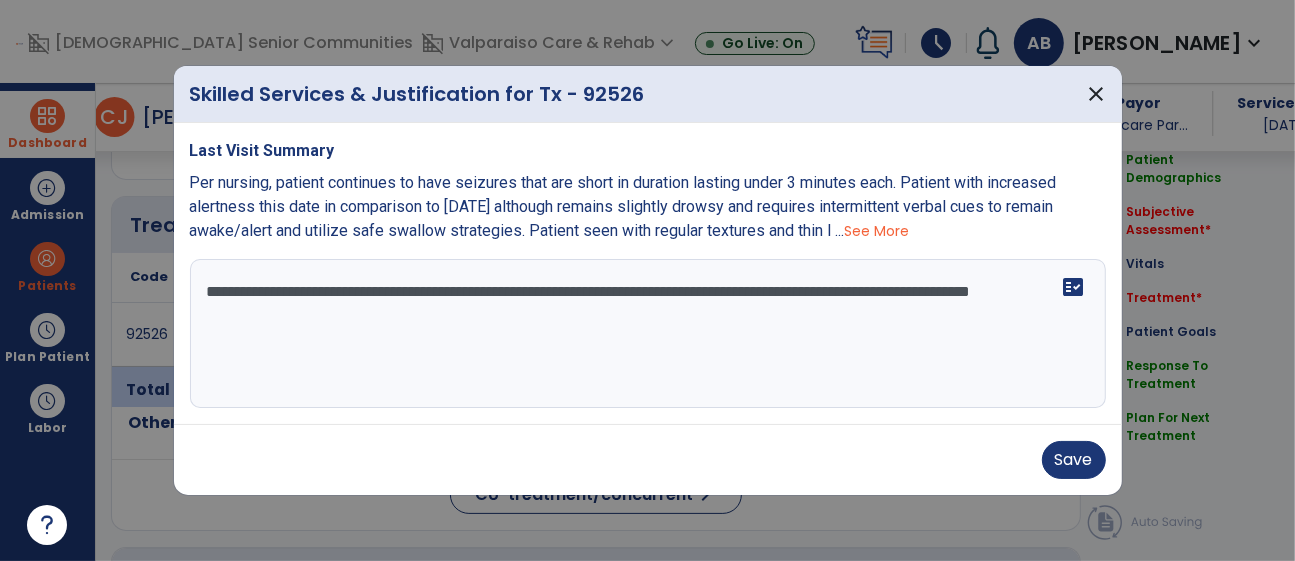 click on "**********" at bounding box center [648, 334] 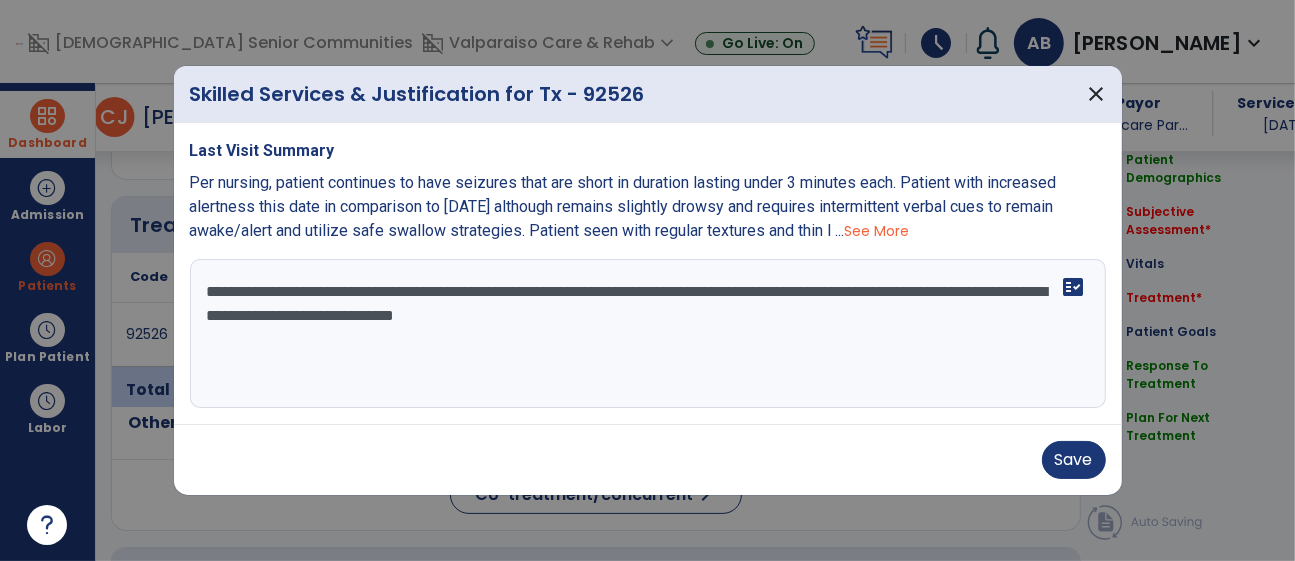 click on "**********" at bounding box center [648, 334] 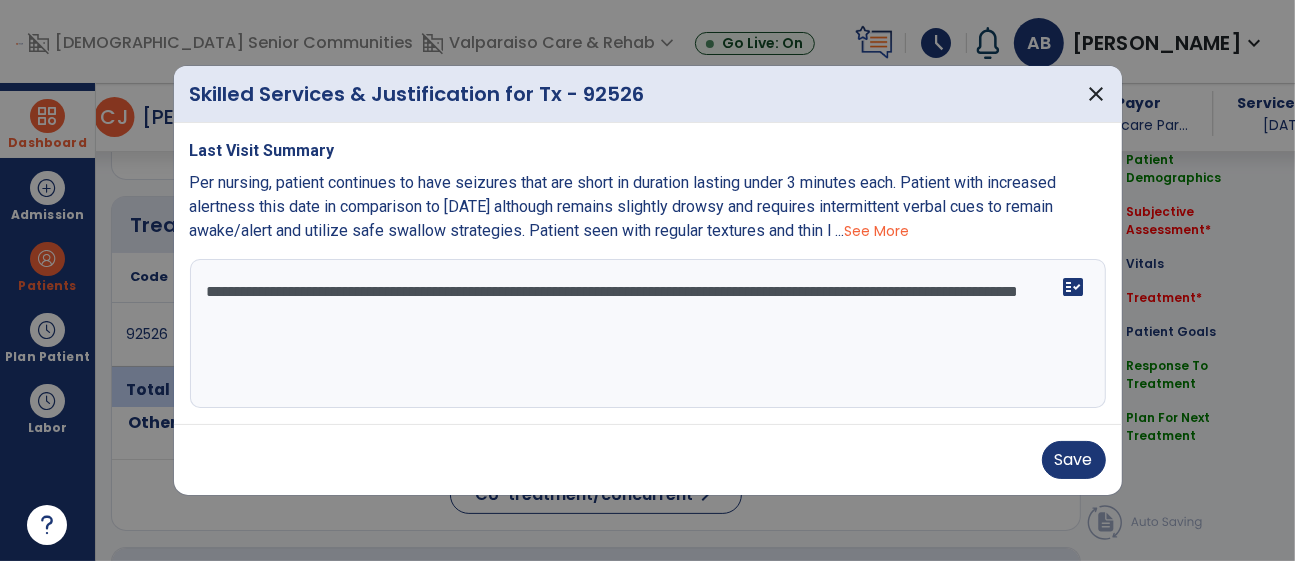click on "**********" at bounding box center [648, 334] 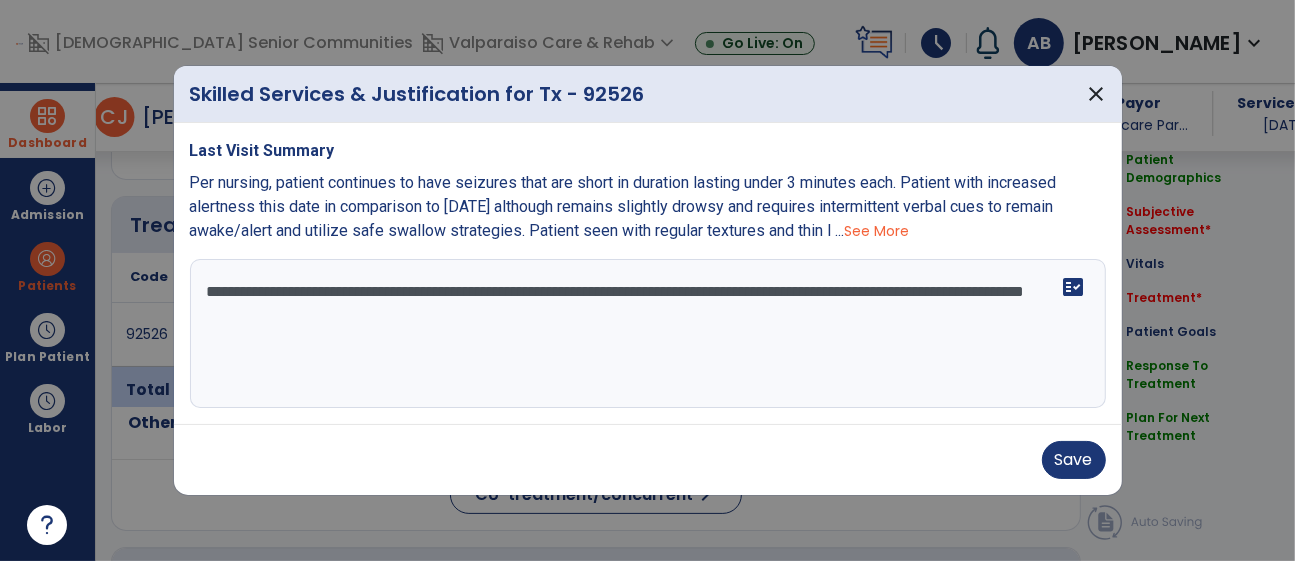 click on "**********" at bounding box center (648, 334) 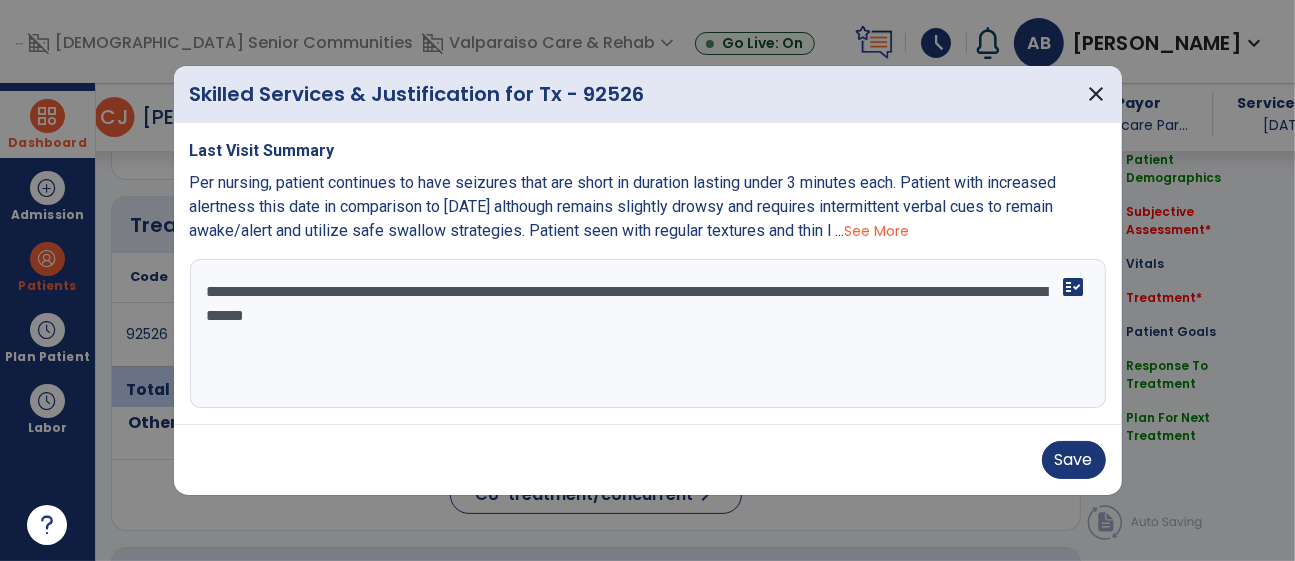 click on "**********" at bounding box center (648, 334) 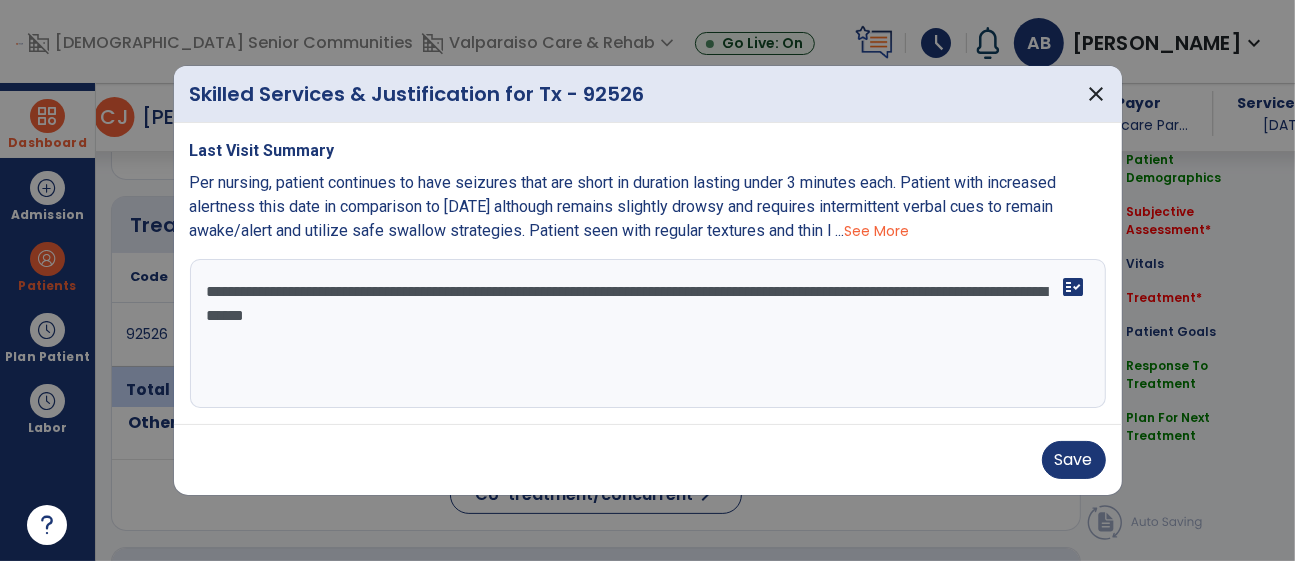 click on "**********" at bounding box center (648, 334) 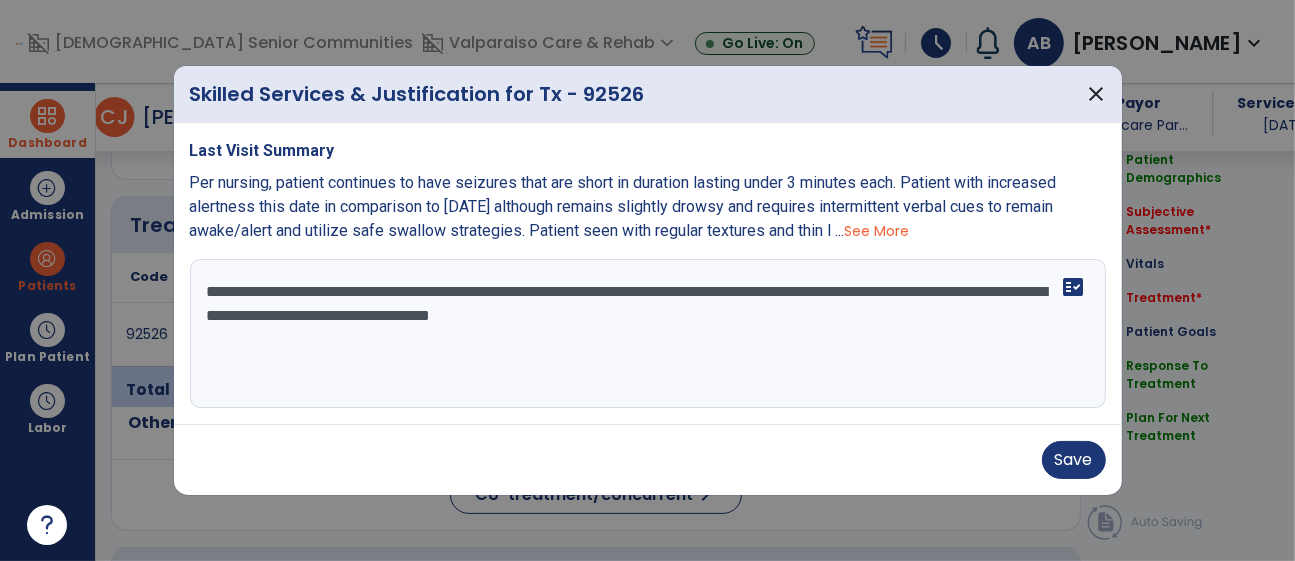 click on "**********" at bounding box center (648, 334) 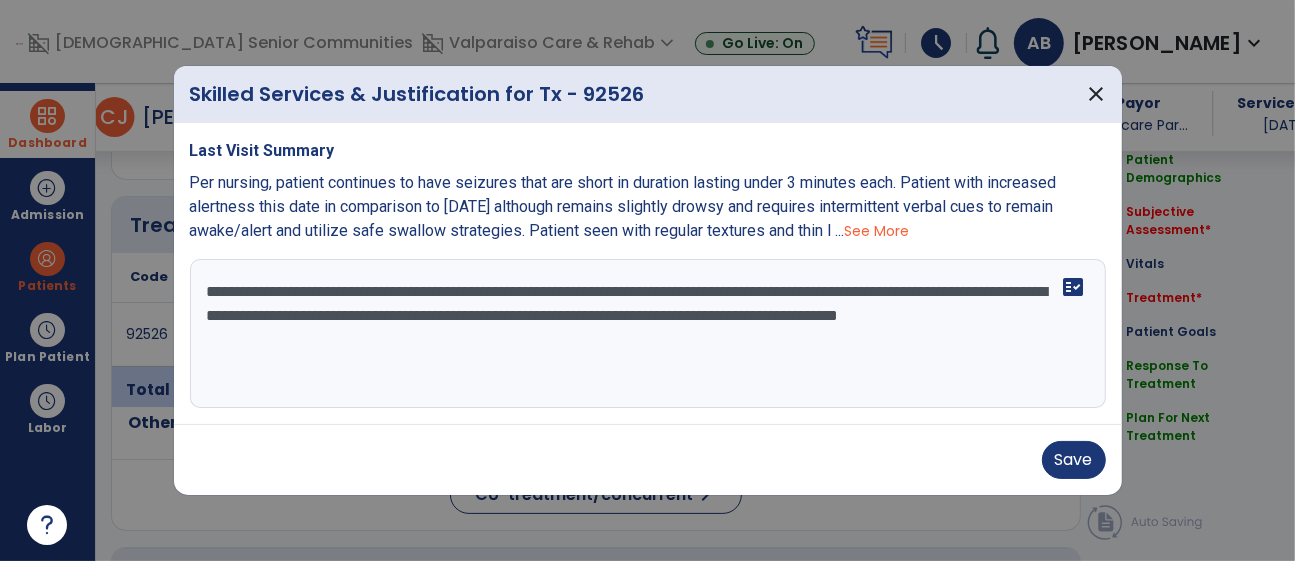 drag, startPoint x: 893, startPoint y: 355, endPoint x: 789, endPoint y: 317, distance: 110.724884 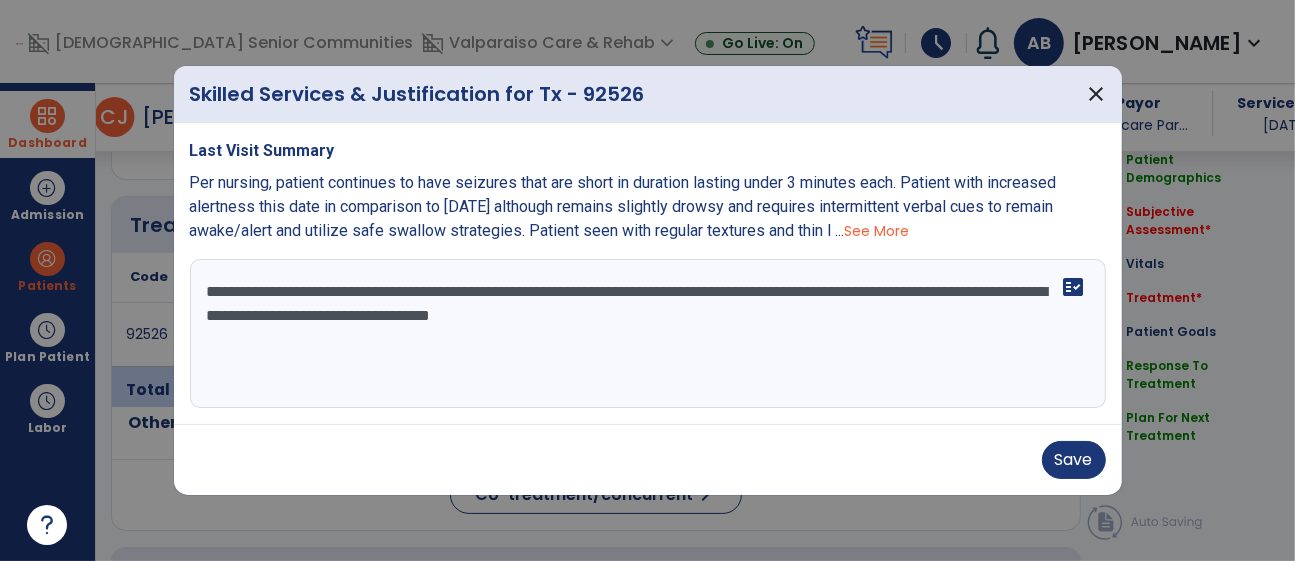 paste on "**********" 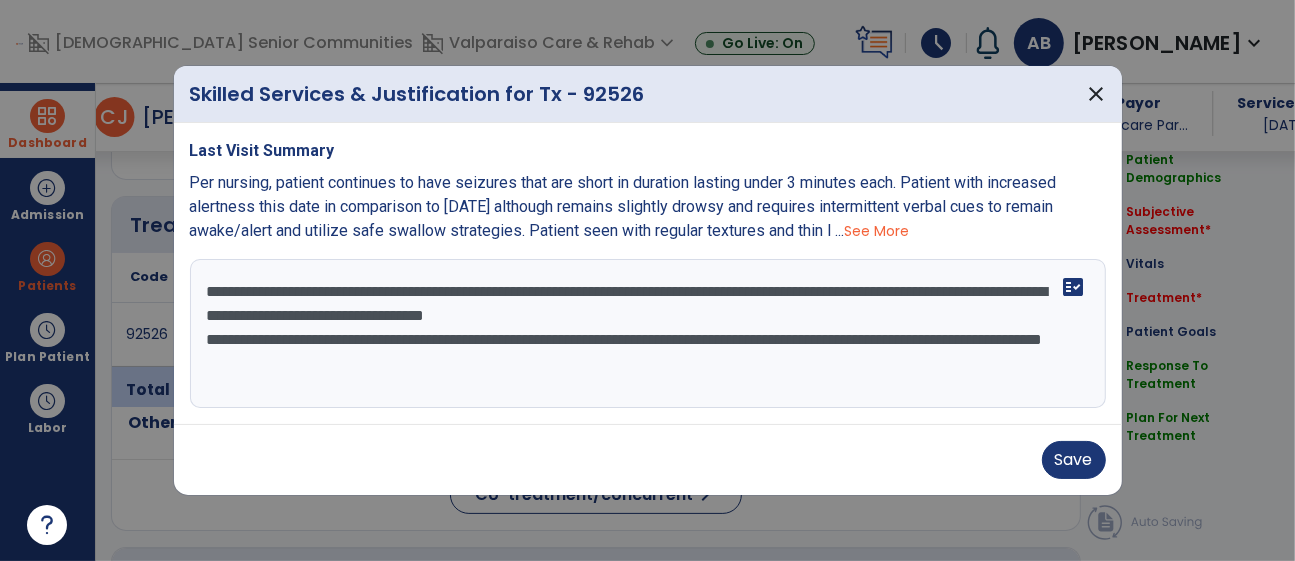 click on "**********" at bounding box center (648, 334) 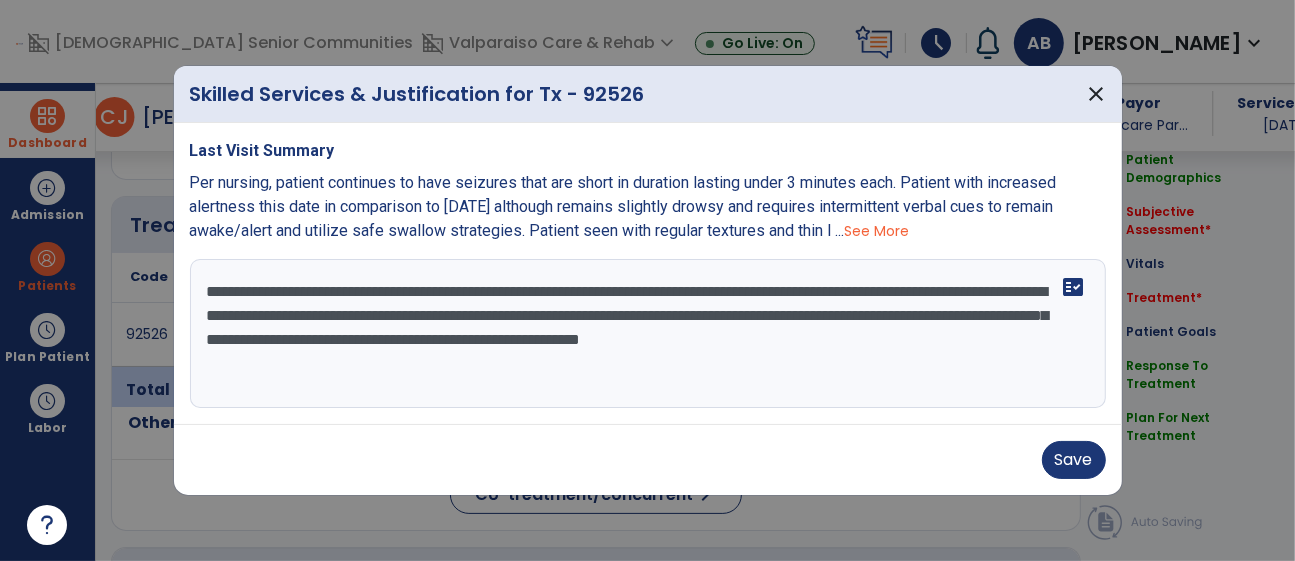 click on "**********" at bounding box center (648, 334) 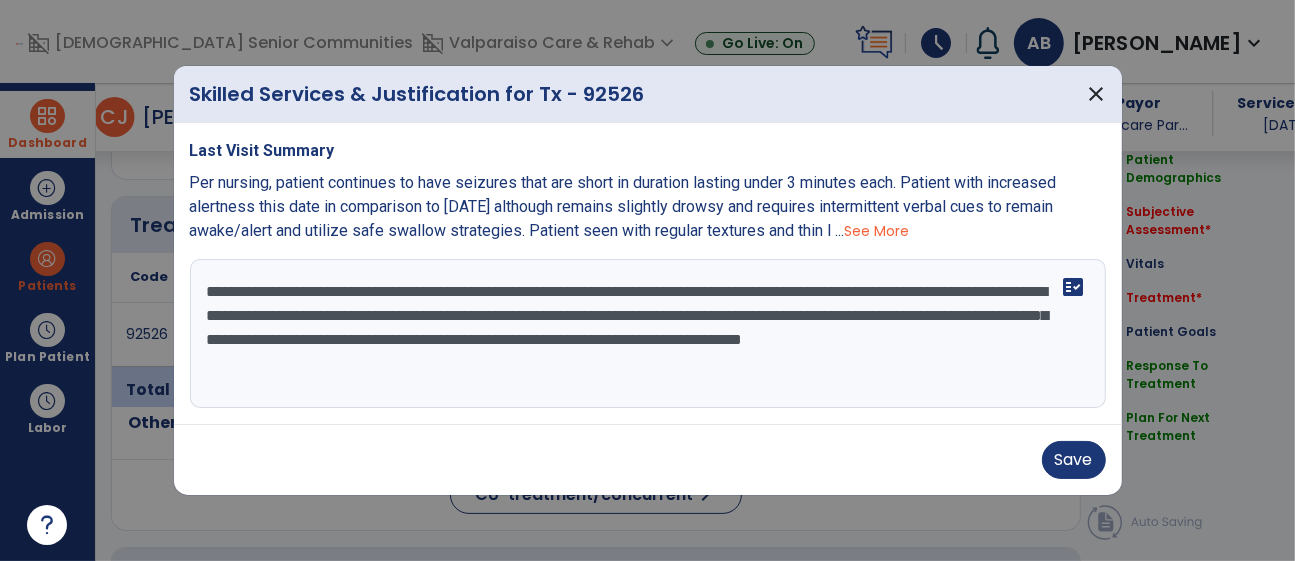 drag, startPoint x: 887, startPoint y: 344, endPoint x: 764, endPoint y: 337, distance: 123.19903 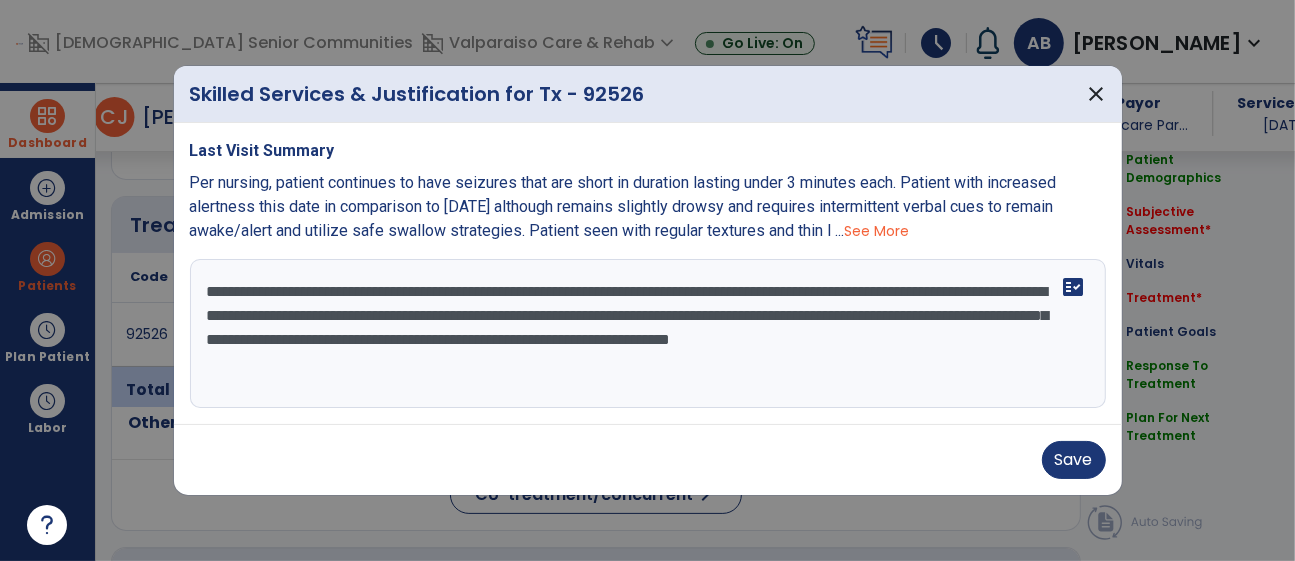 click on "**********" at bounding box center (648, 334) 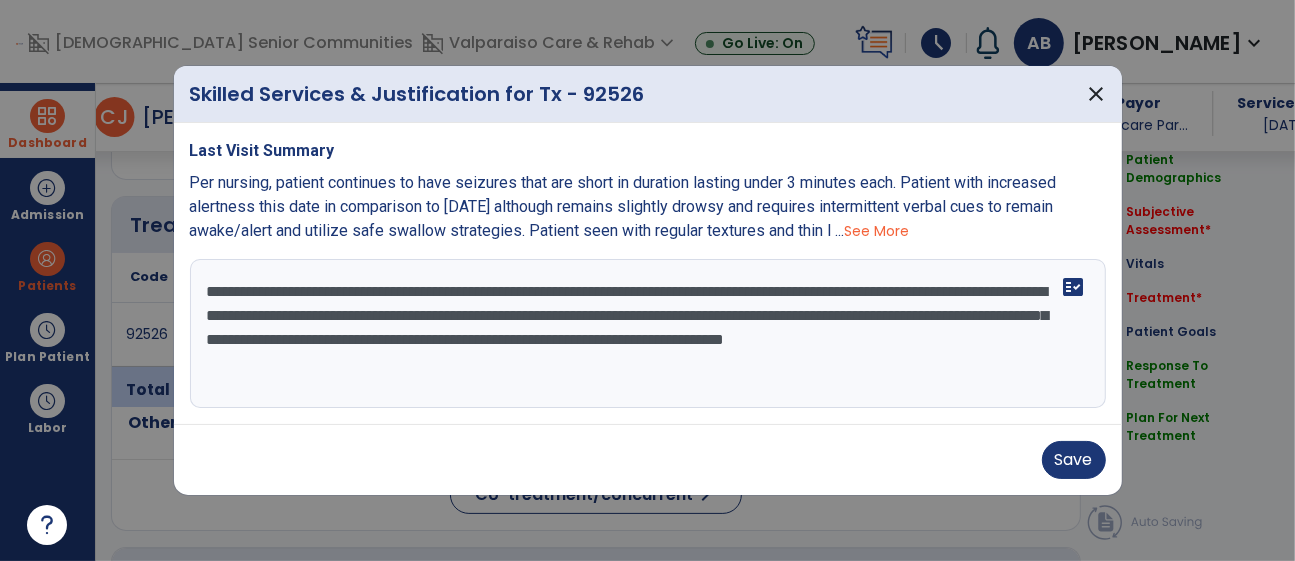 click on "**********" at bounding box center (648, 334) 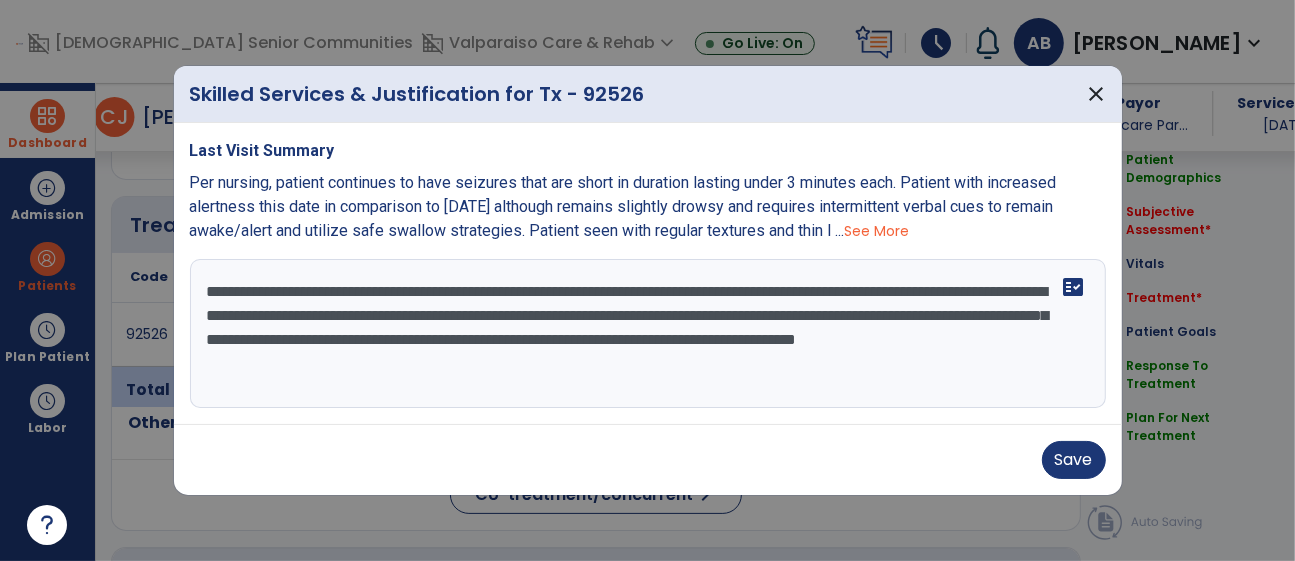 click on "**********" at bounding box center (648, 334) 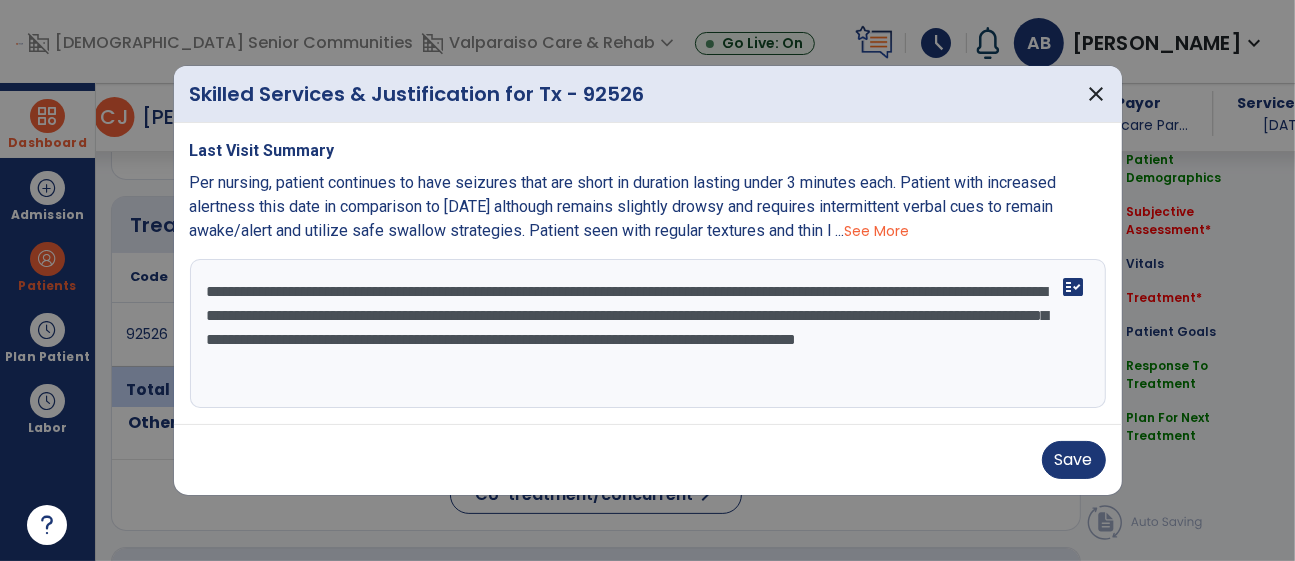 click on "**********" at bounding box center [648, 334] 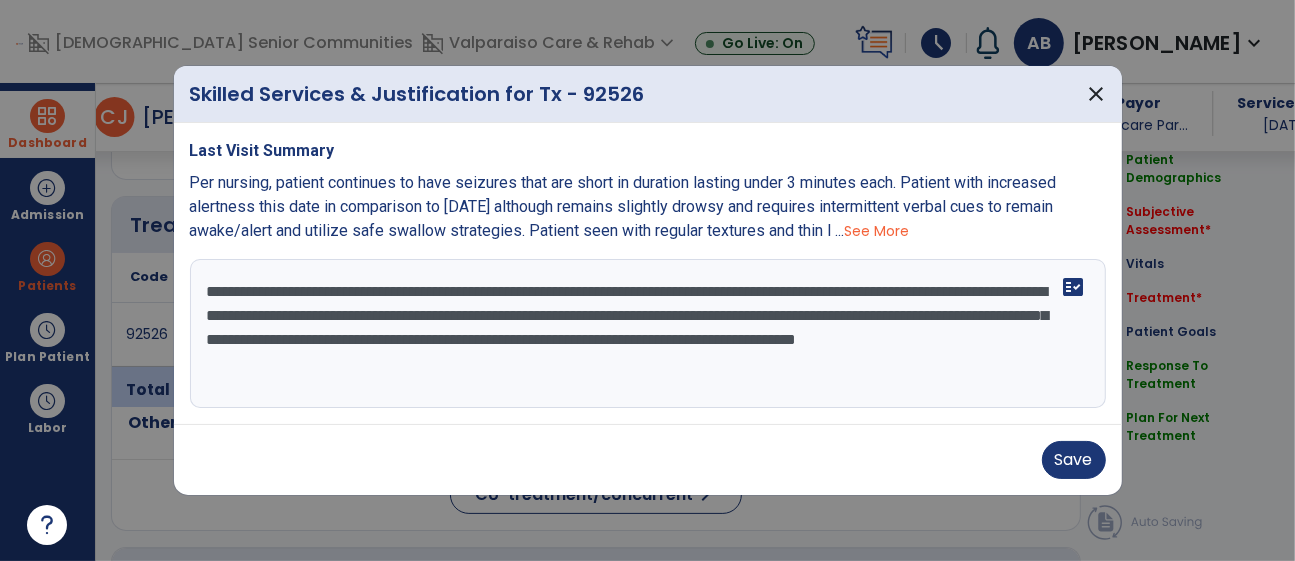 click on "**********" at bounding box center (648, 334) 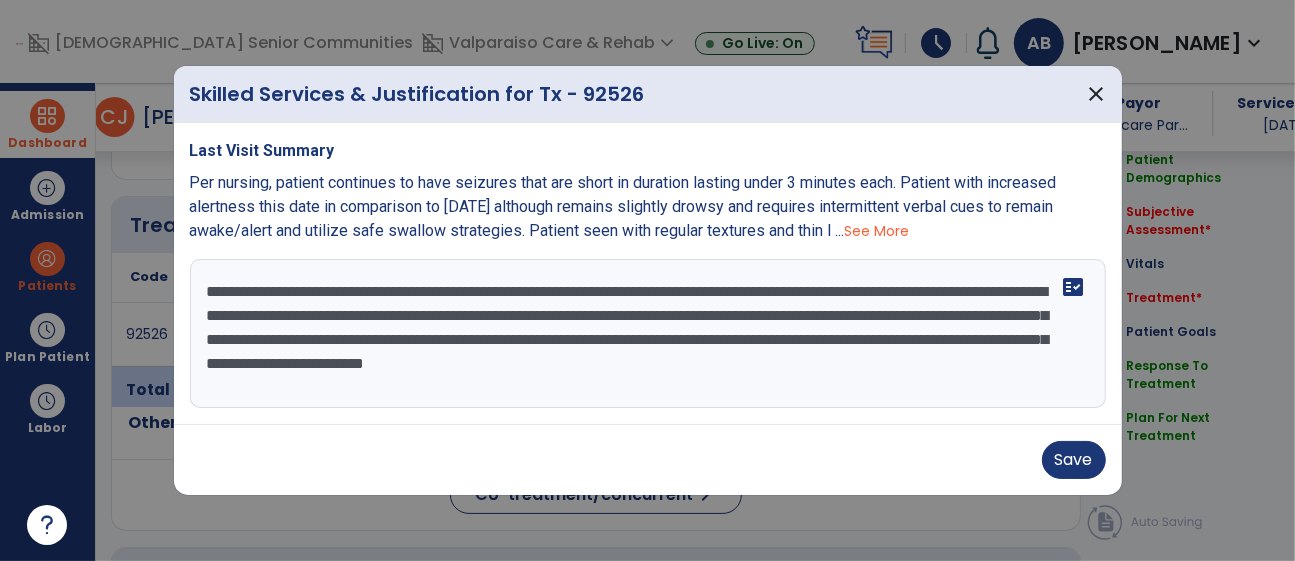 paste on "**********" 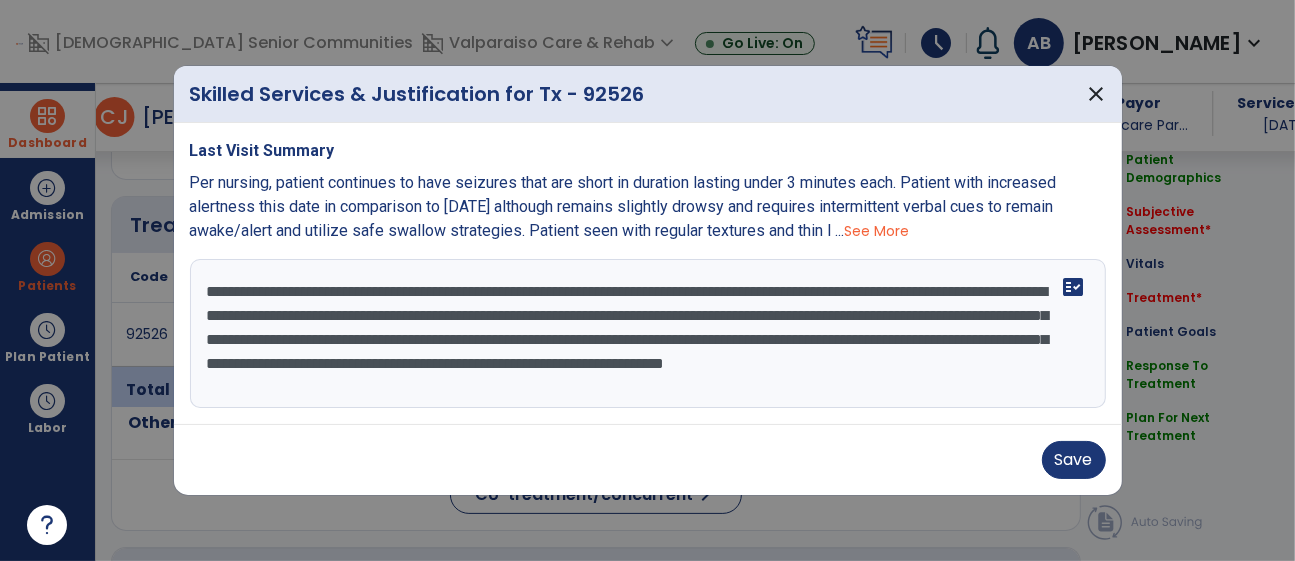 click on "**********" at bounding box center [648, 334] 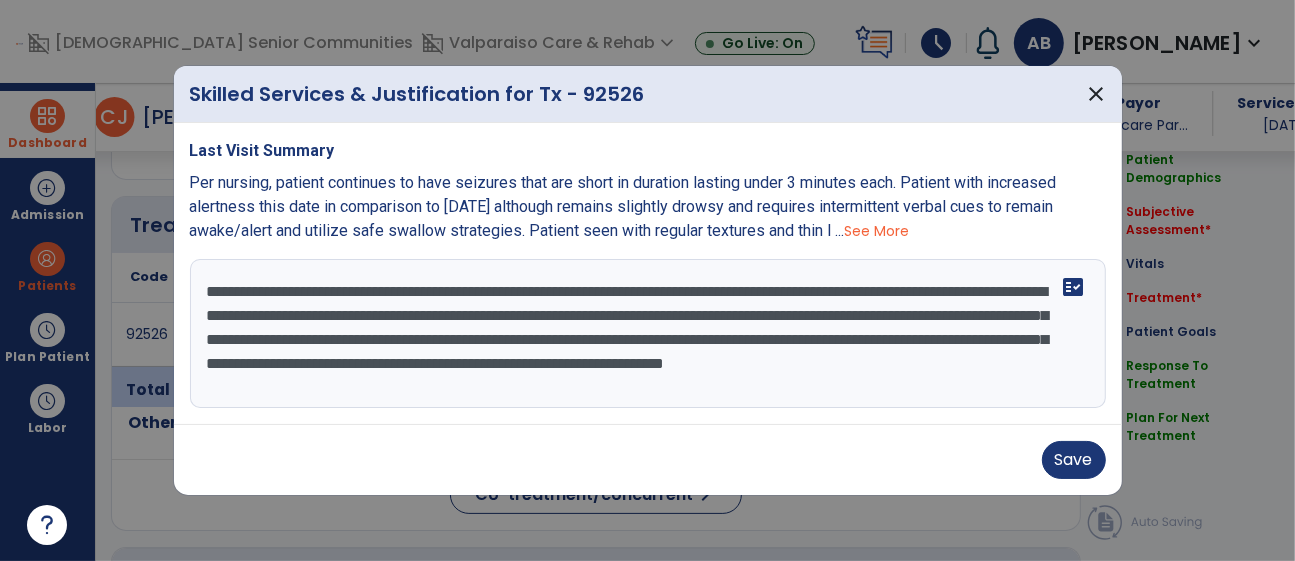 click on "**********" at bounding box center (648, 334) 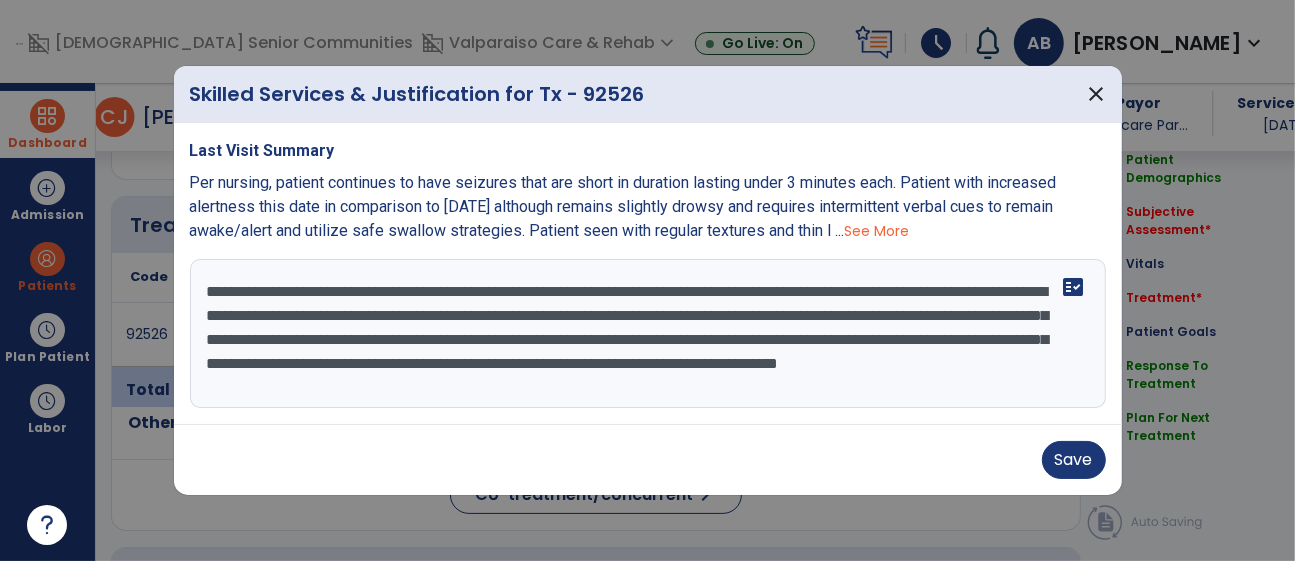 scroll, scrollTop: 16, scrollLeft: 0, axis: vertical 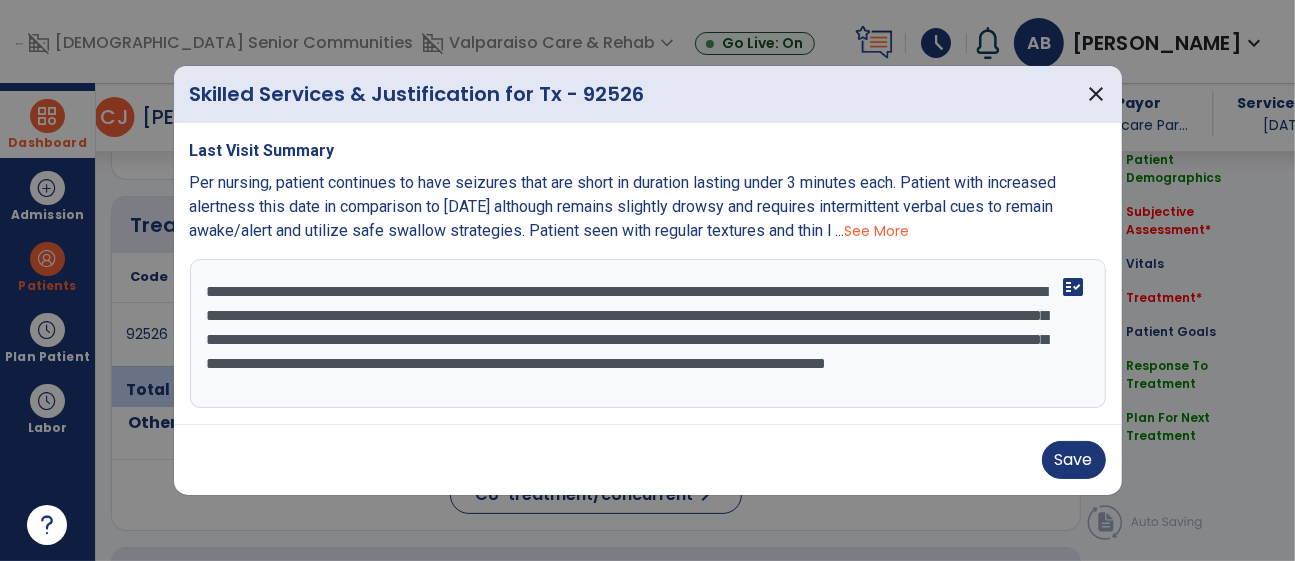 type on "**********" 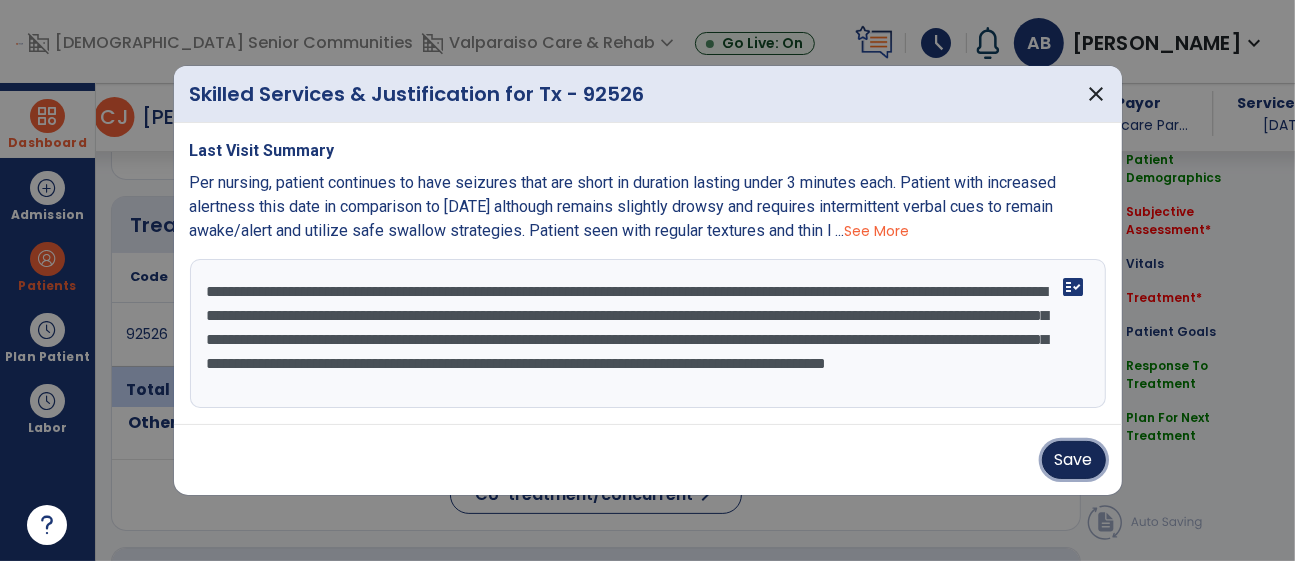 click on "Save" at bounding box center (1074, 460) 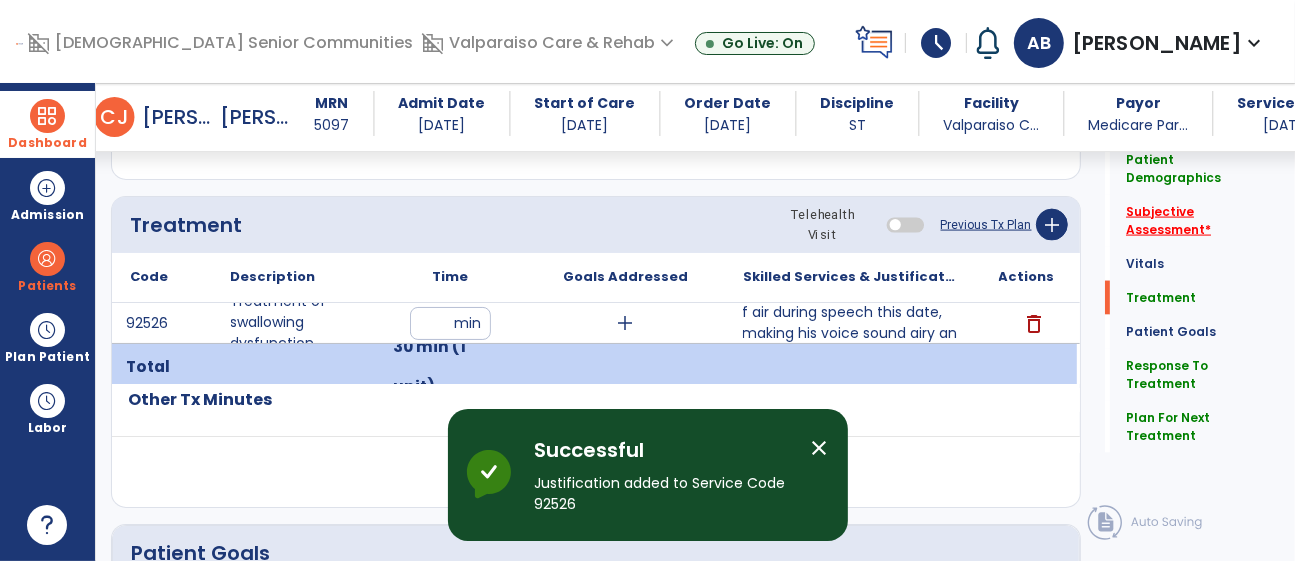 click on "Subjective Assessment   *" 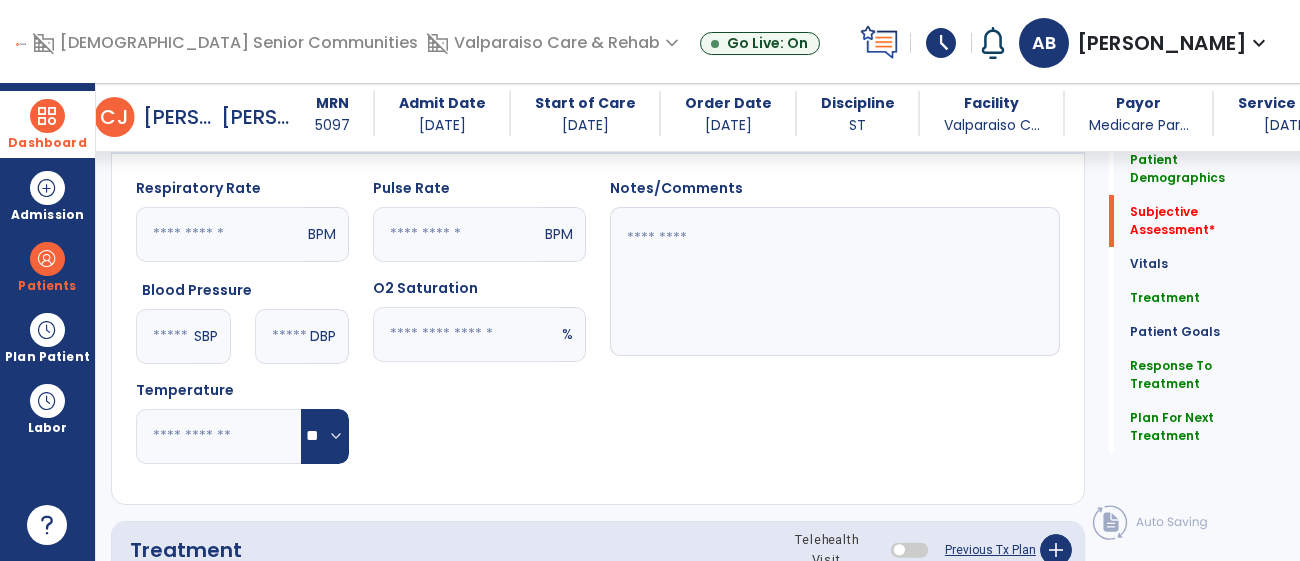 scroll, scrollTop: 1426, scrollLeft: 0, axis: vertical 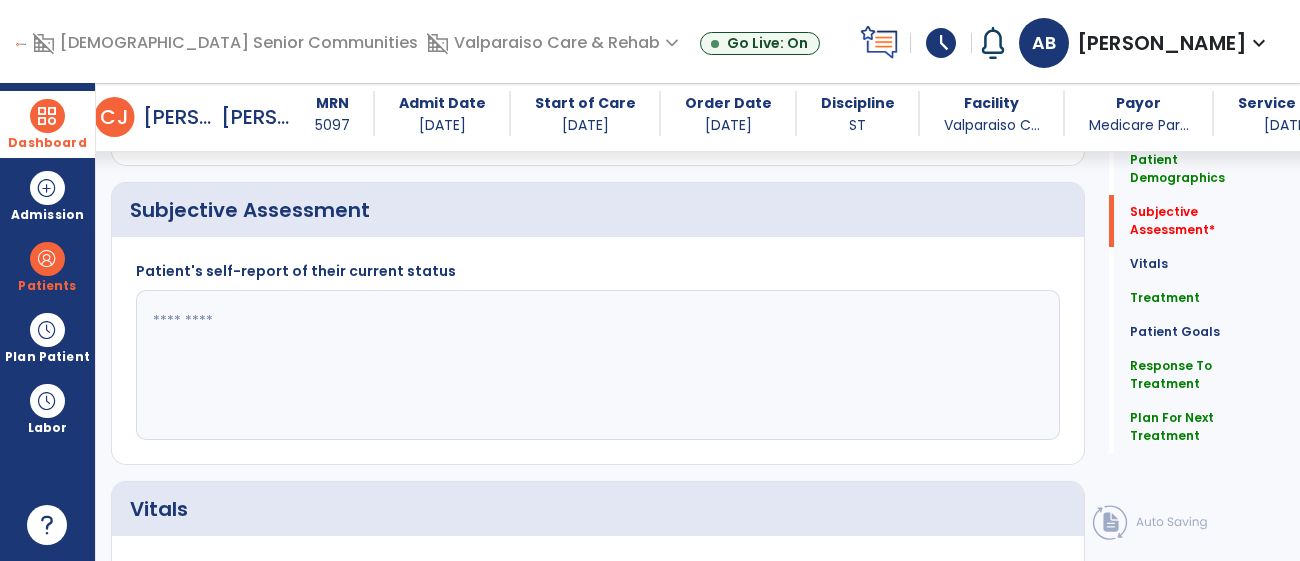 click 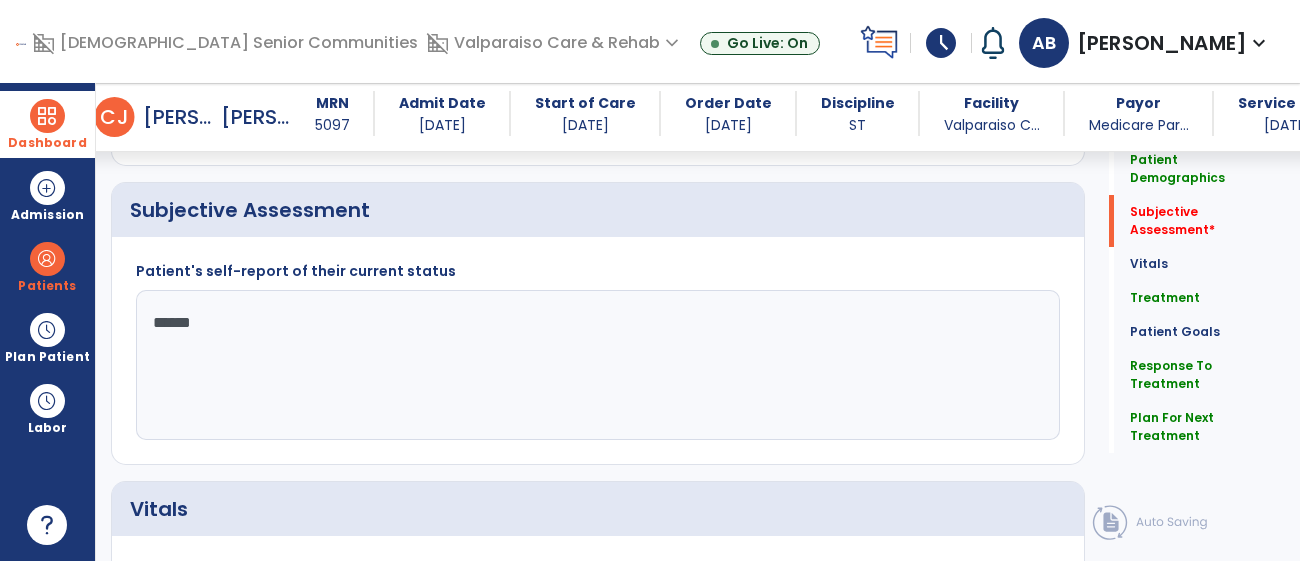 type on "*******" 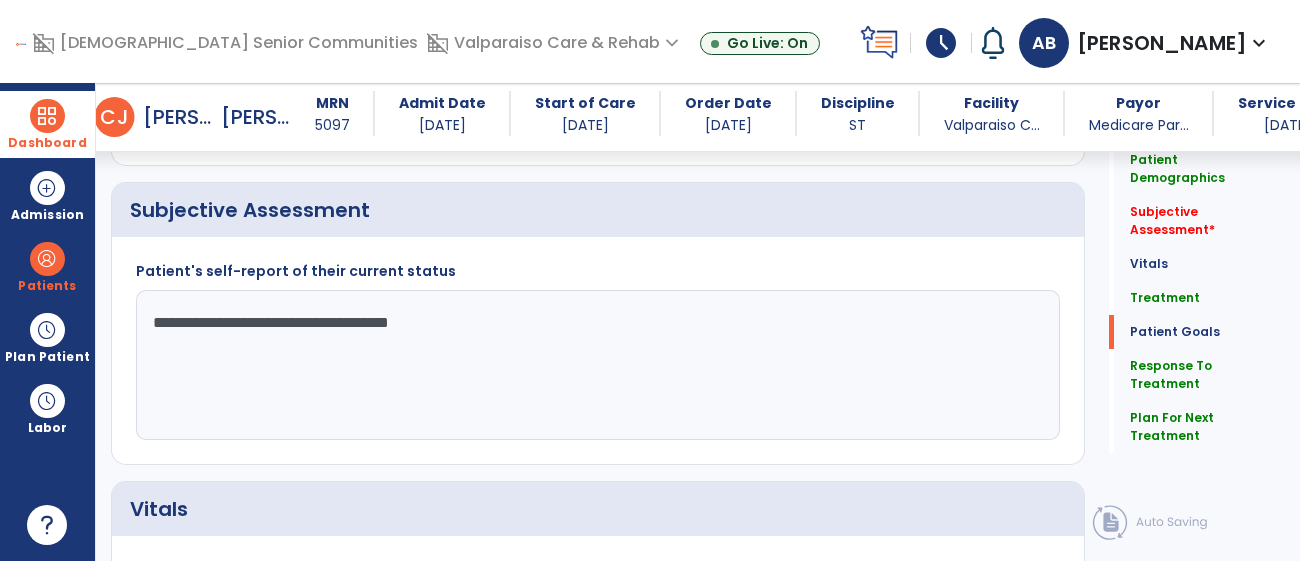 scroll, scrollTop: 3077, scrollLeft: 0, axis: vertical 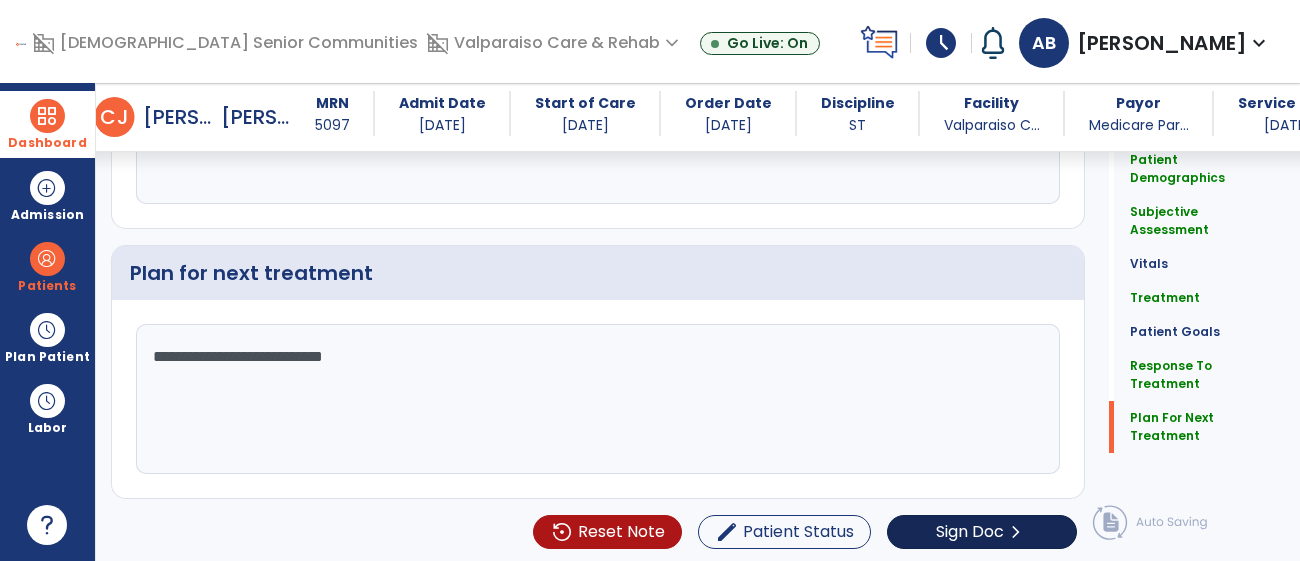 type on "**********" 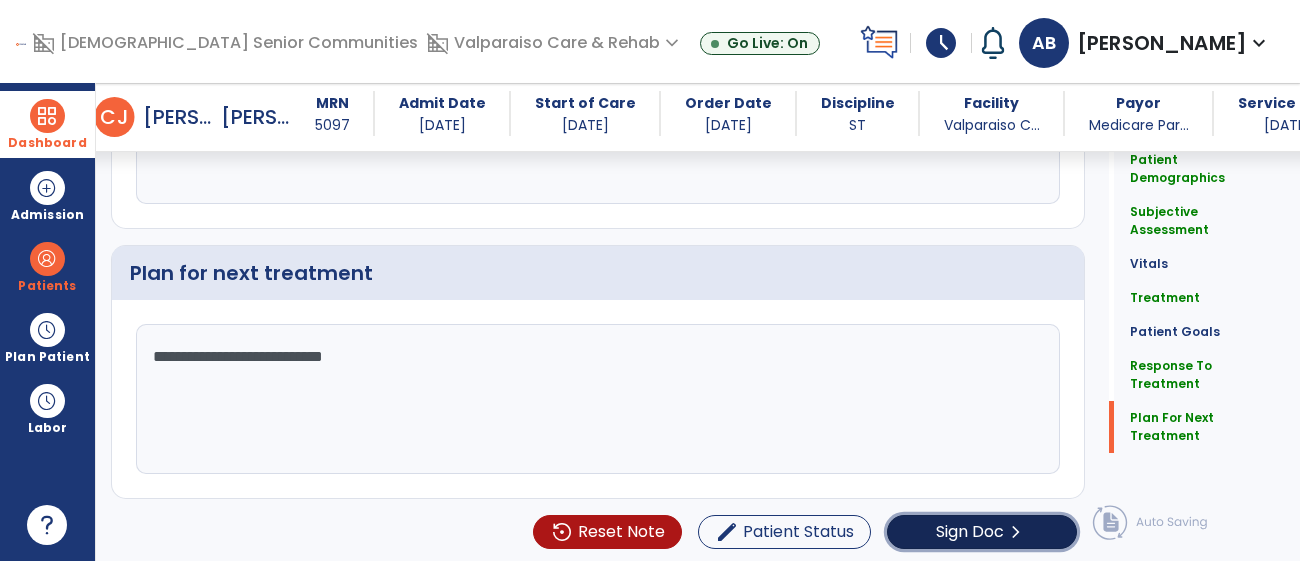 click on "Sign Doc" 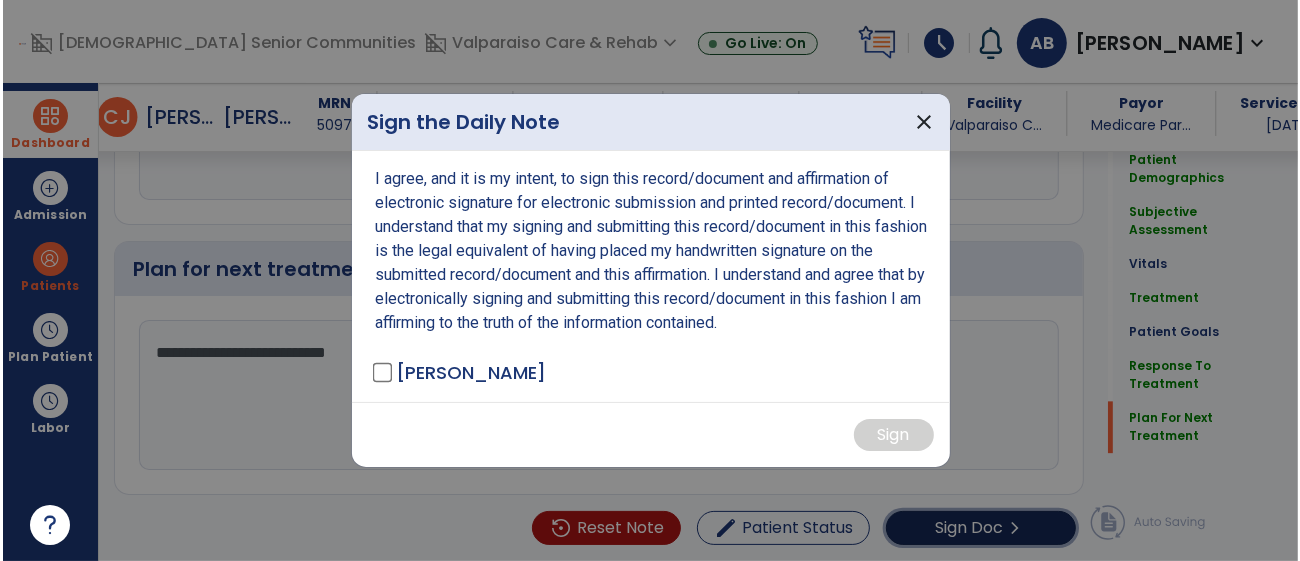 scroll, scrollTop: 3077, scrollLeft: 0, axis: vertical 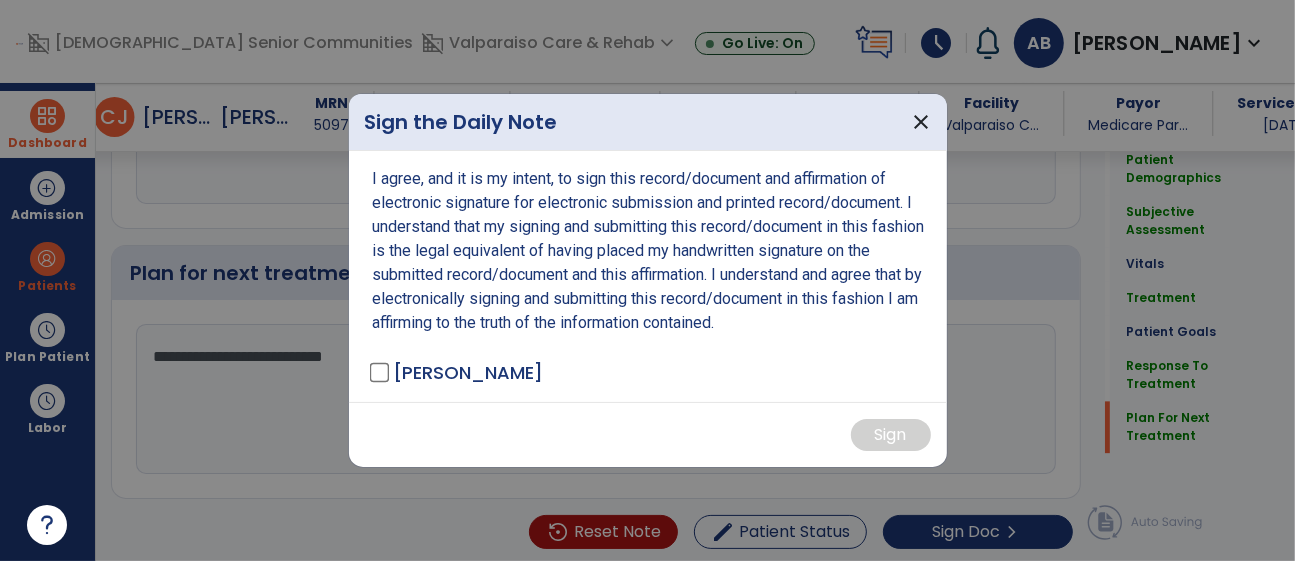 click on "[PERSON_NAME]" at bounding box center [458, 372] 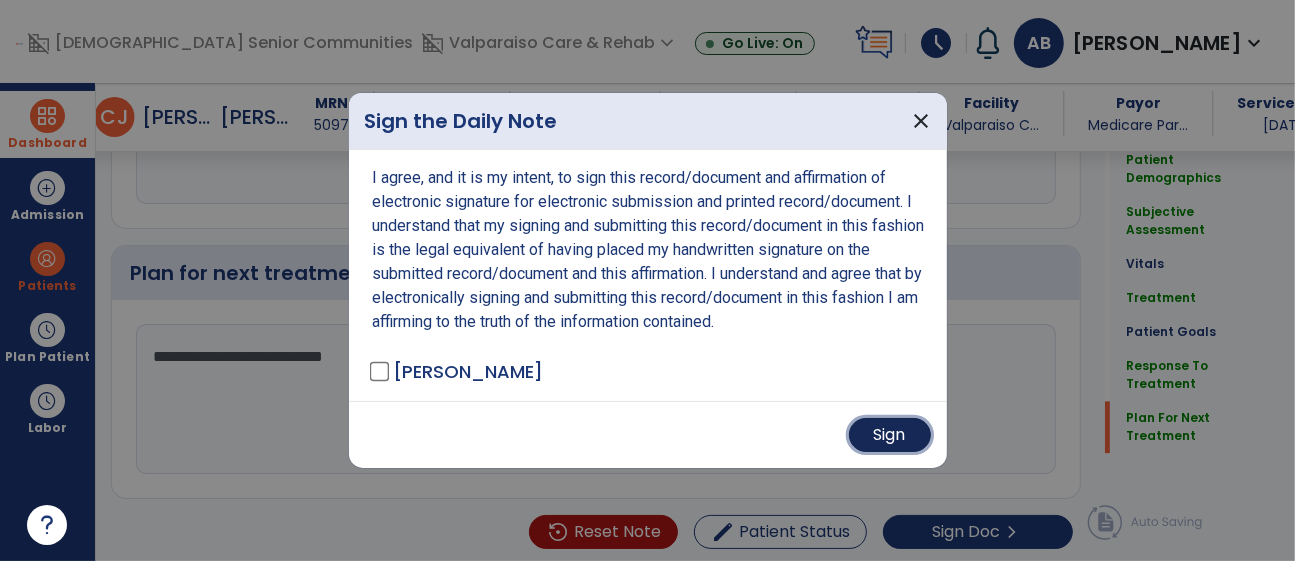 click on "Sign" at bounding box center [890, 435] 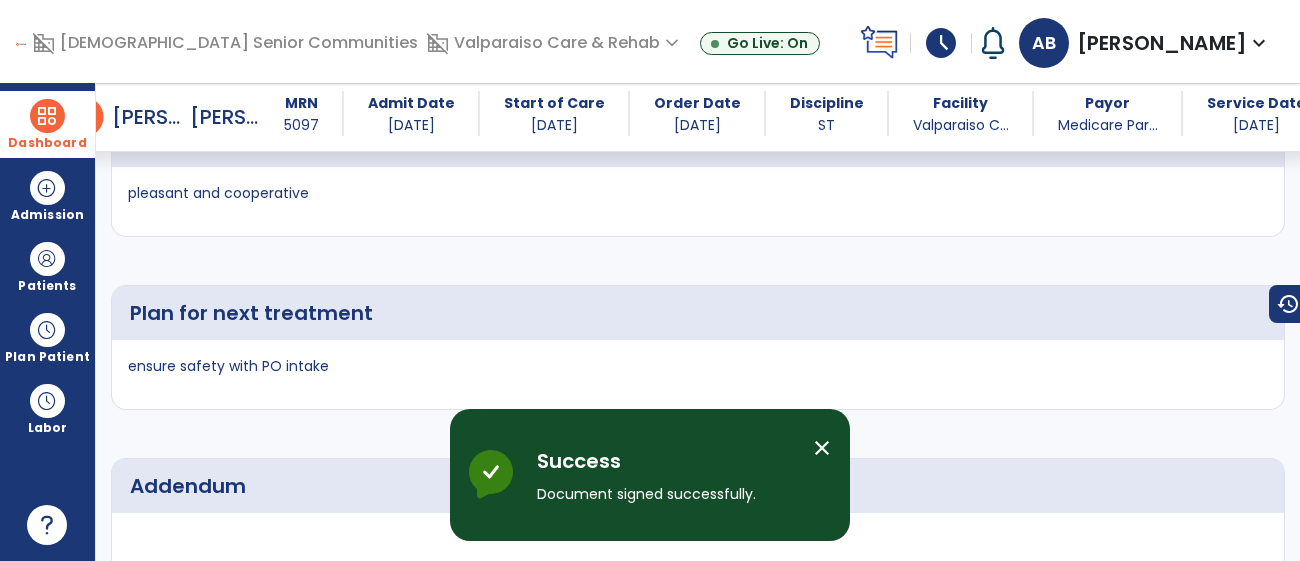 scroll, scrollTop: 4488, scrollLeft: 0, axis: vertical 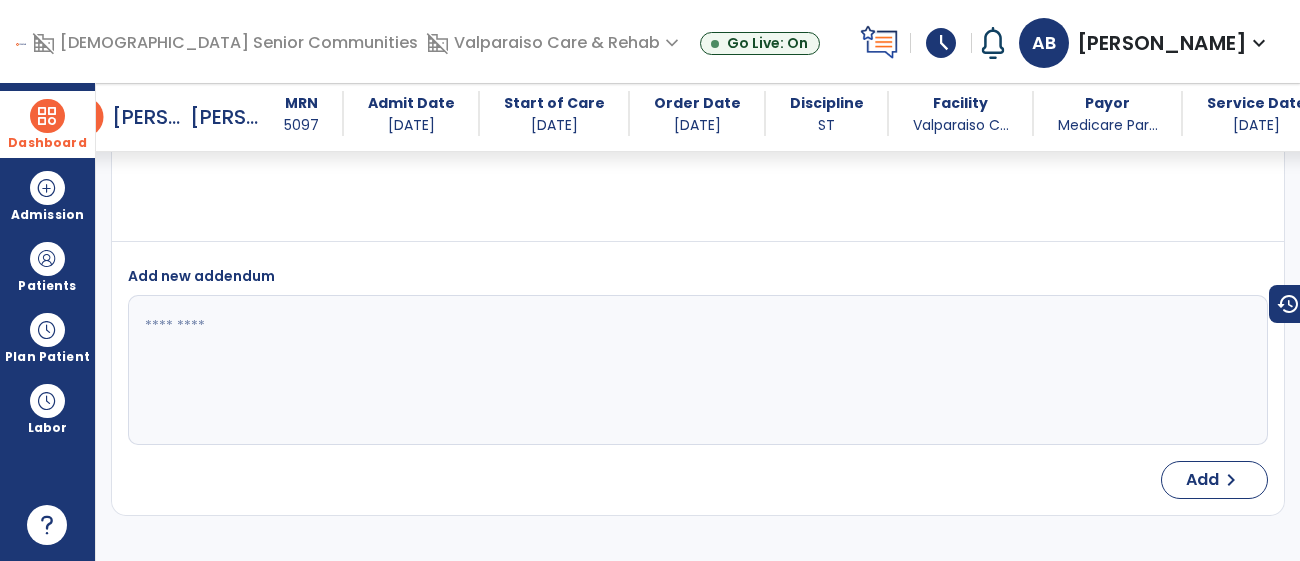 click on "domain_disabled   [DEMOGRAPHIC_DATA] Senior Communities   domain_disabled   Valparaiso Care & Rehab   expand_more   [PERSON_NAME] Healthcare   Valparaiso Care & Rehab  Go Live: On schedule My Time:   [DATE]   Open your timecard  arrow_right Notifications  No Notifications yet   AB   [PERSON_NAME]   expand_more   home   Home   person   Profile   help   Help   logout   Log out" at bounding box center [650, 41] 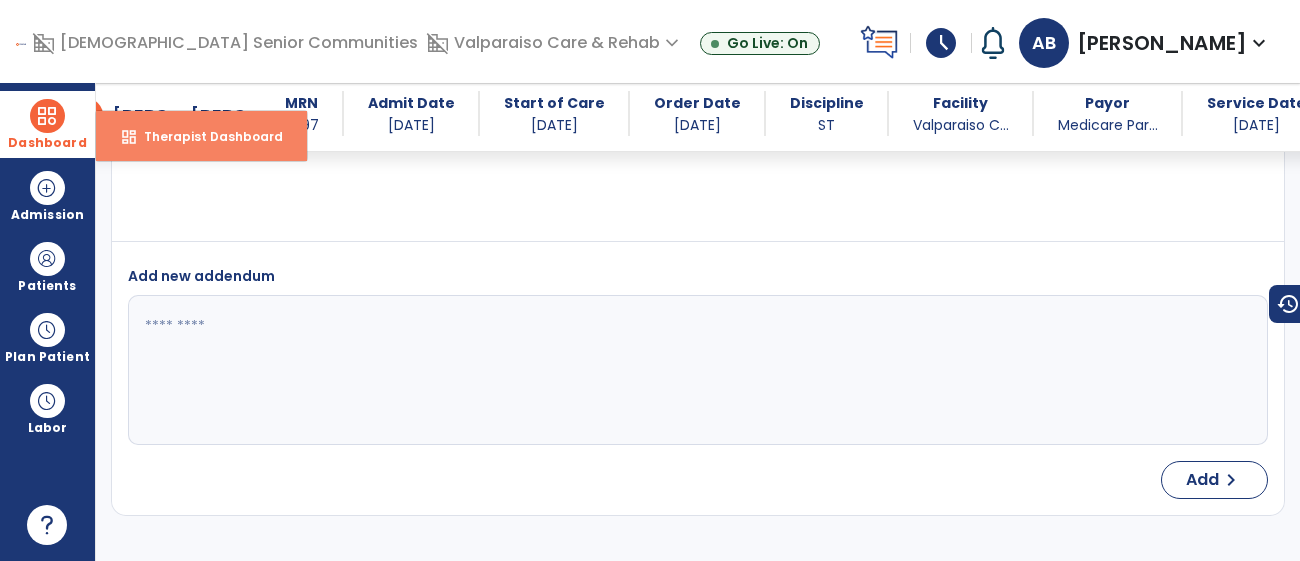 click on "dashboard  Therapist Dashboard" at bounding box center [201, 136] 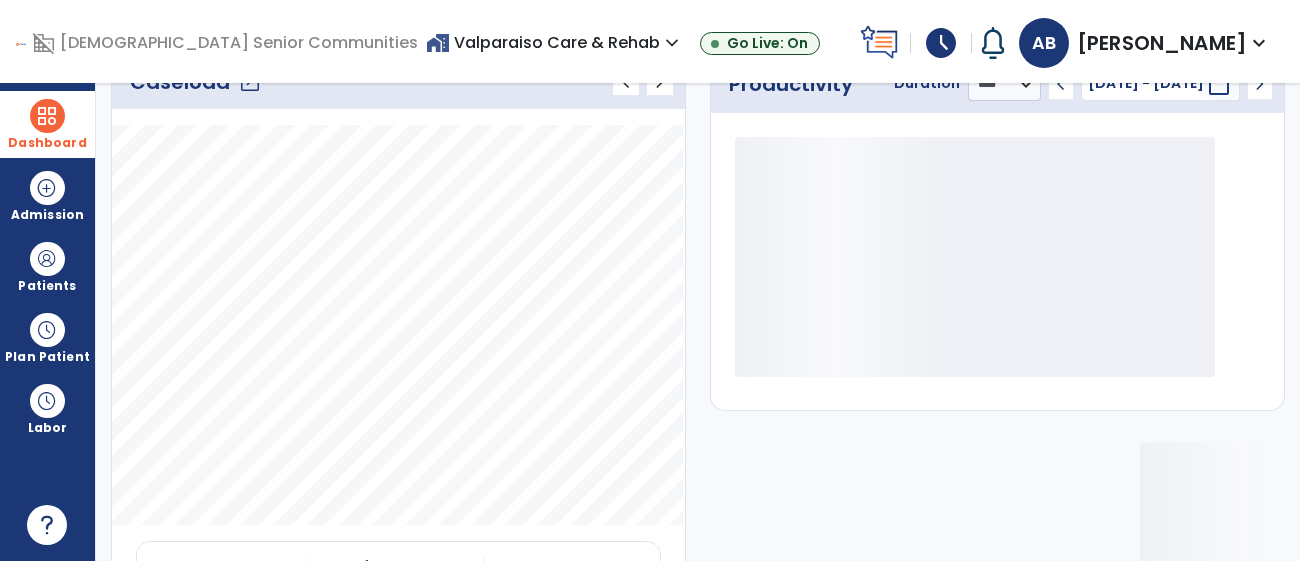 scroll, scrollTop: 216, scrollLeft: 0, axis: vertical 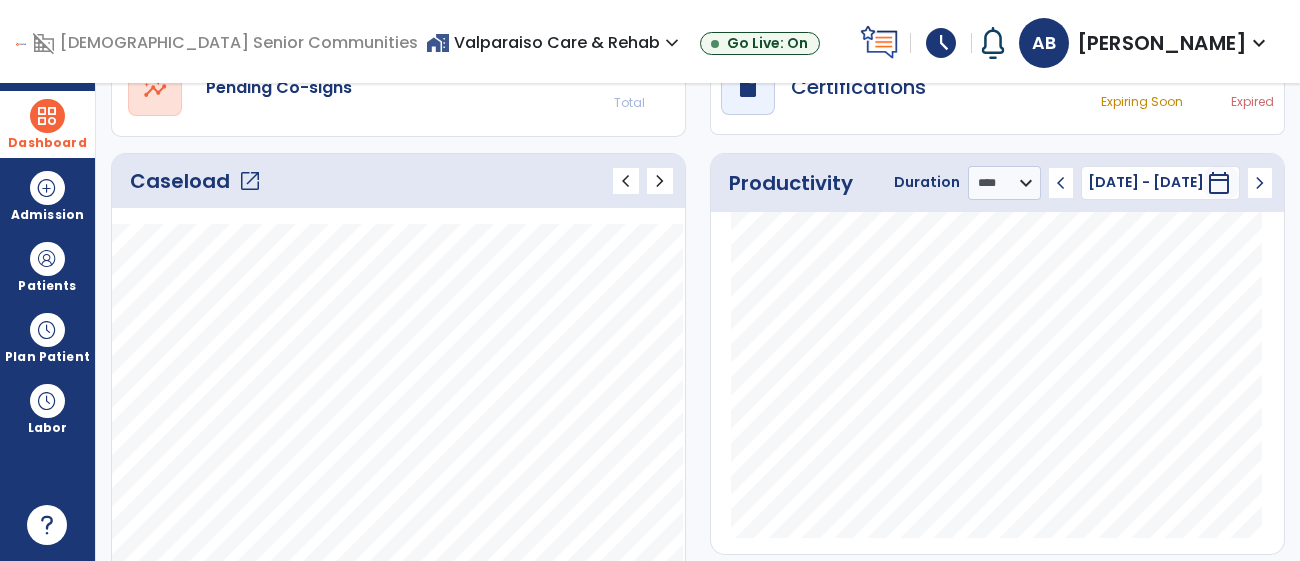 click on "Caseload   open_in_new" 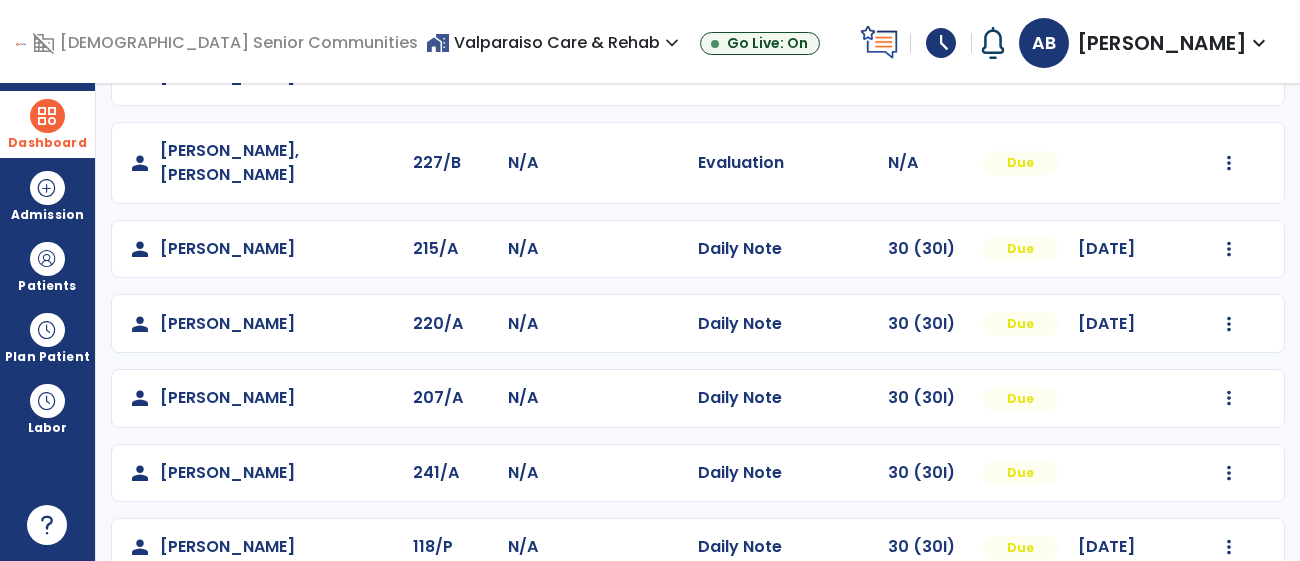 scroll, scrollTop: 922, scrollLeft: 0, axis: vertical 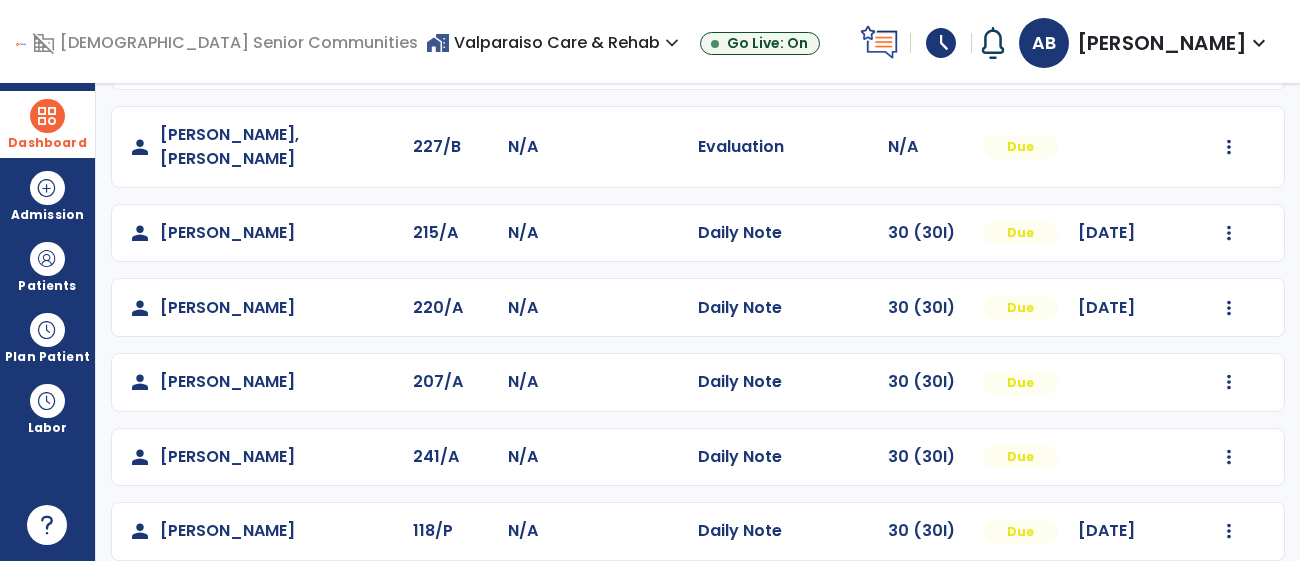 click on "Mark Visit As Complete   Reset Note   Open Document   G + C Mins" 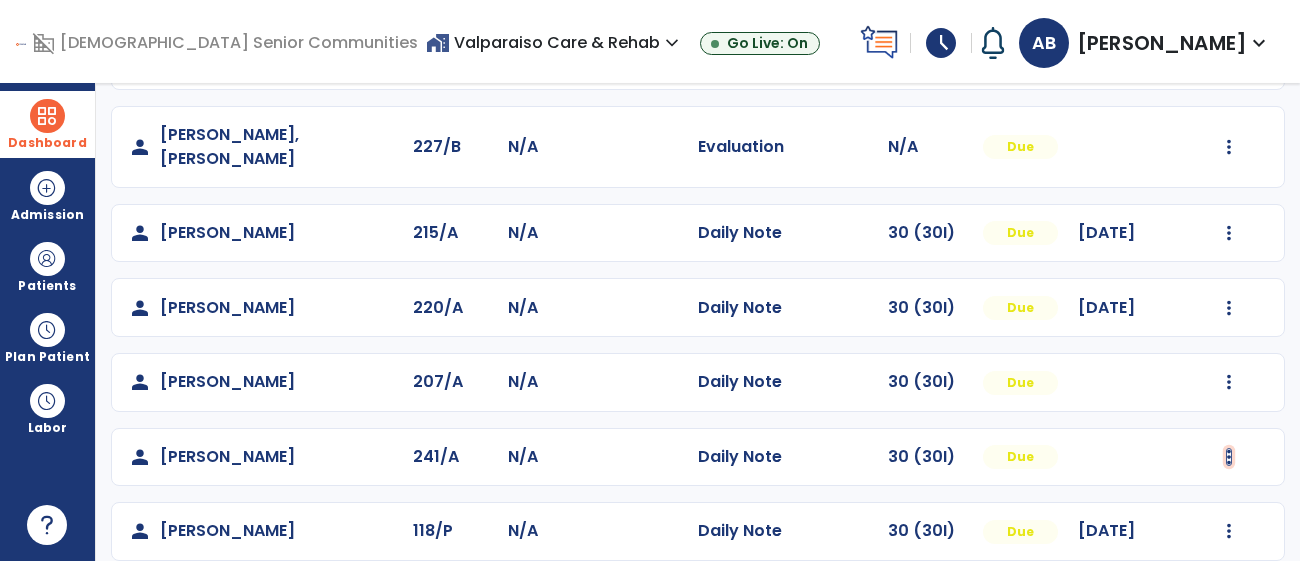 click at bounding box center [1229, -634] 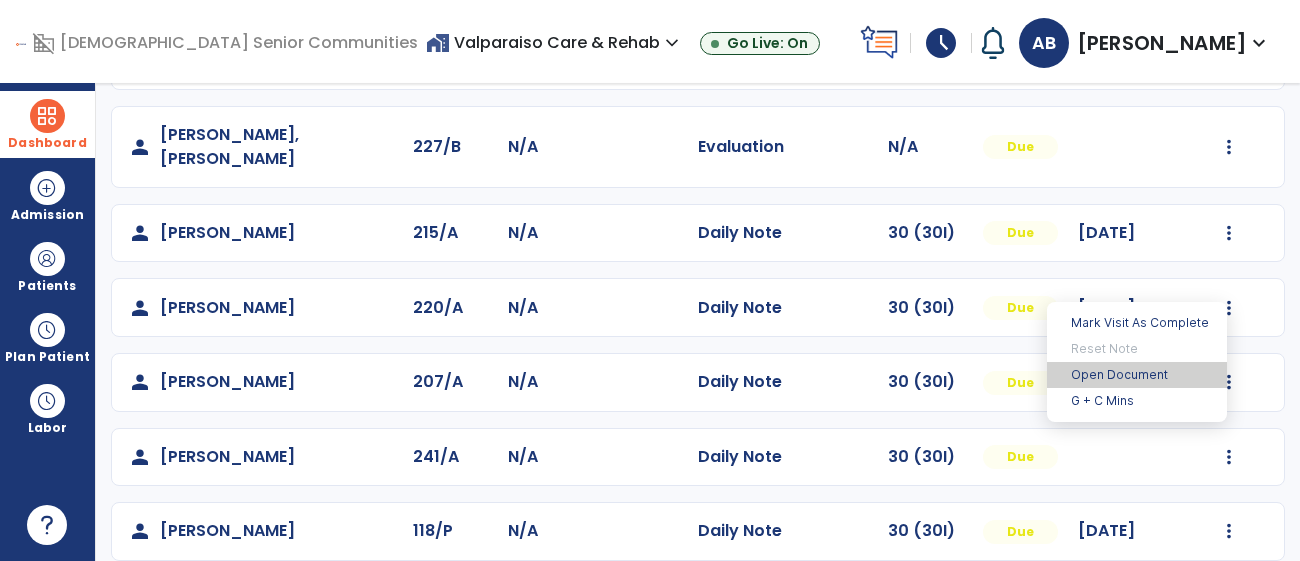 click on "Open Document" at bounding box center (1137, 375) 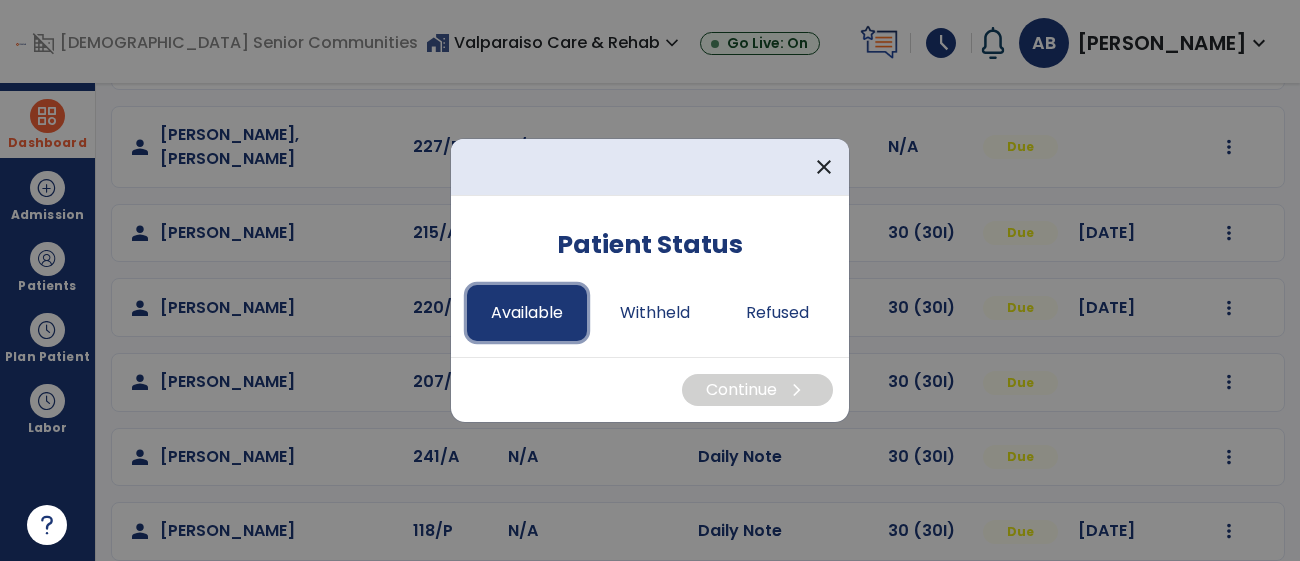 click on "Available" at bounding box center [527, 313] 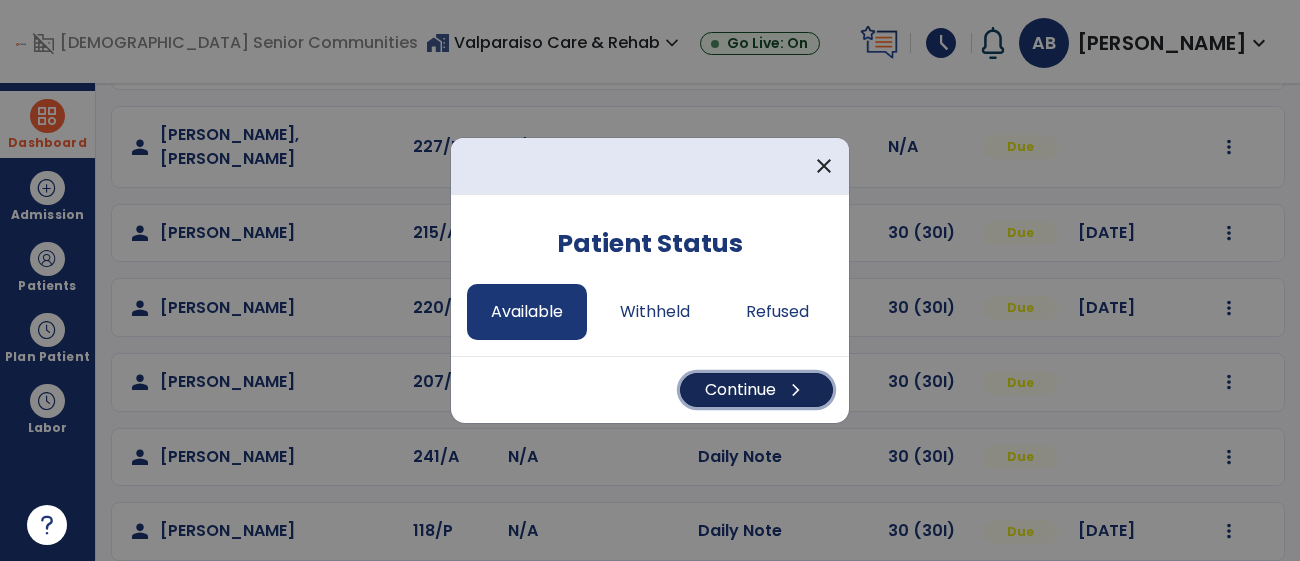 click on "Continue   chevron_right" at bounding box center (756, 390) 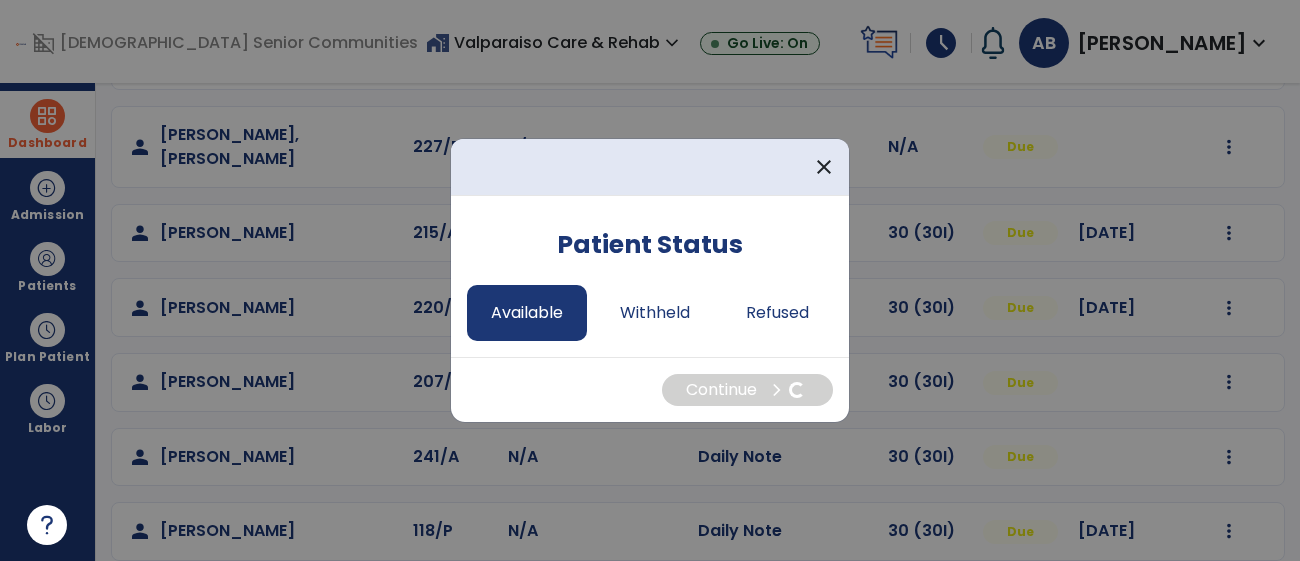 select on "*" 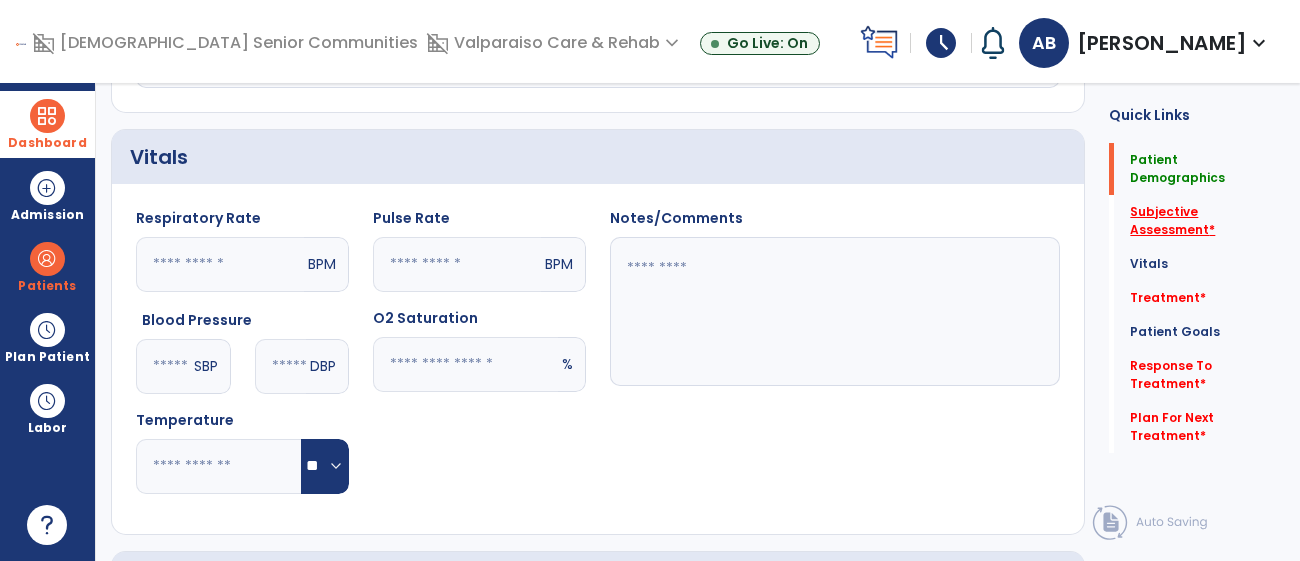scroll, scrollTop: 0, scrollLeft: 0, axis: both 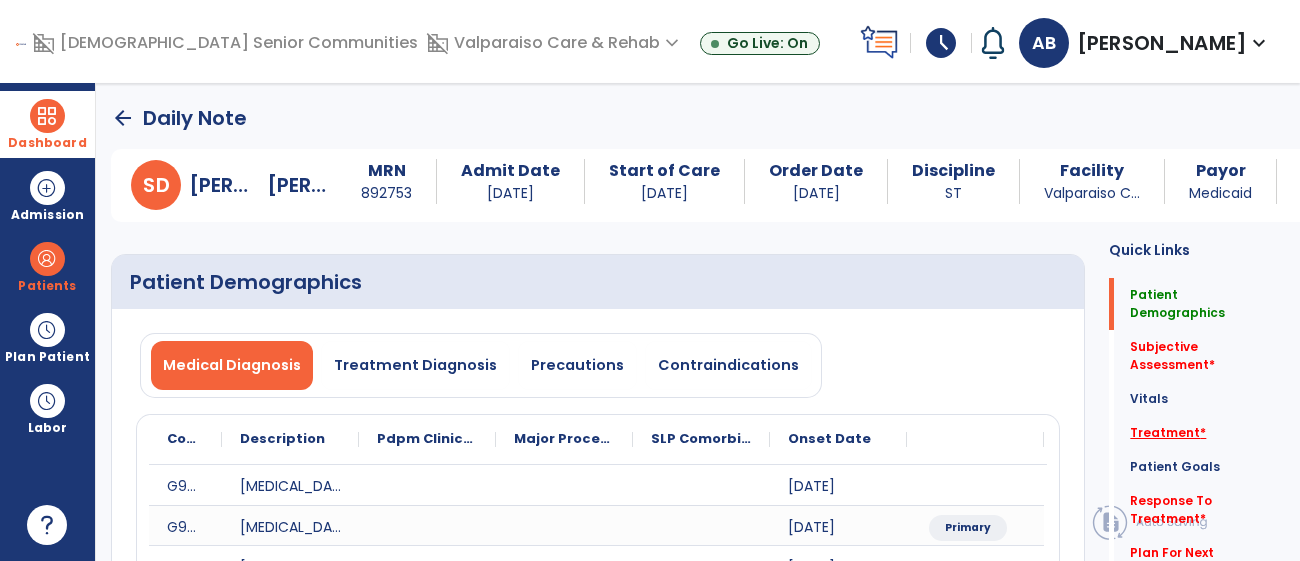 click on "Treatment   *" 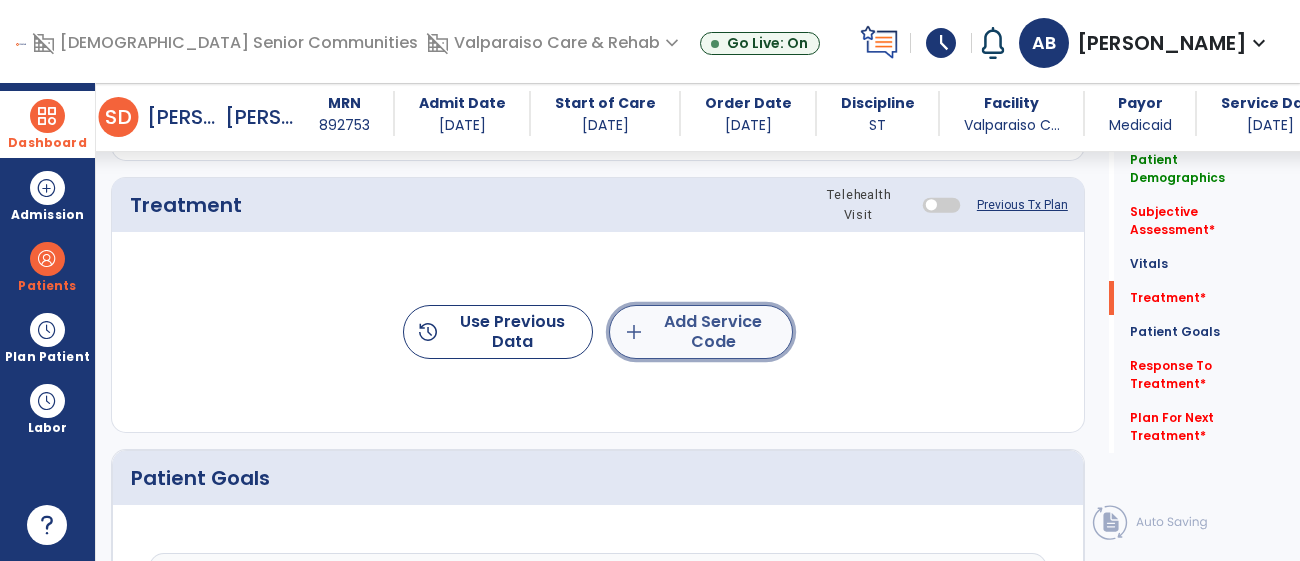 click on "add  Add Service Code" 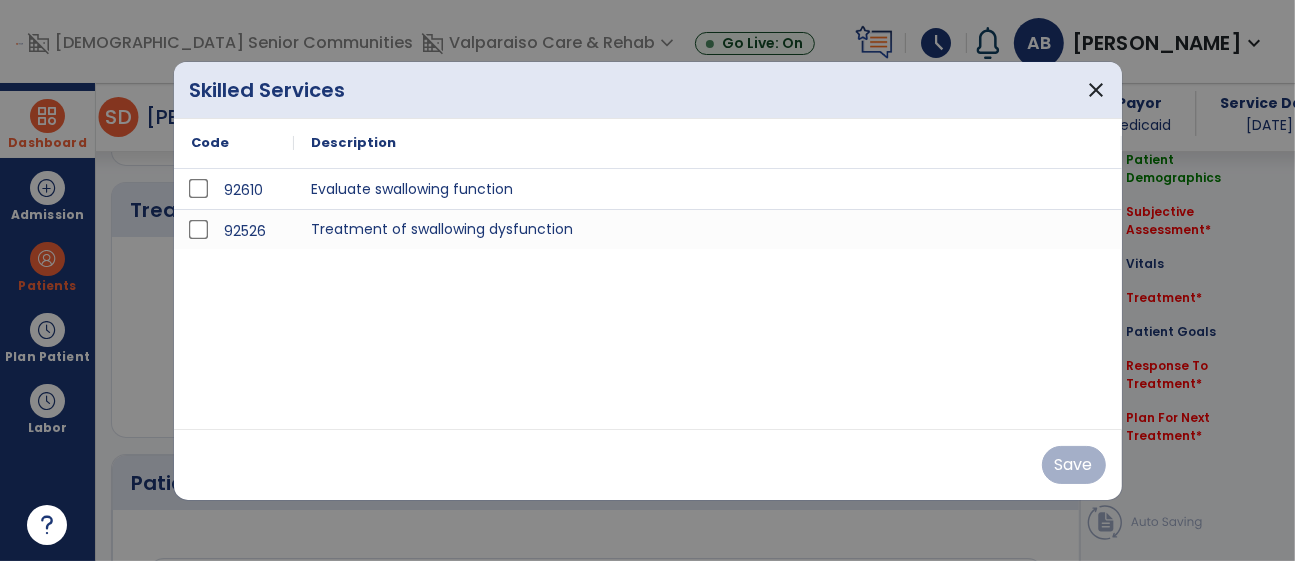 scroll, scrollTop: 1272, scrollLeft: 0, axis: vertical 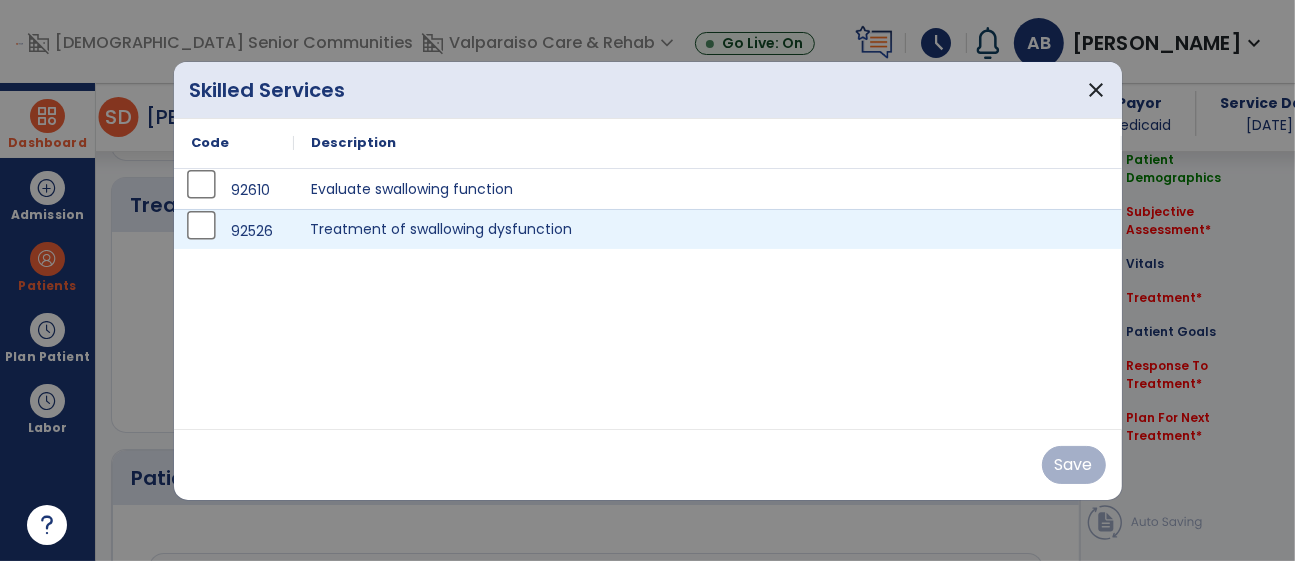click on "Treatment of swallowing dysfunction" at bounding box center [708, 229] 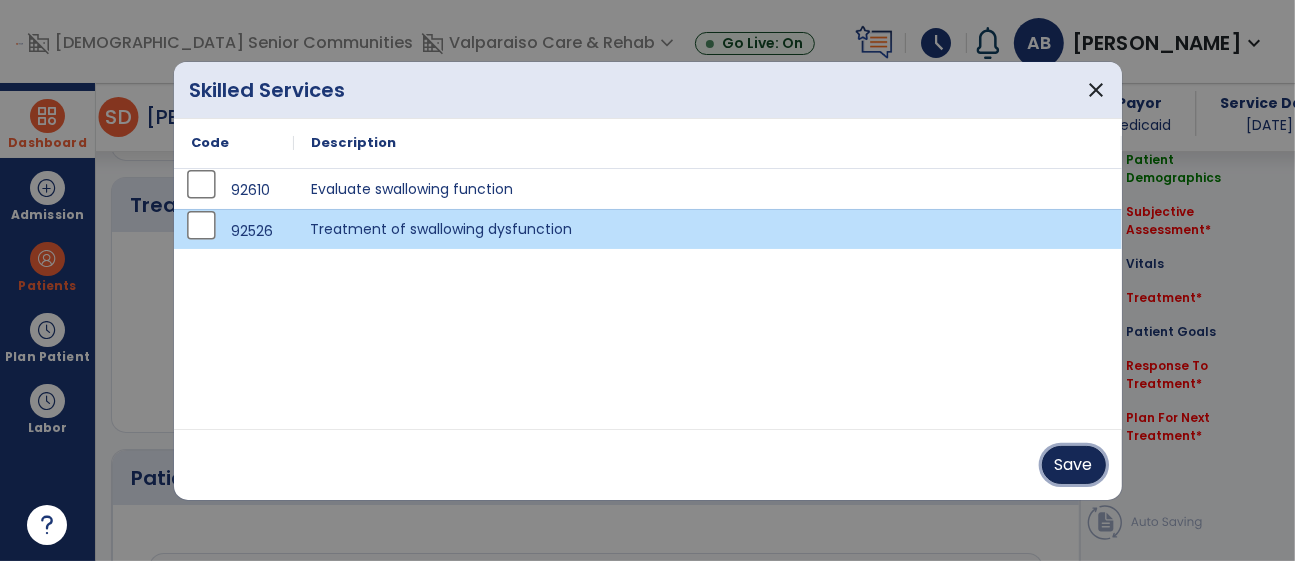 click on "Save" at bounding box center (1074, 465) 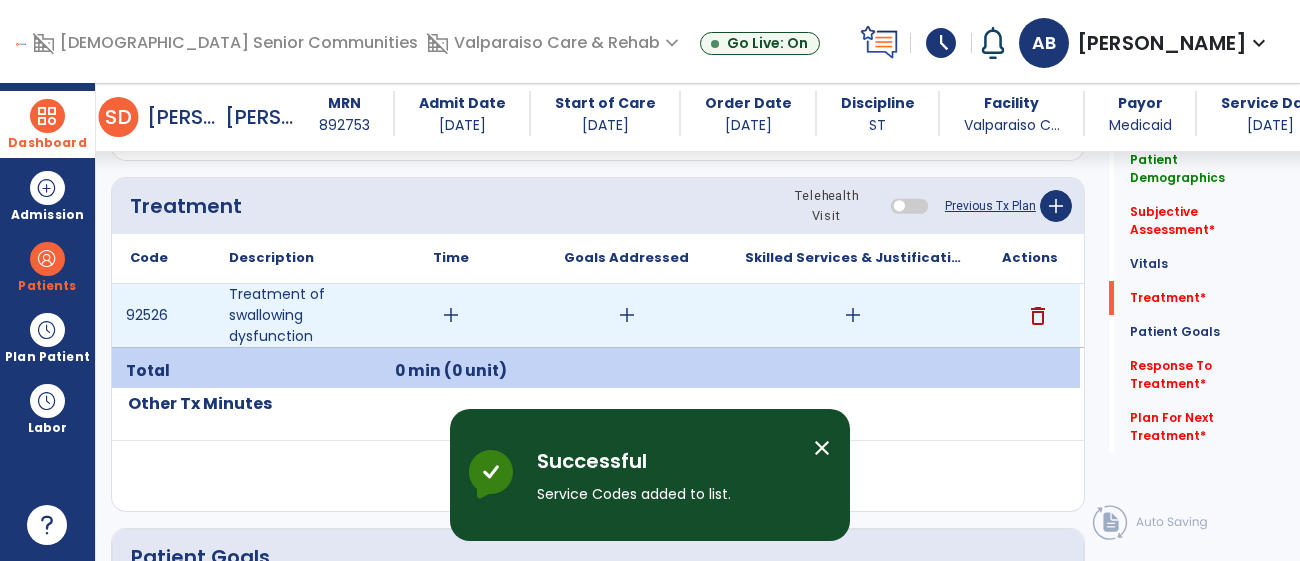 click on "add" at bounding box center [451, 315] 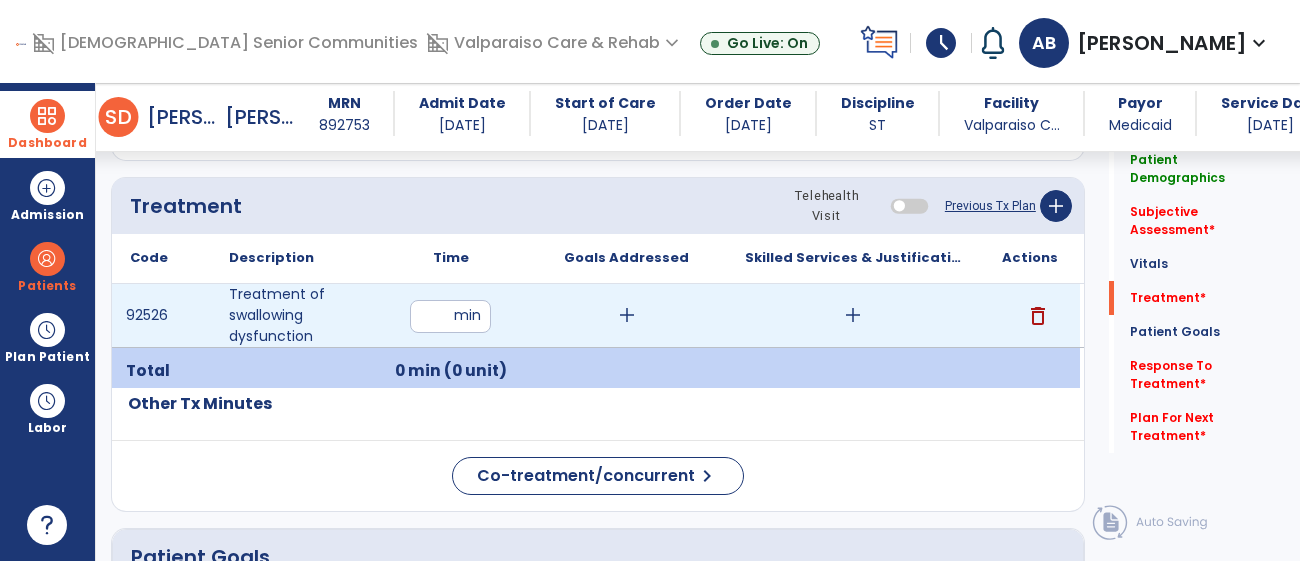 type on "**" 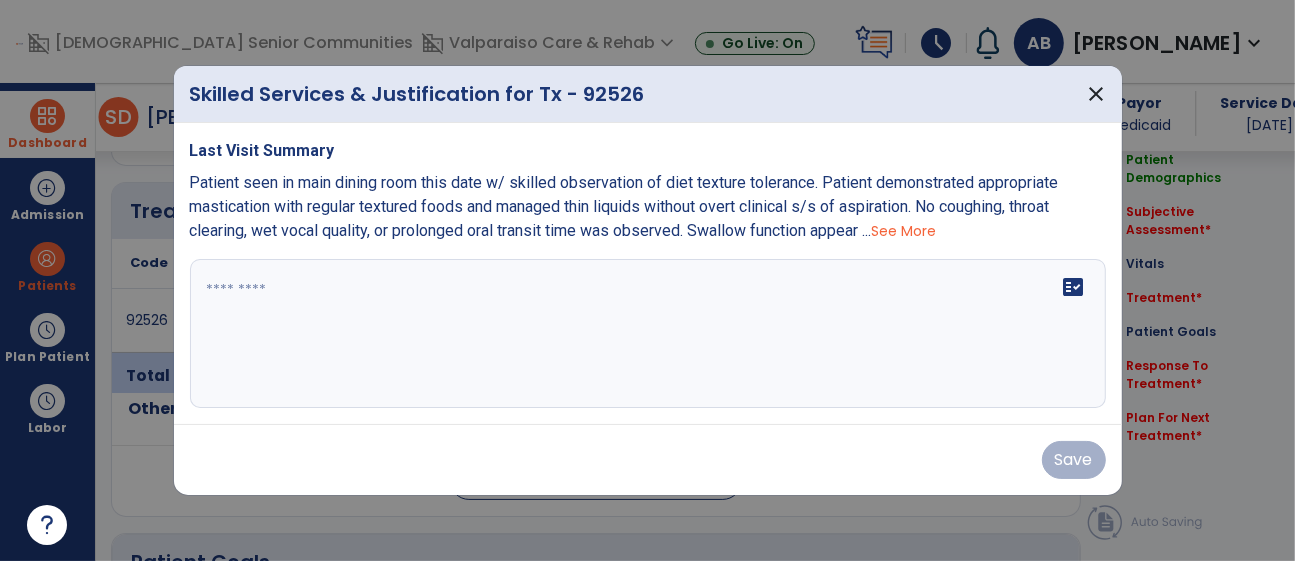 scroll, scrollTop: 1272, scrollLeft: 0, axis: vertical 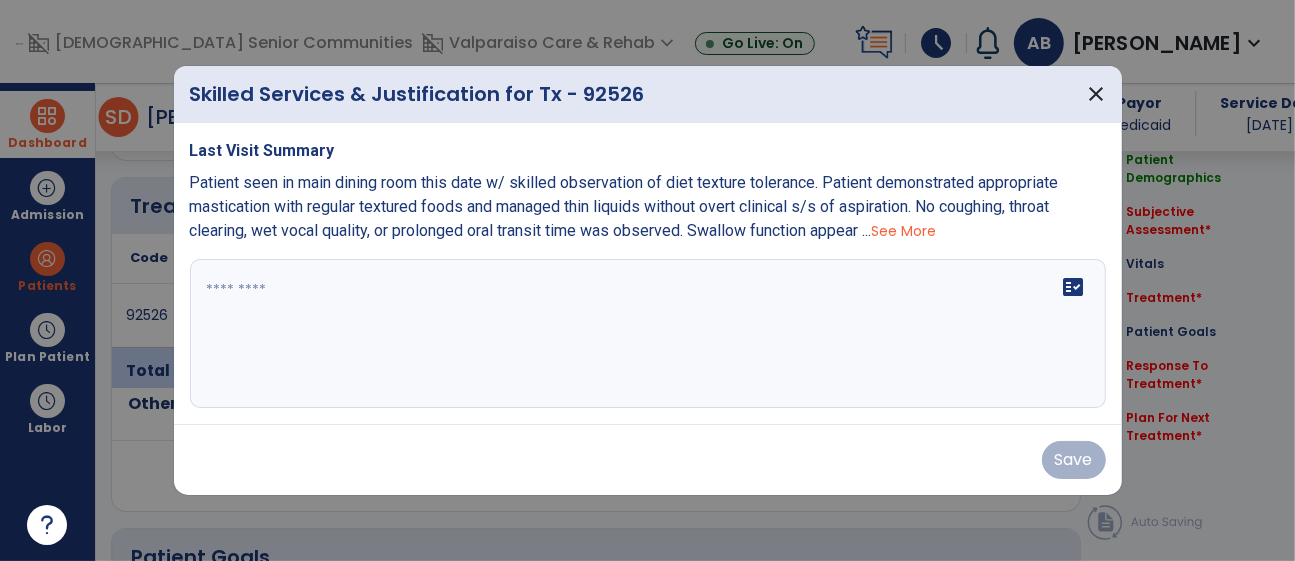 click on "See More" at bounding box center (904, 231) 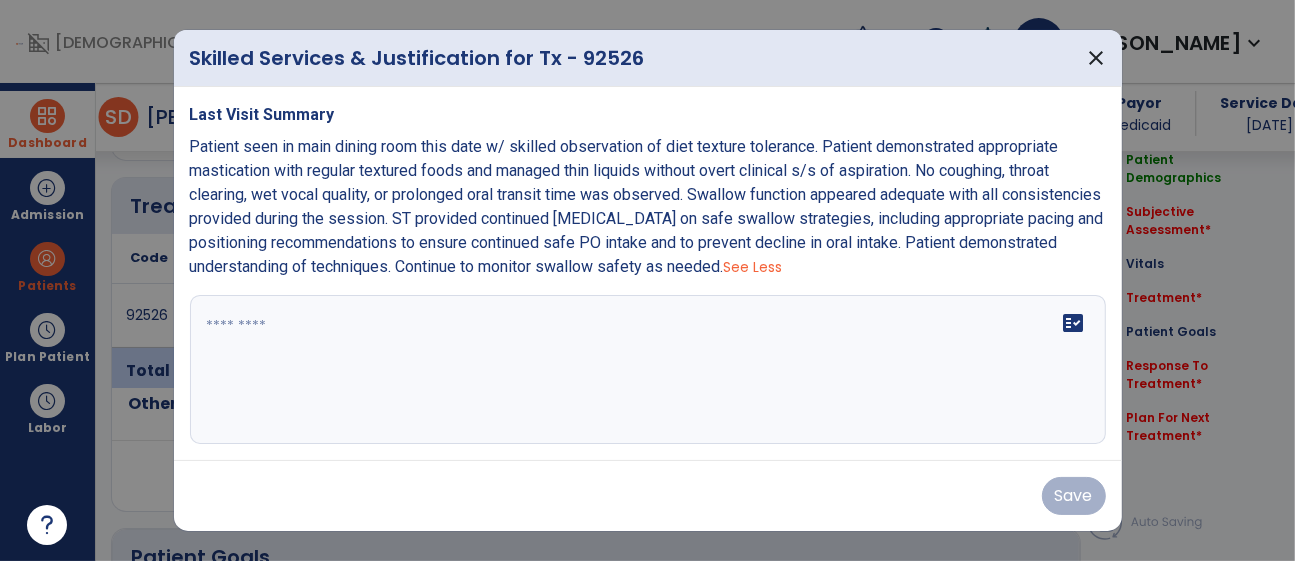 drag, startPoint x: 888, startPoint y: 266, endPoint x: 184, endPoint y: 146, distance: 714.15405 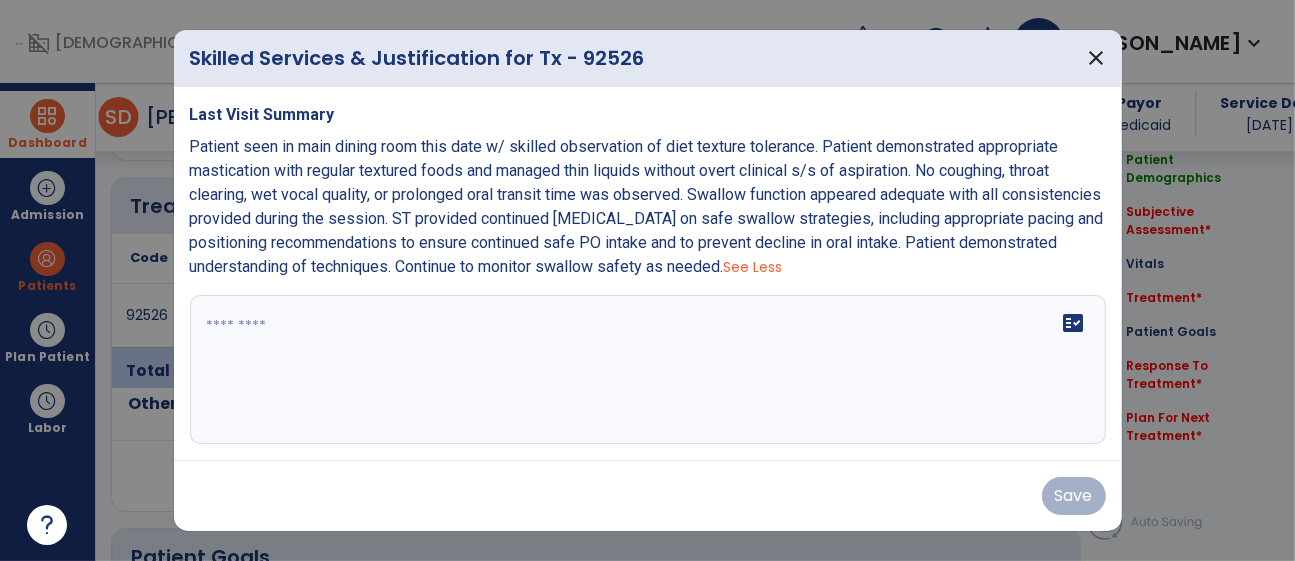 click on "Last Visit Summary Patient seen in main dining room this date w/ skilled observation of diet texture tolerance. Patient demonstrated appropriate mastication with regular textured foods and managed thin liquids without overt clinical s/s of aspiration. No coughing, throat clearing, wet vocal quality, or prolonged oral transit time was observed. Swallow function appeared adequate with all consistencies provided during the session. ST provided continued [MEDICAL_DATA] on safe swallow strategies, including appropriate pacing and positioning recommendations to ensure continued safe PO intake and to prevent decline in oral intake. Patient demonstrated understanding of techniques. Continue to monitor swallow safety as needed.  See Less   fact_check" at bounding box center [648, 274] 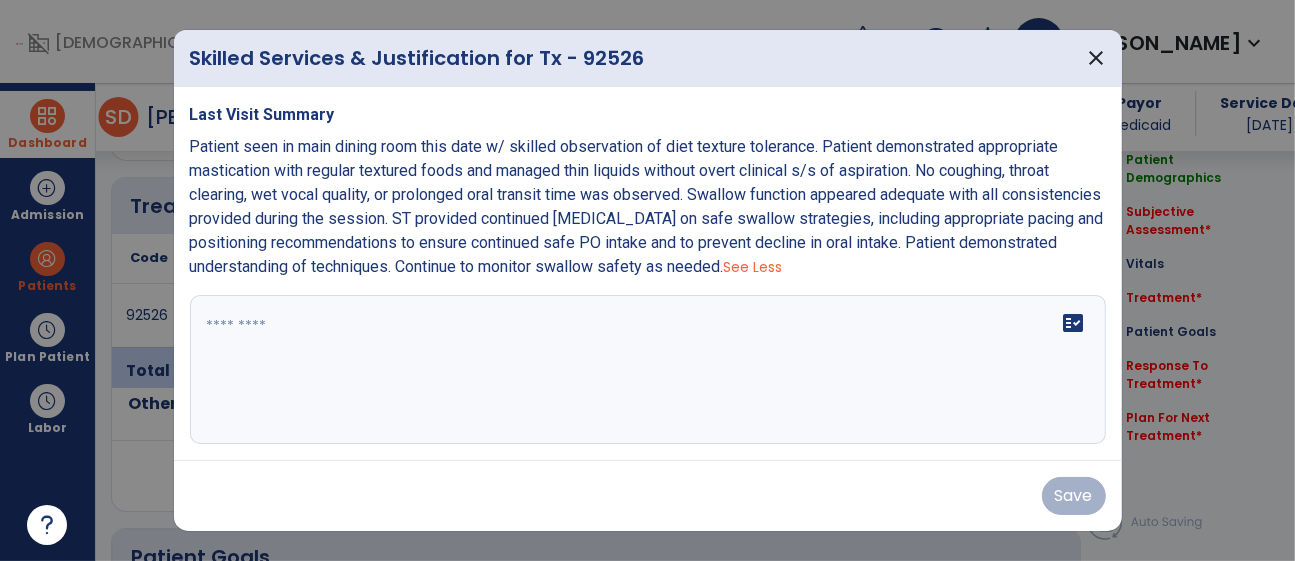 copy on "Patient seen in main dining room this date w/ skilled observation of diet texture tolerance. Patient demonstrated appropriate mastication with regular textured foods and managed thin liquids without overt clinical s/s of aspiration. No coughing, throat clearing, wet vocal quality, or prolonged oral transit time was observed. Swallow function appeared adequate with all consistencies provided during the session. ST provided continued [MEDICAL_DATA] on safe swallow strategies, including appropriate pacing and positioning recommendations to ensure continued safe PO intake and to prevent decline in oral intake. Patient demonstrated understanding of techniques. Continue to monitor swallow safety as needed" 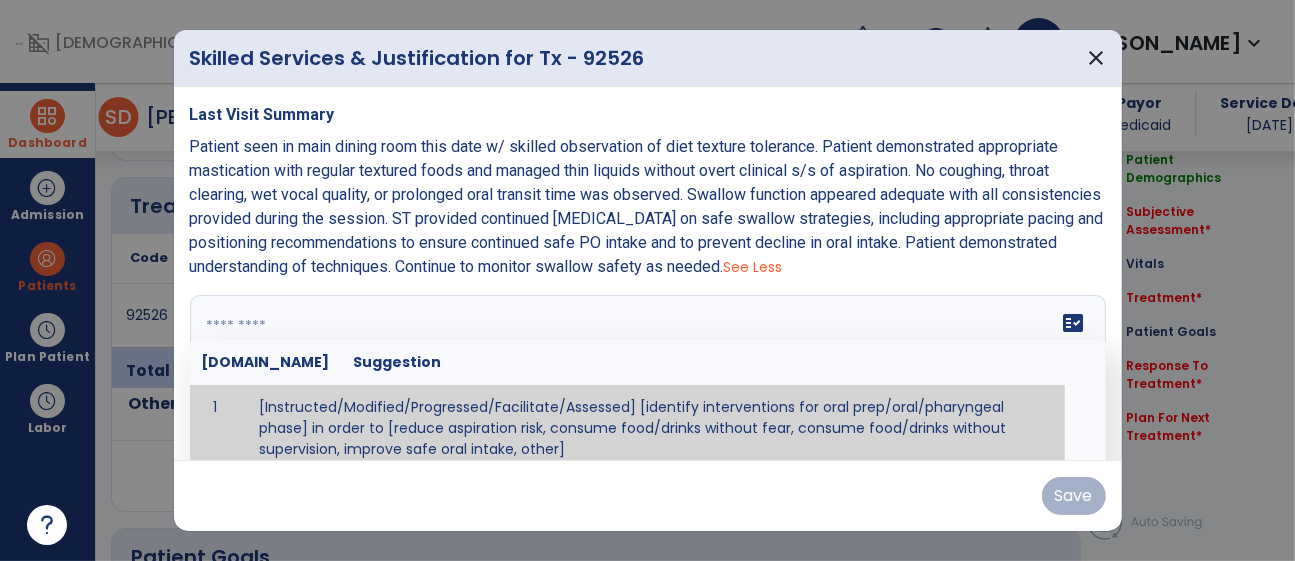 paste on "**********" 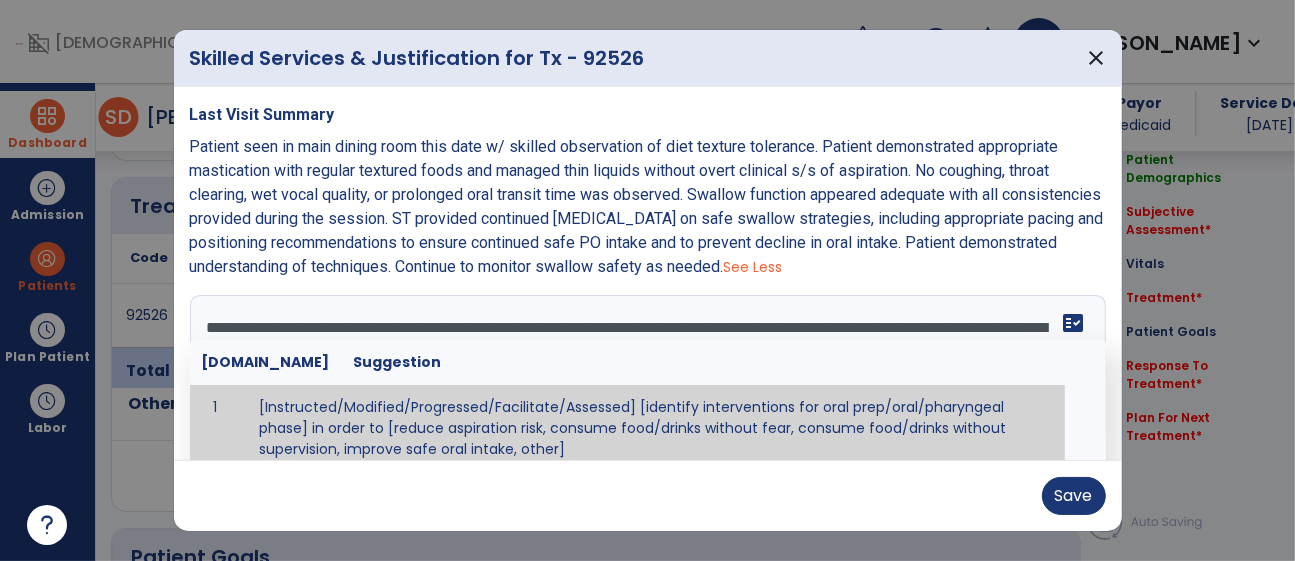 scroll, scrollTop: 63, scrollLeft: 0, axis: vertical 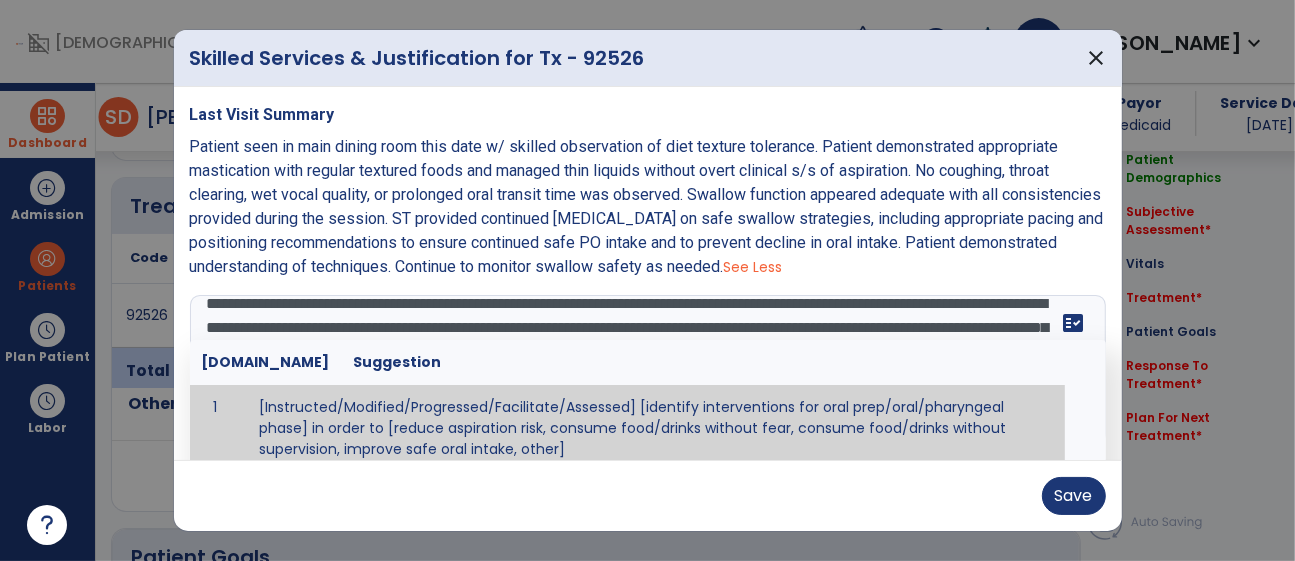 click on "Patient seen in main dining room this date w/ skilled observation of diet texture tolerance. Patient demonstrated appropriate mastication with regular textured foods and managed thin liquids without overt clinical s/s of aspiration. No coughing, throat clearing, wet vocal quality, or prolonged oral transit time was observed. Swallow function appeared adequate with all consistencies provided during the session. ST provided continued [MEDICAL_DATA] on safe swallow strategies, including appropriate pacing and positioning recommendations to ensure continued safe PO intake and to prevent decline in oral intake. Patient demonstrated understanding of techniques. Continue to monitor swallow safety as needed." at bounding box center (647, 206) 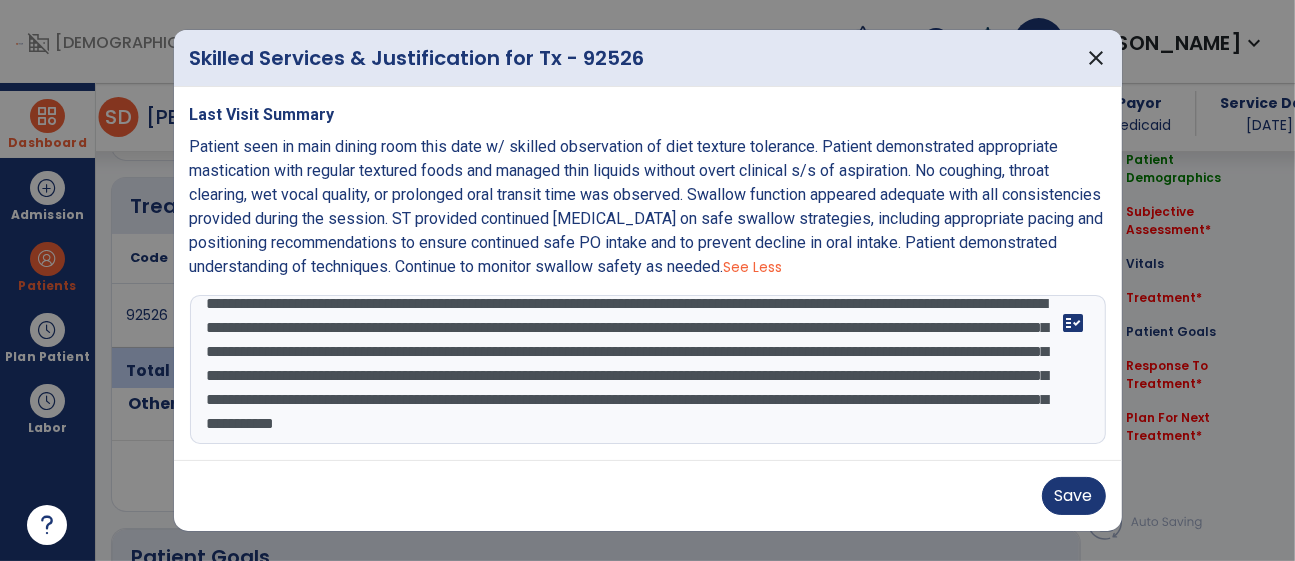 scroll, scrollTop: 0, scrollLeft: 0, axis: both 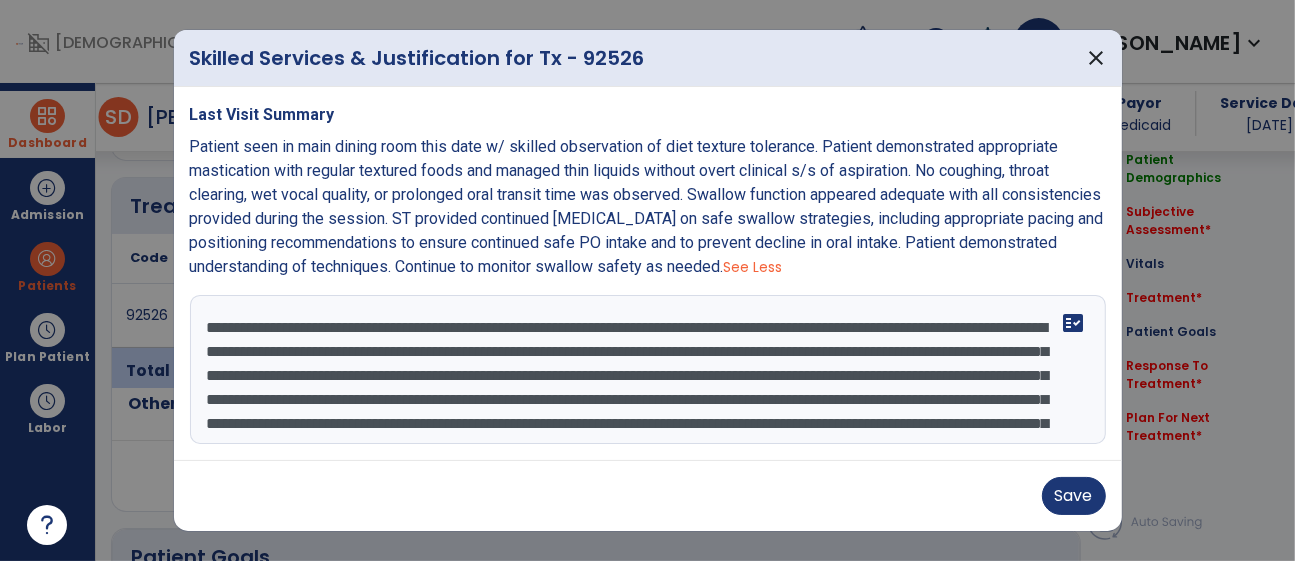 drag, startPoint x: 925, startPoint y: 324, endPoint x: 86, endPoint y: 308, distance: 839.1525 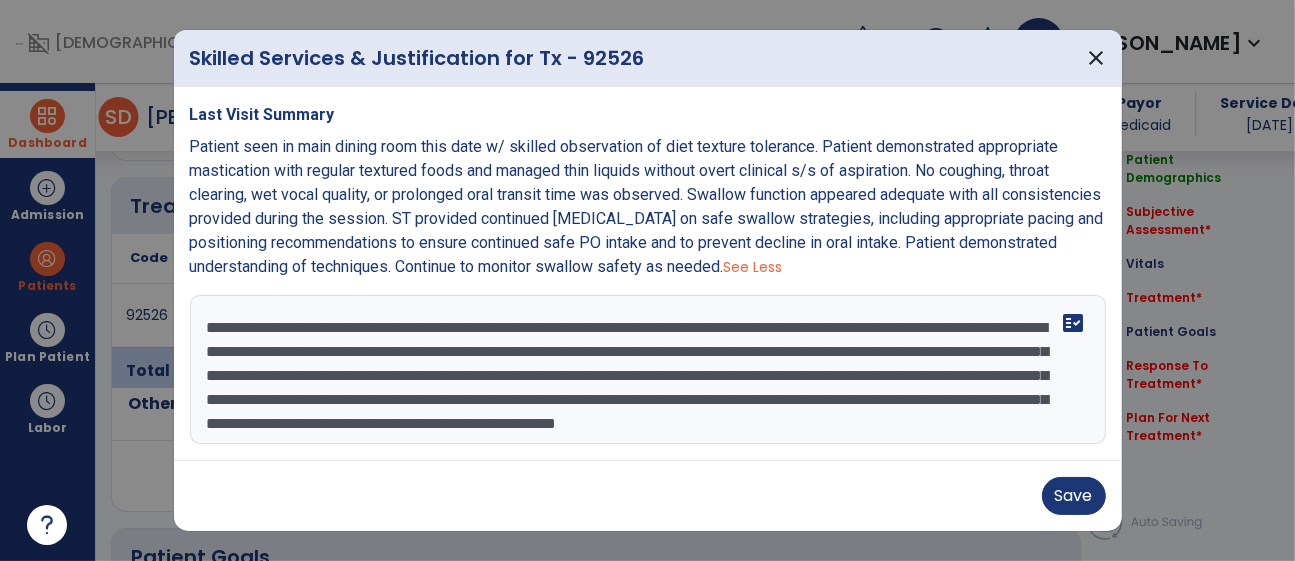 click on "**********" at bounding box center (648, 370) 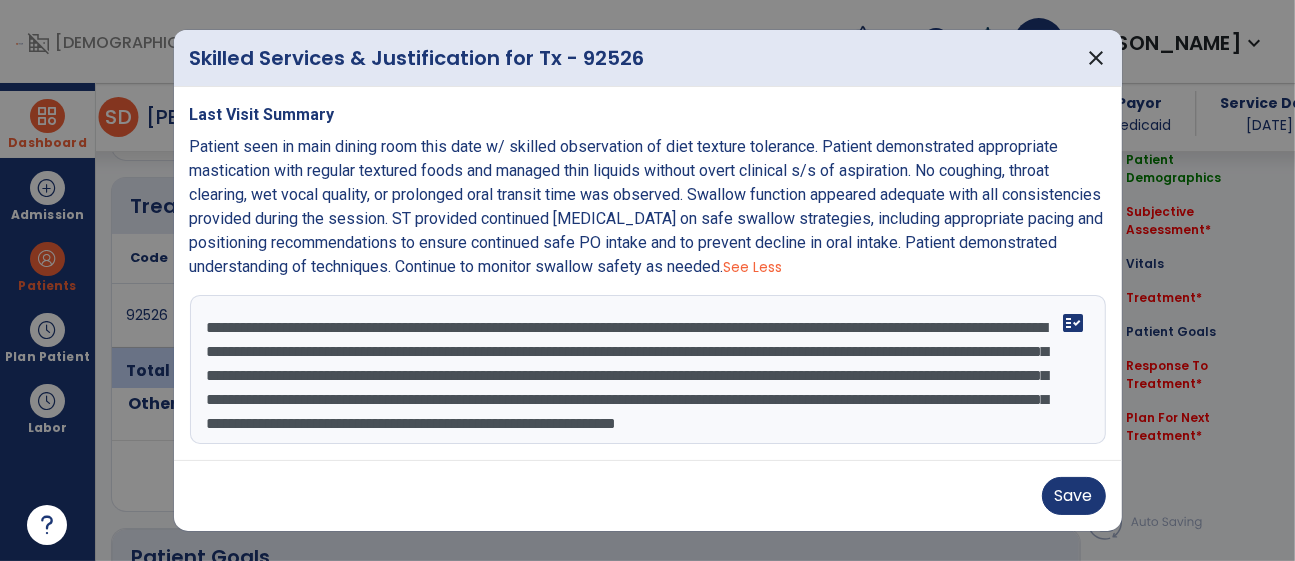 scroll, scrollTop: 11, scrollLeft: 0, axis: vertical 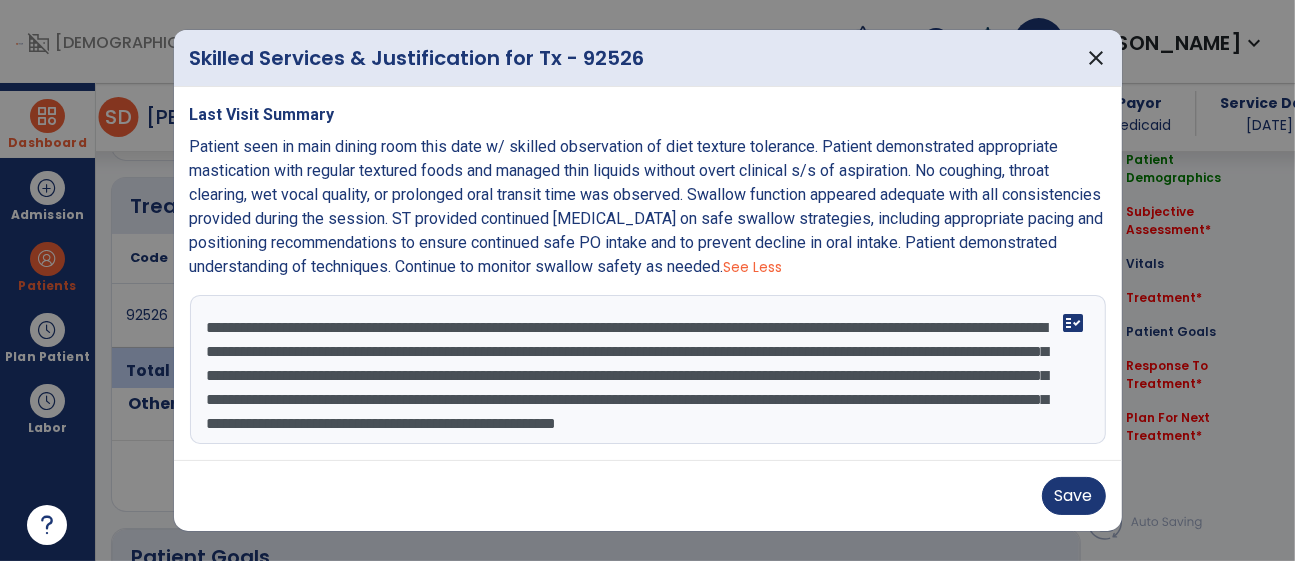 drag, startPoint x: 909, startPoint y: 424, endPoint x: 439, endPoint y: 358, distance: 474.61142 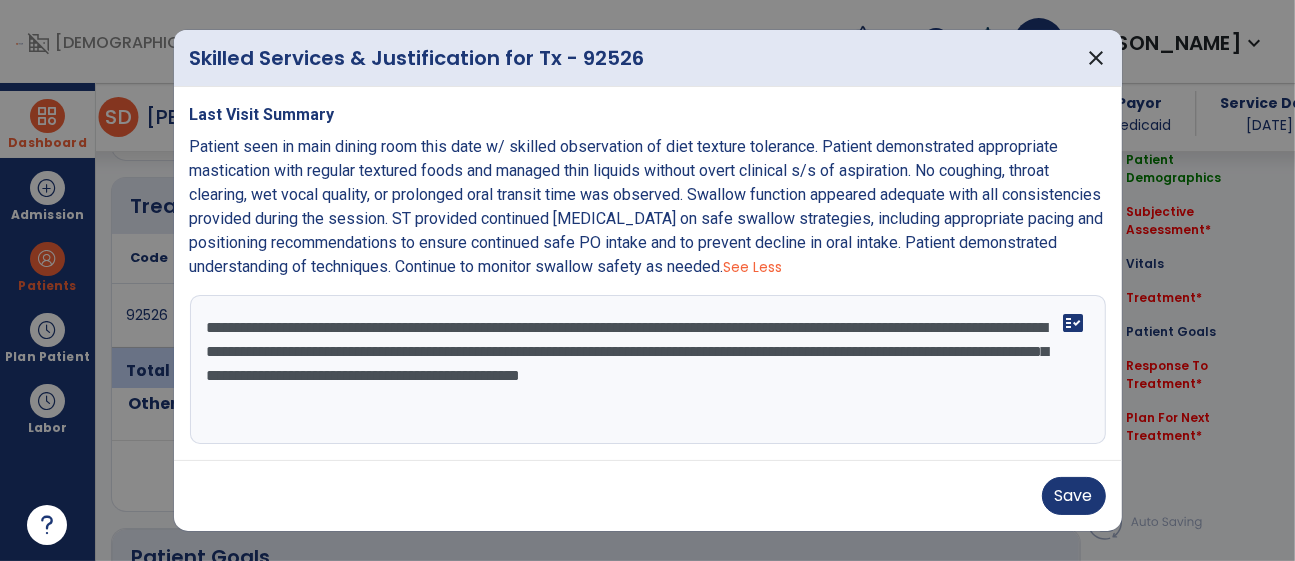scroll, scrollTop: 0, scrollLeft: 0, axis: both 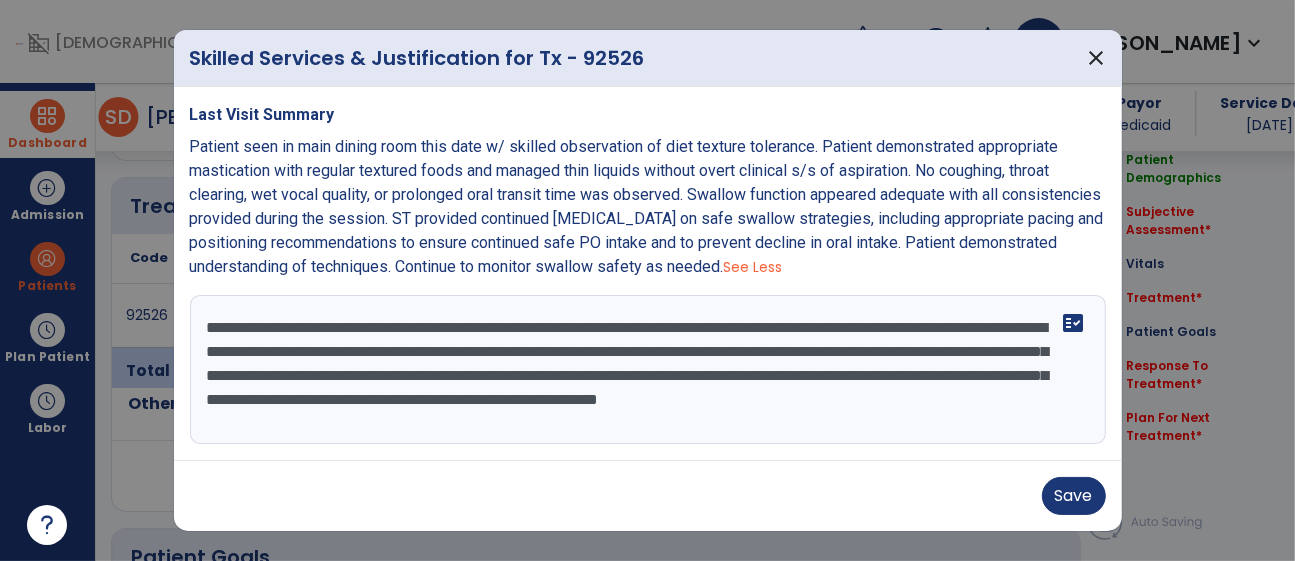 click on "**********" at bounding box center [648, 370] 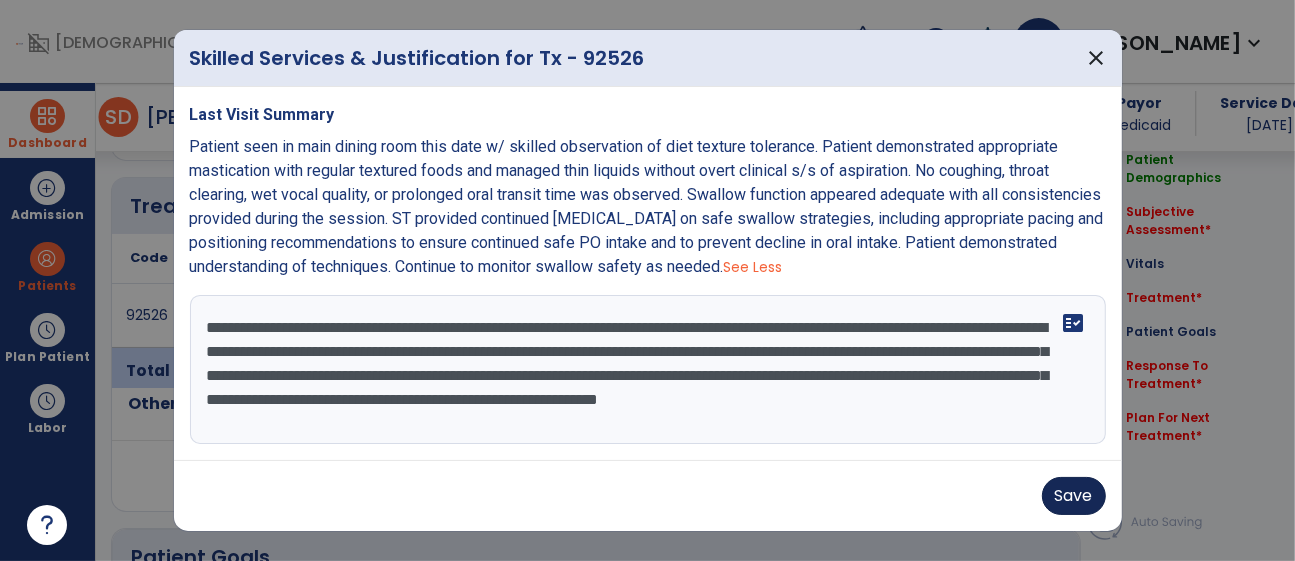 type on "**********" 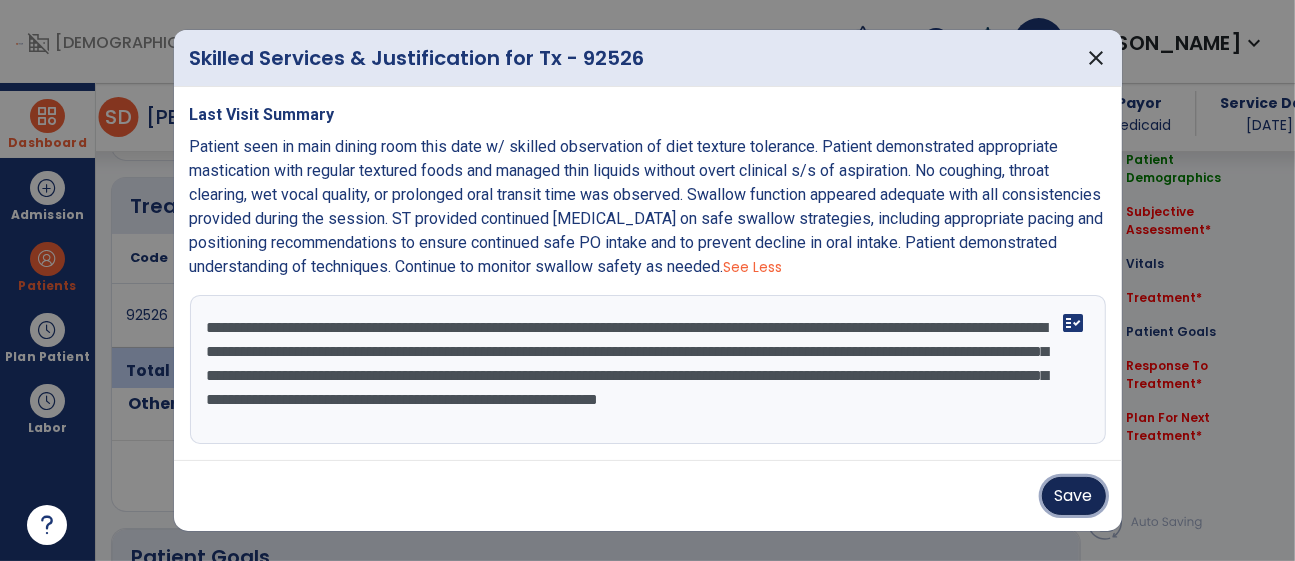 click on "Save" at bounding box center [1074, 496] 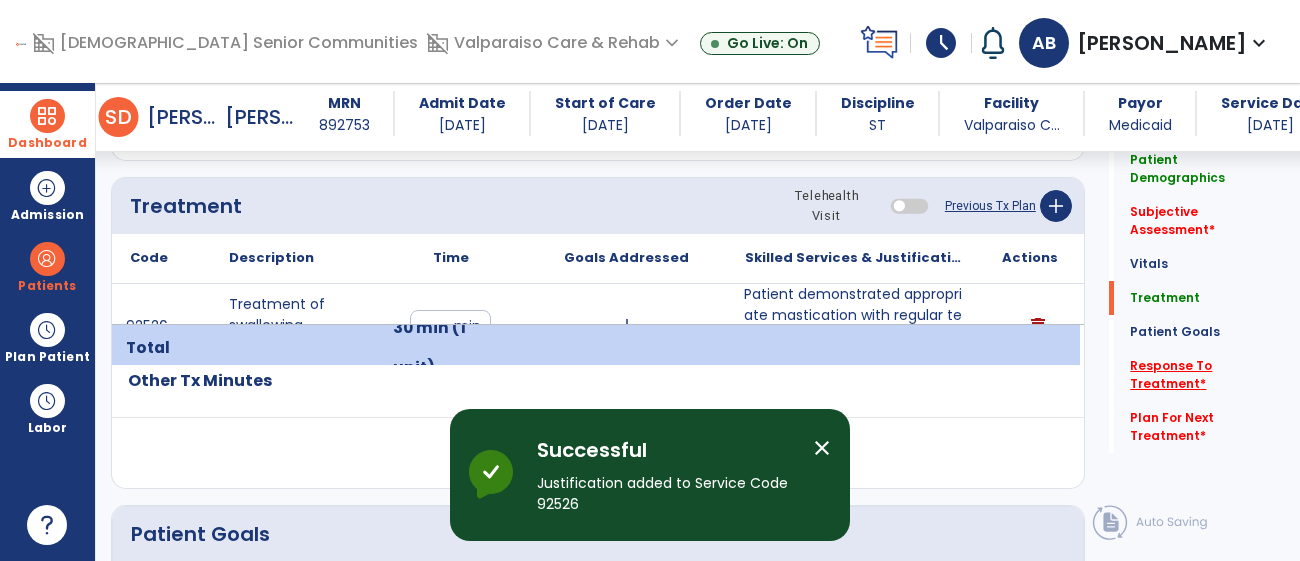 click on "Response To Treatment   *" 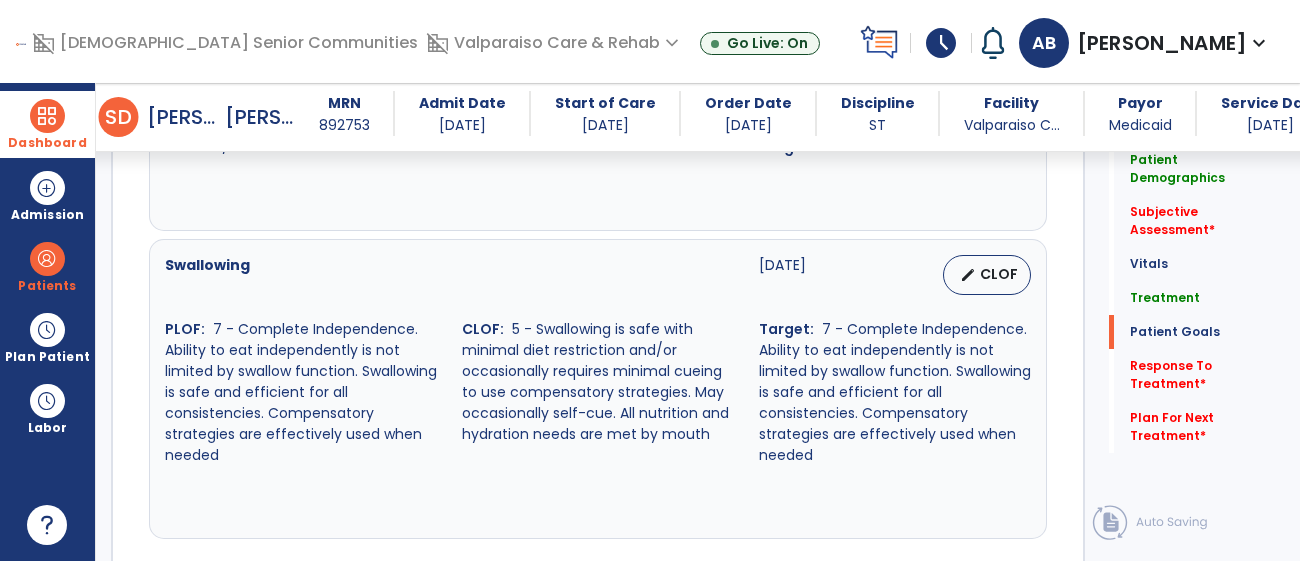 scroll, scrollTop: 2283, scrollLeft: 0, axis: vertical 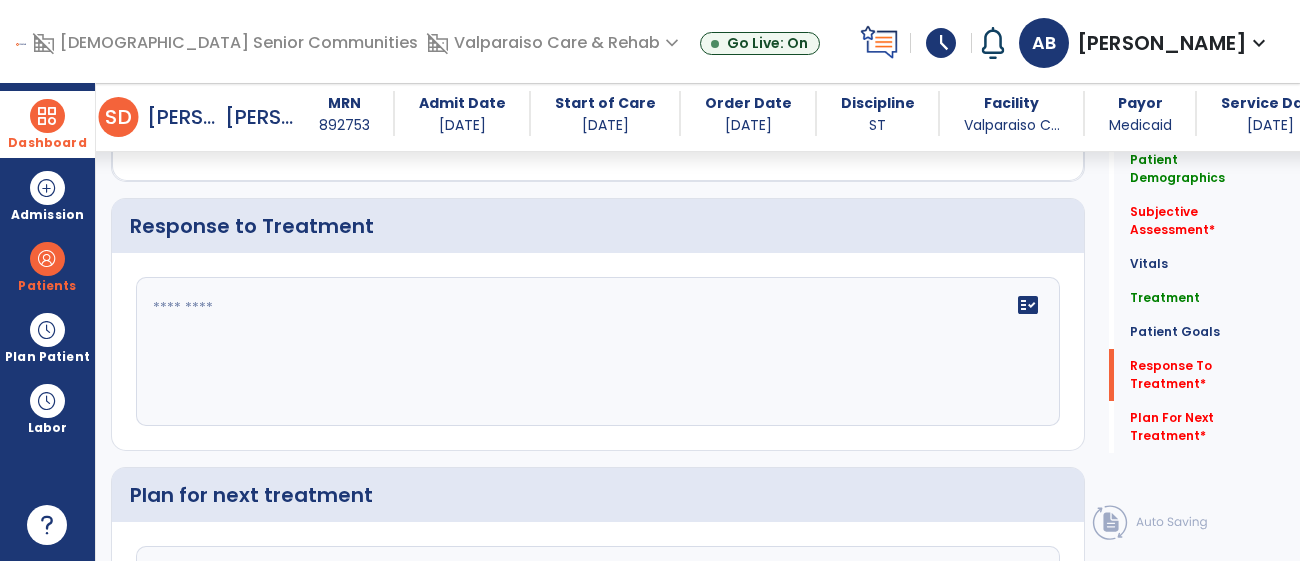 click on "fact_check" 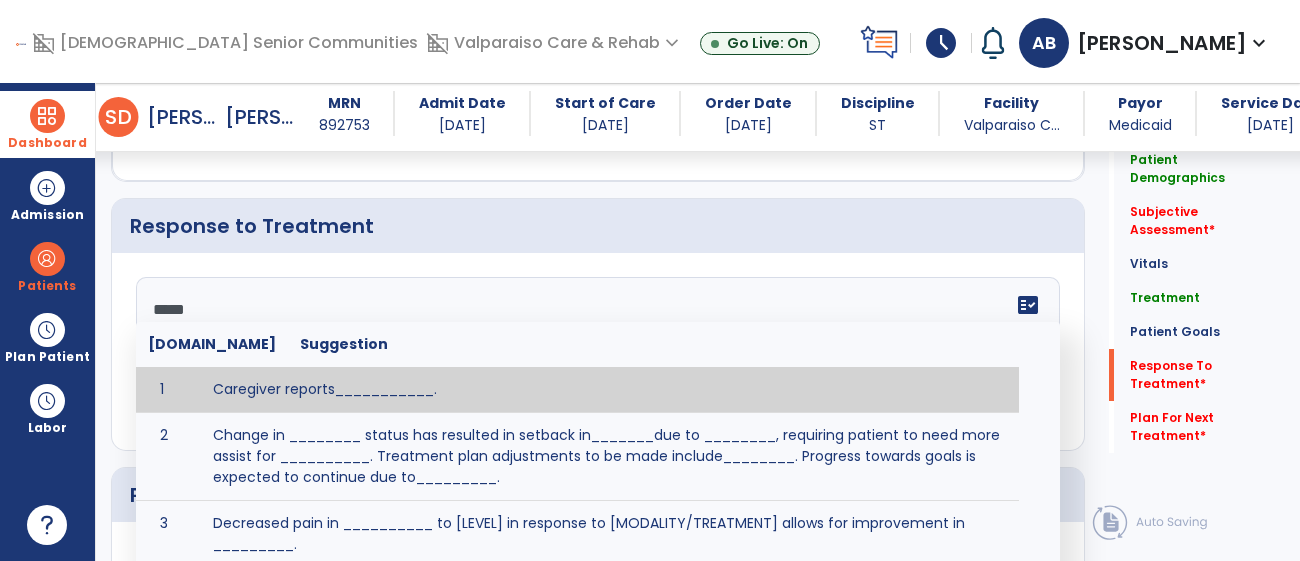 type on "******" 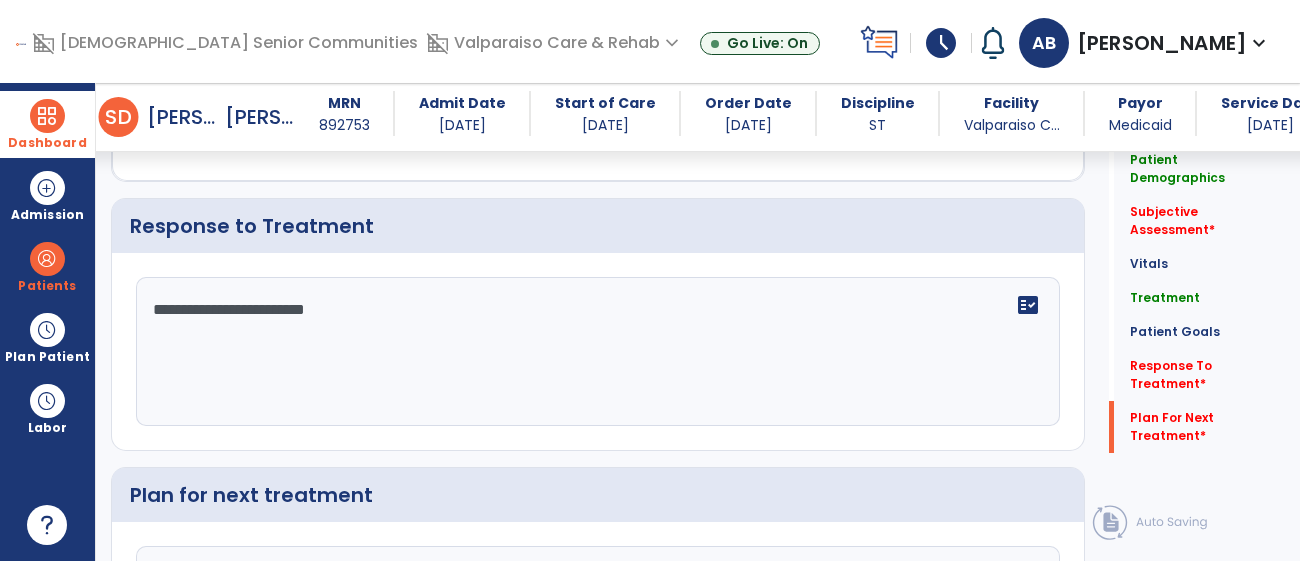 scroll, scrollTop: 2505, scrollLeft: 0, axis: vertical 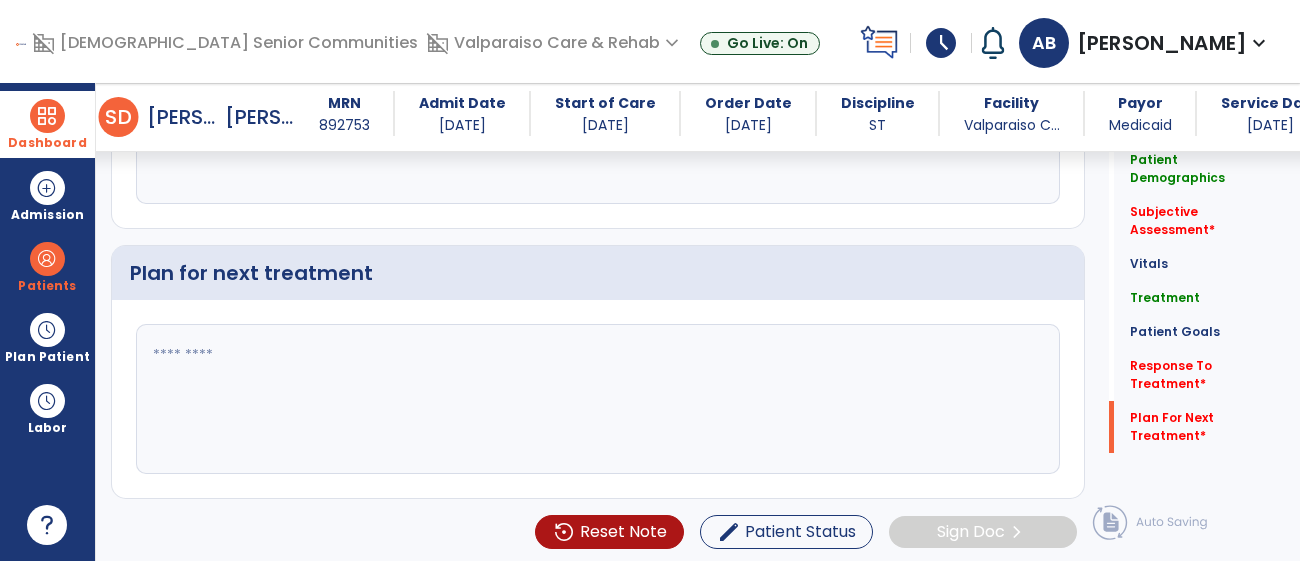 type on "**********" 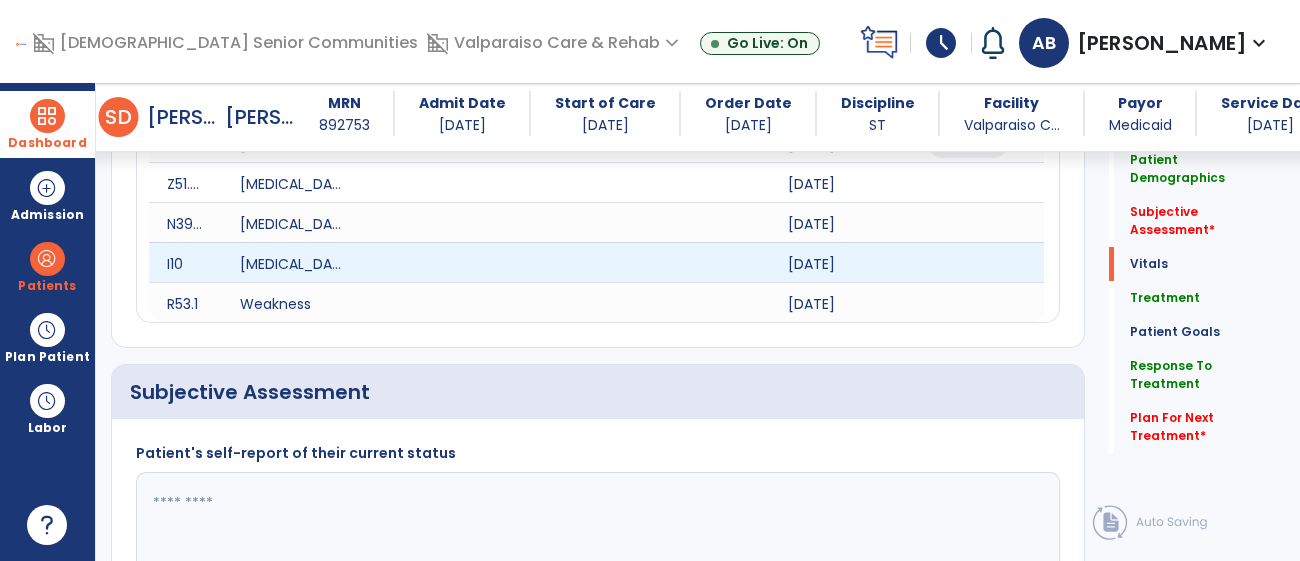 scroll, scrollTop: 540, scrollLeft: 0, axis: vertical 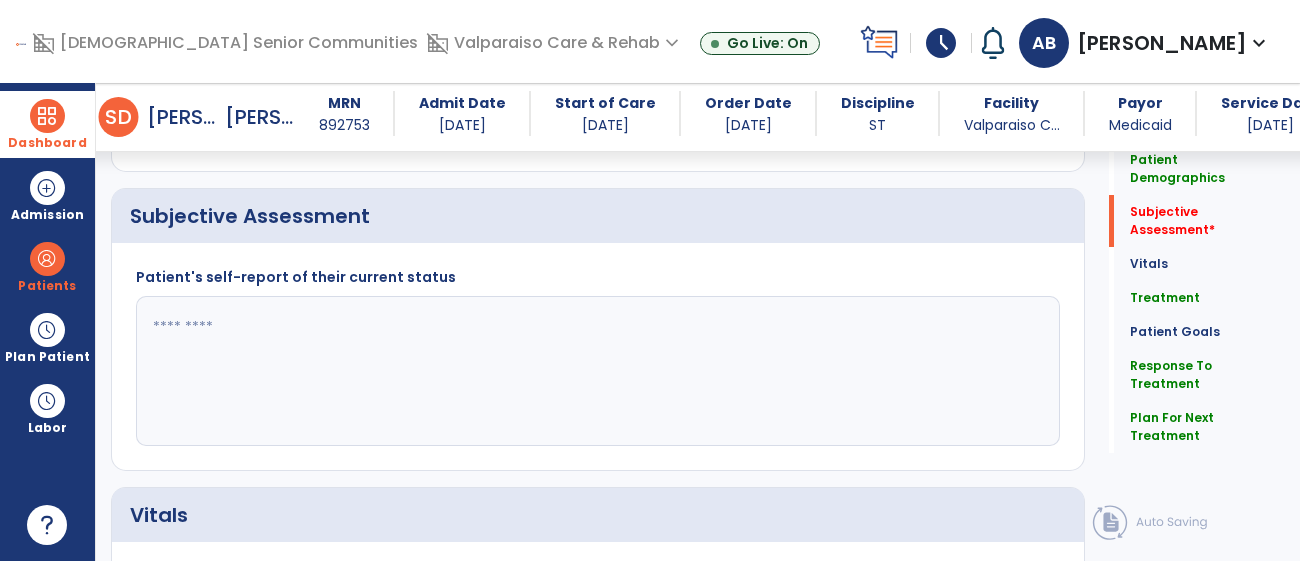 type on "**********" 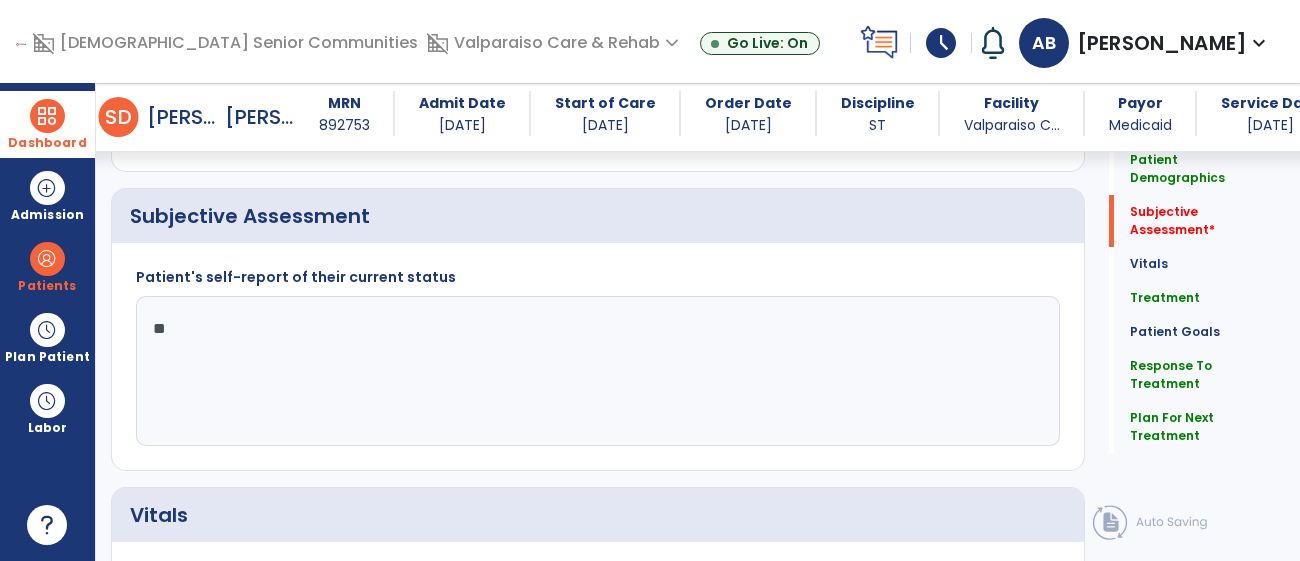 scroll, scrollTop: 545, scrollLeft: 0, axis: vertical 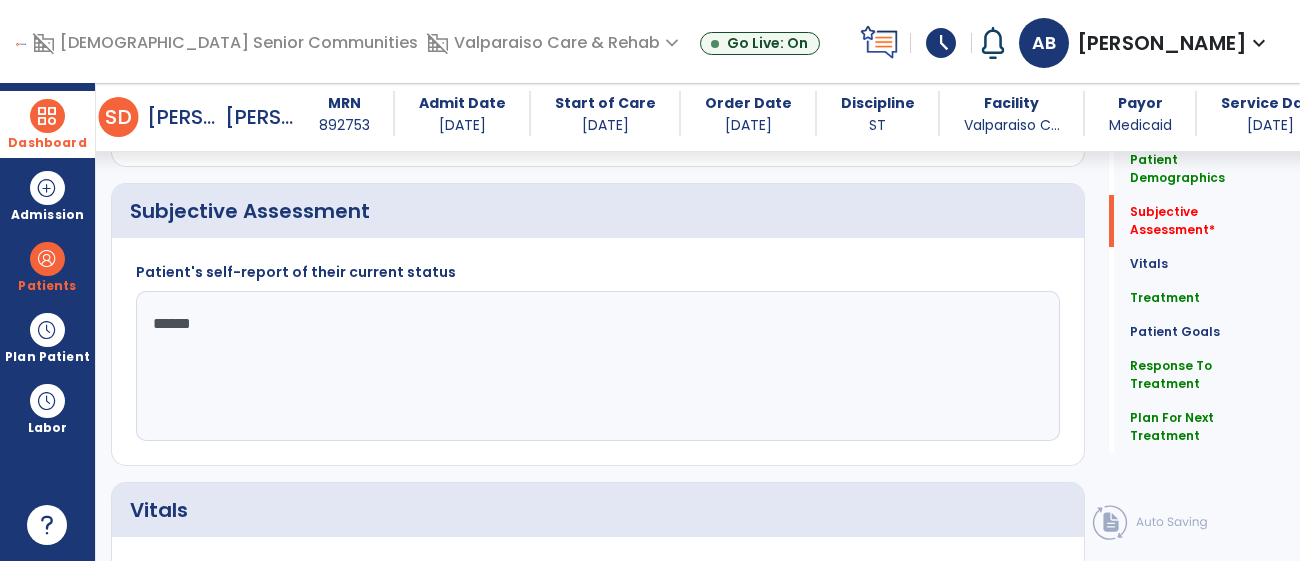 type on "*******" 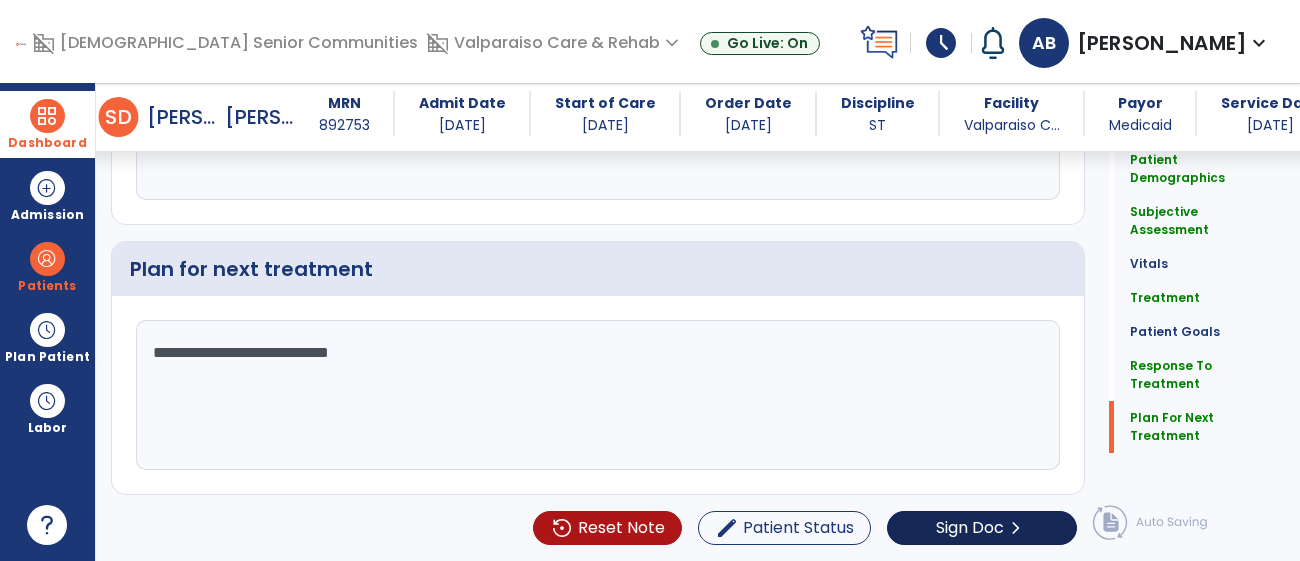 scroll, scrollTop: 2462, scrollLeft: 0, axis: vertical 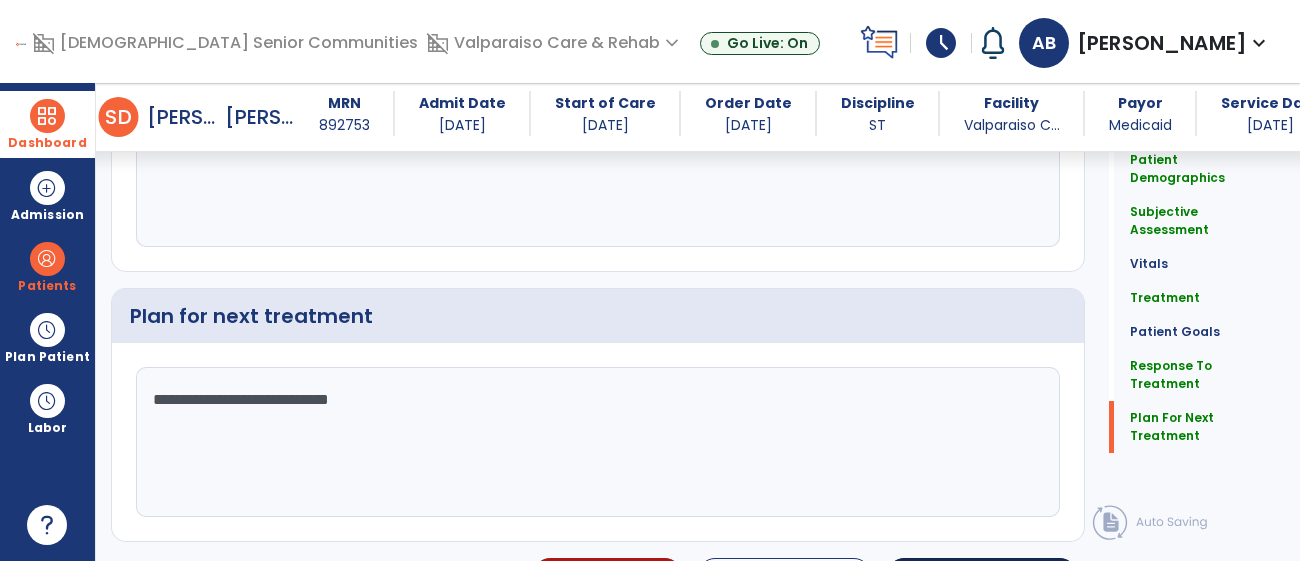 type on "**********" 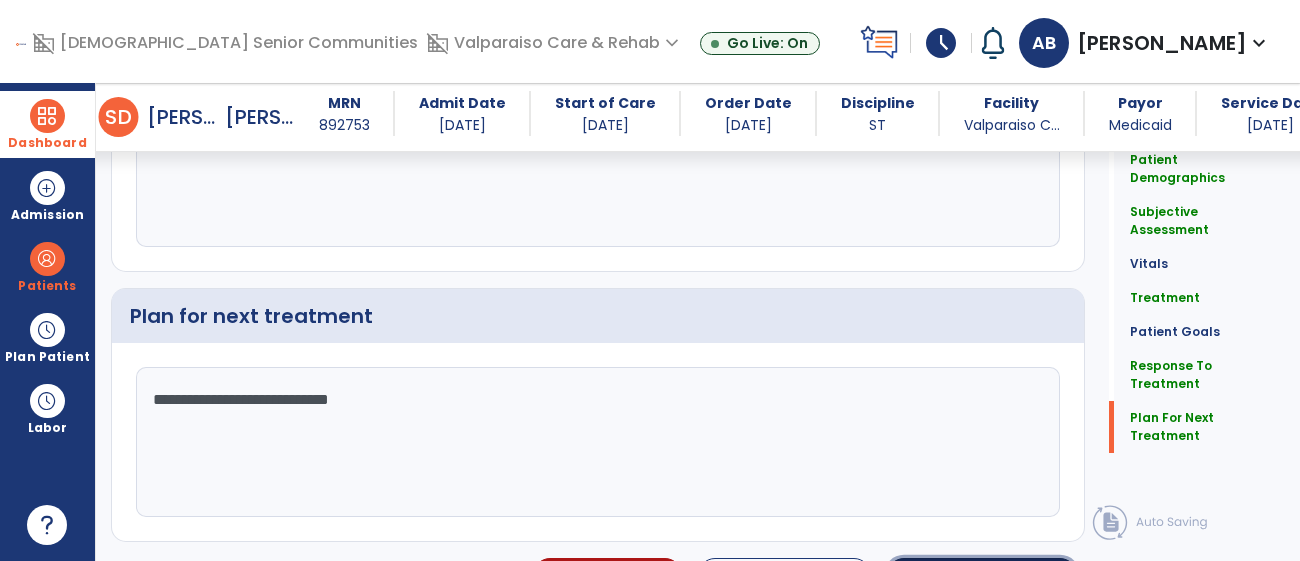 click on "Sign Doc" 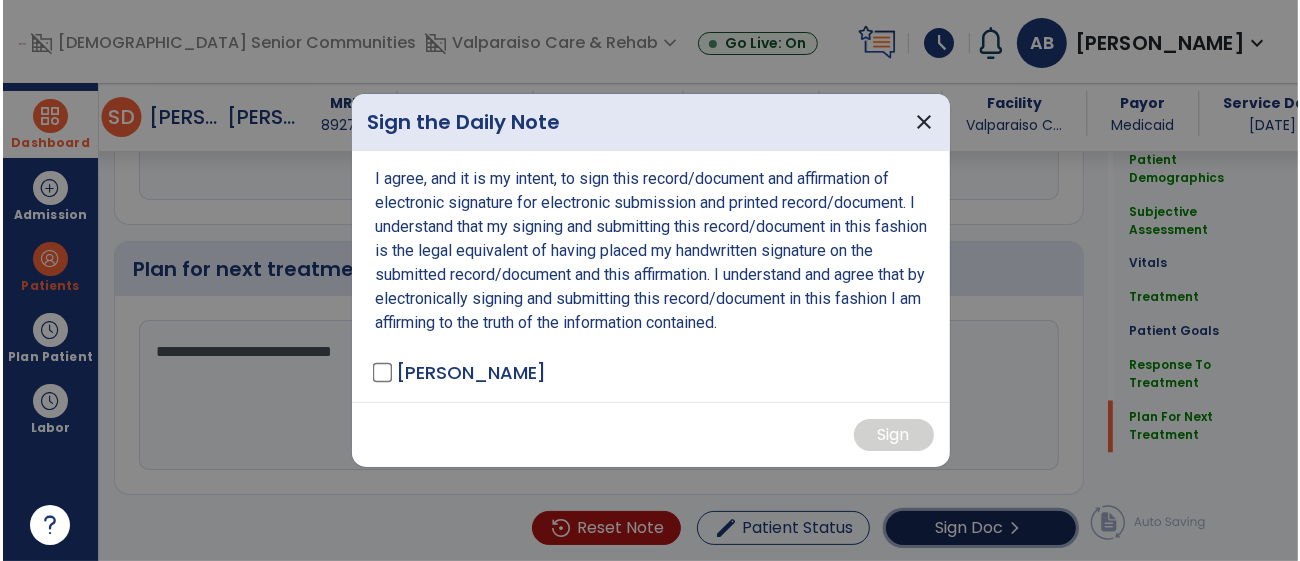 scroll, scrollTop: 2505, scrollLeft: 0, axis: vertical 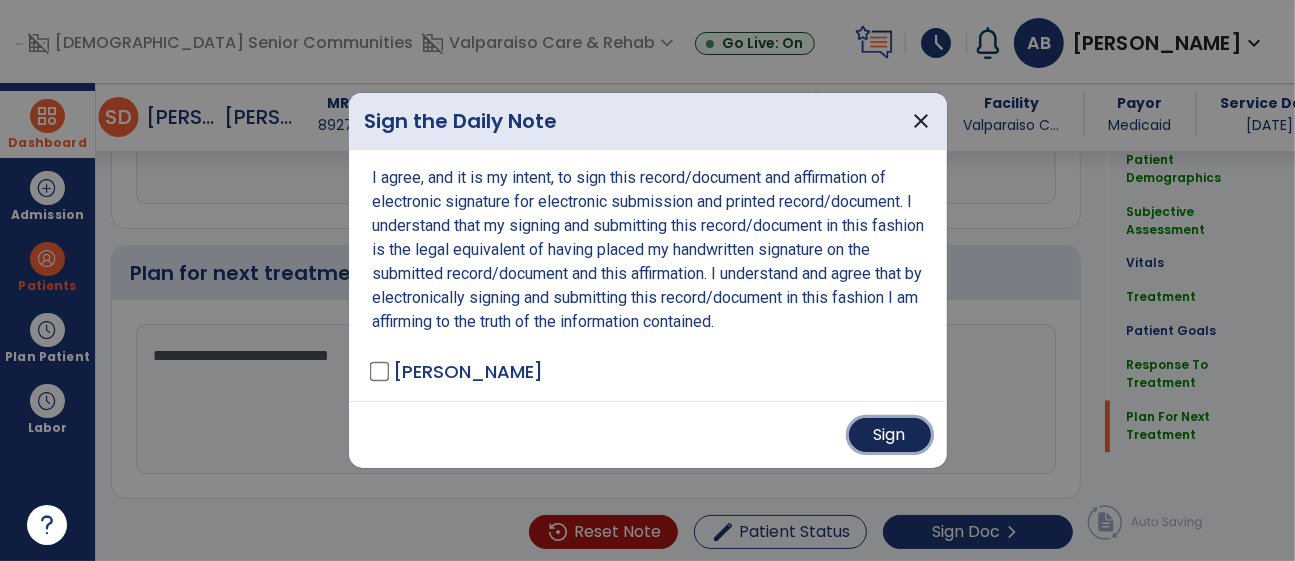 click on "Sign" at bounding box center [890, 435] 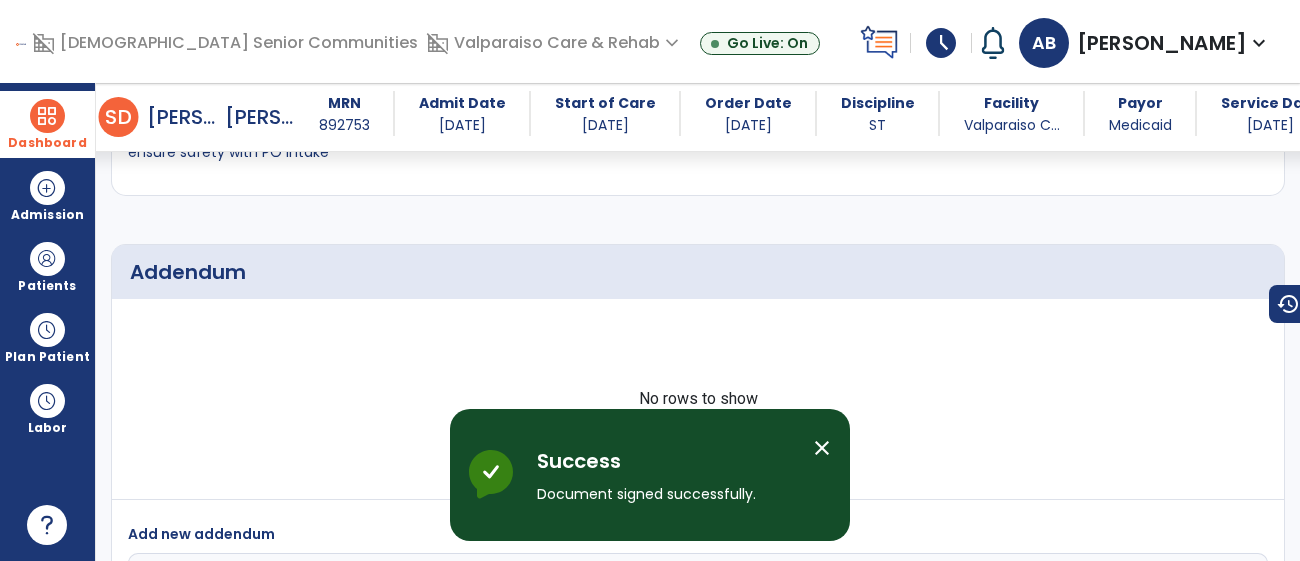 scroll, scrollTop: 3618, scrollLeft: 0, axis: vertical 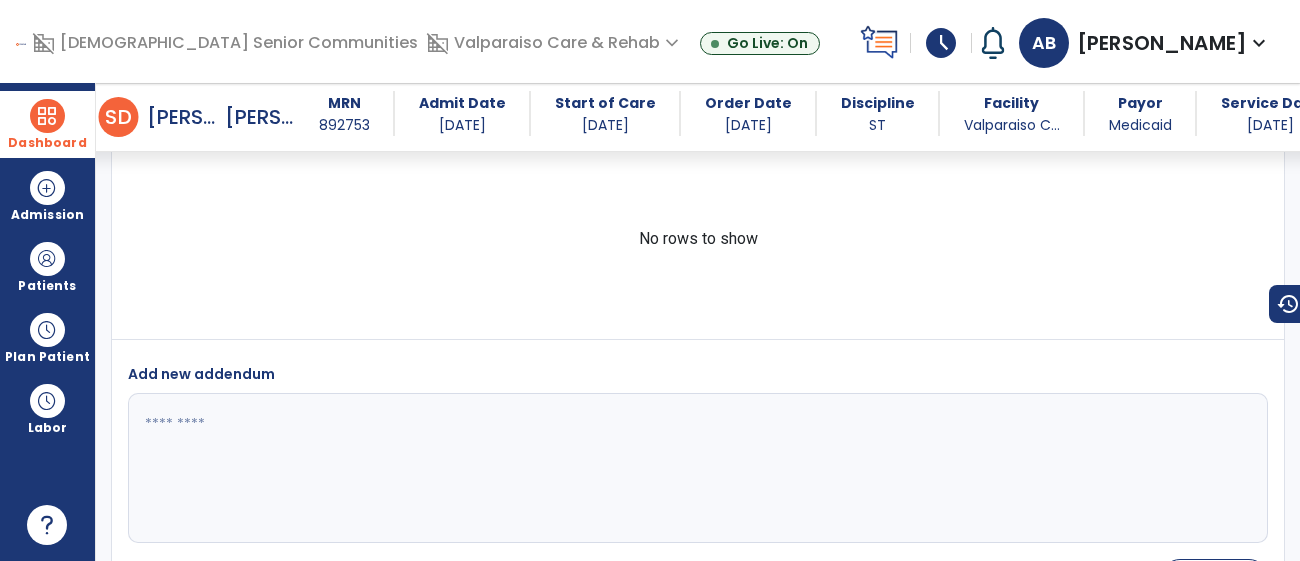 click on "Dashboard" at bounding box center [47, 143] 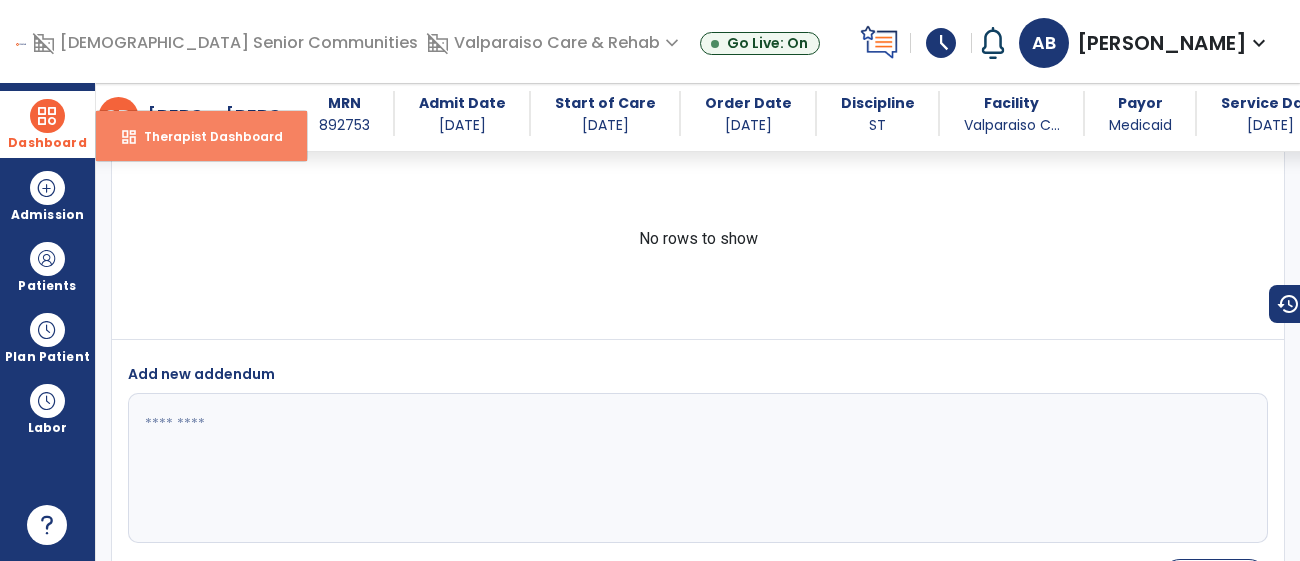 click on "dashboard" at bounding box center [129, 137] 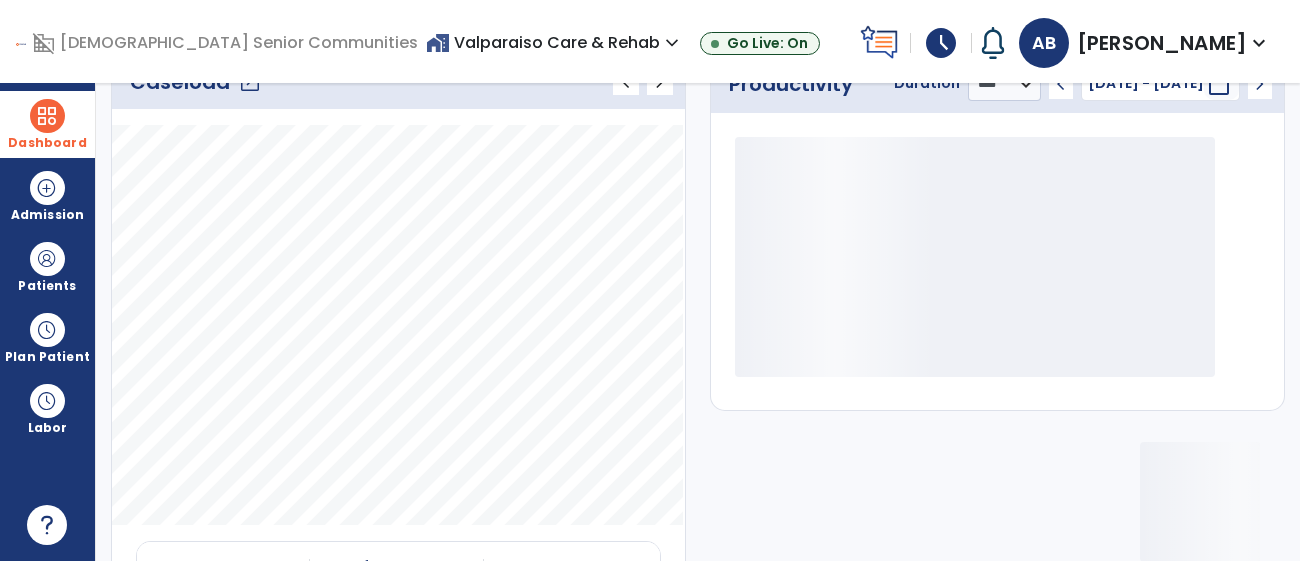 scroll, scrollTop: 184, scrollLeft: 0, axis: vertical 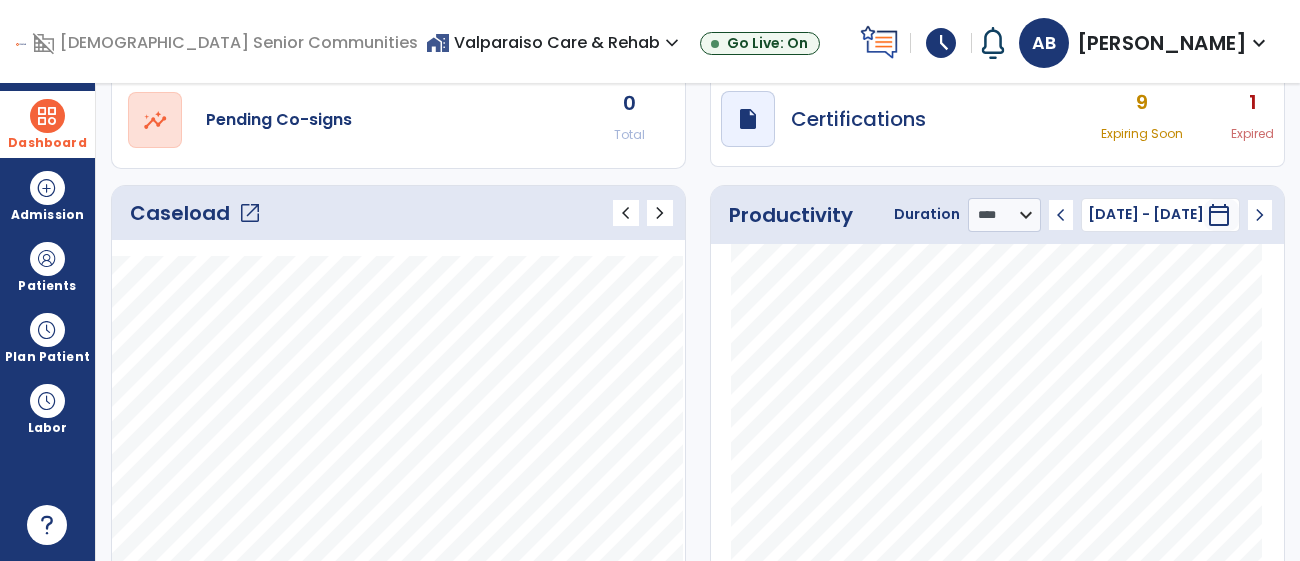 click on "Caseload   open_in_new" 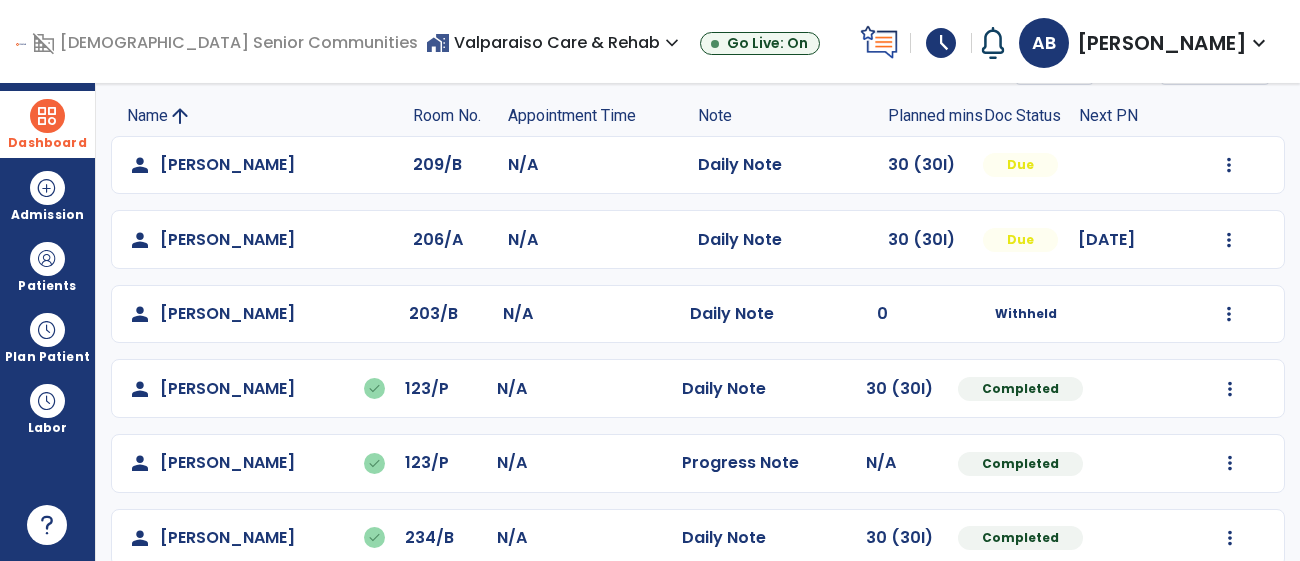 scroll, scrollTop: 922, scrollLeft: 0, axis: vertical 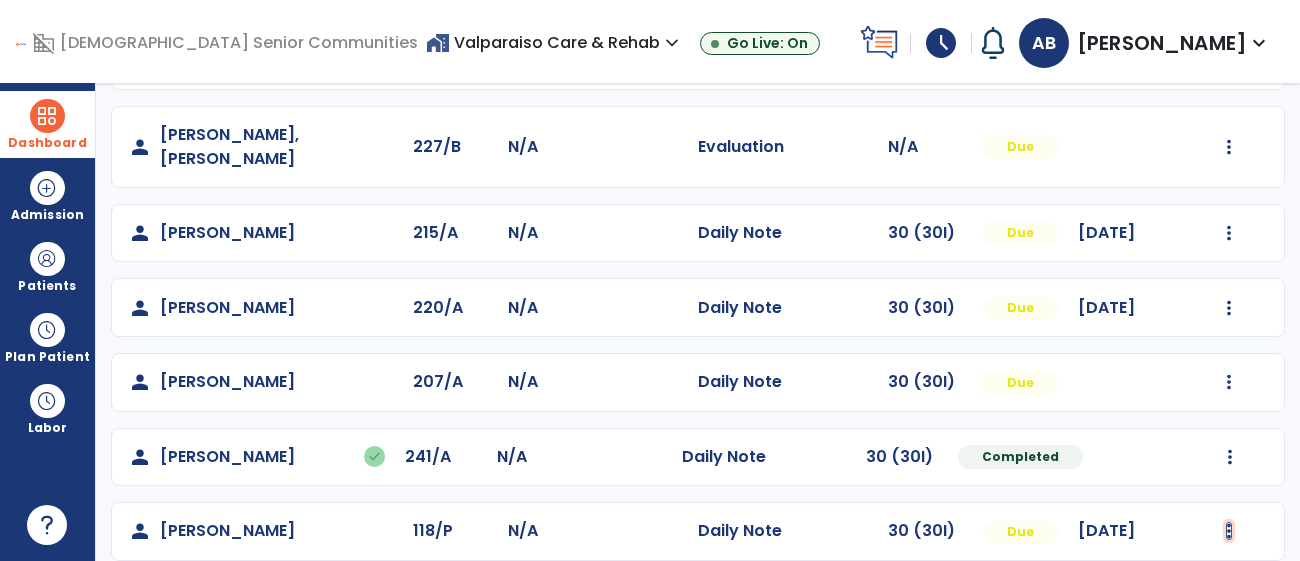click at bounding box center (1229, -634) 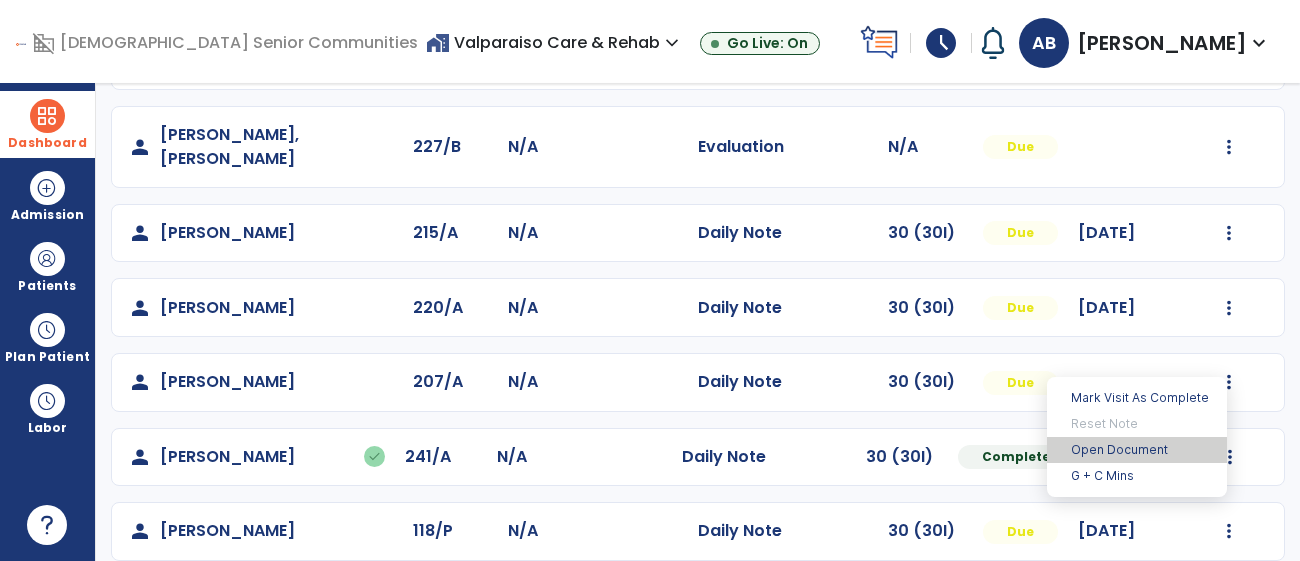 click on "Open Document" at bounding box center [1137, 450] 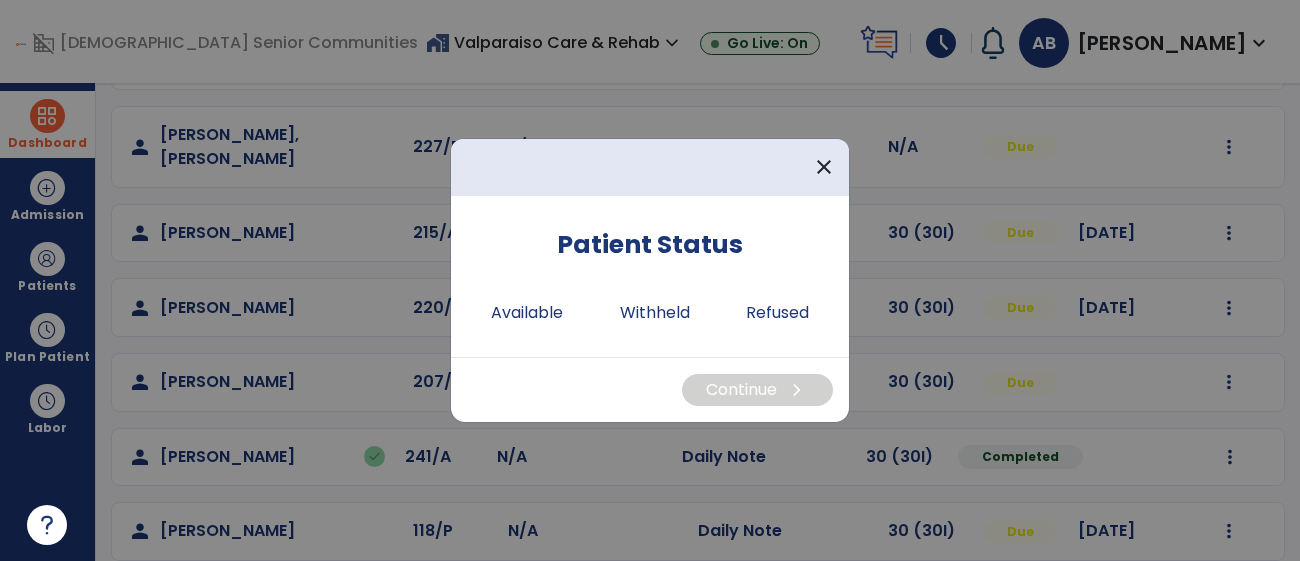 click on "Available   Withheld   Refused" at bounding box center (650, 313) 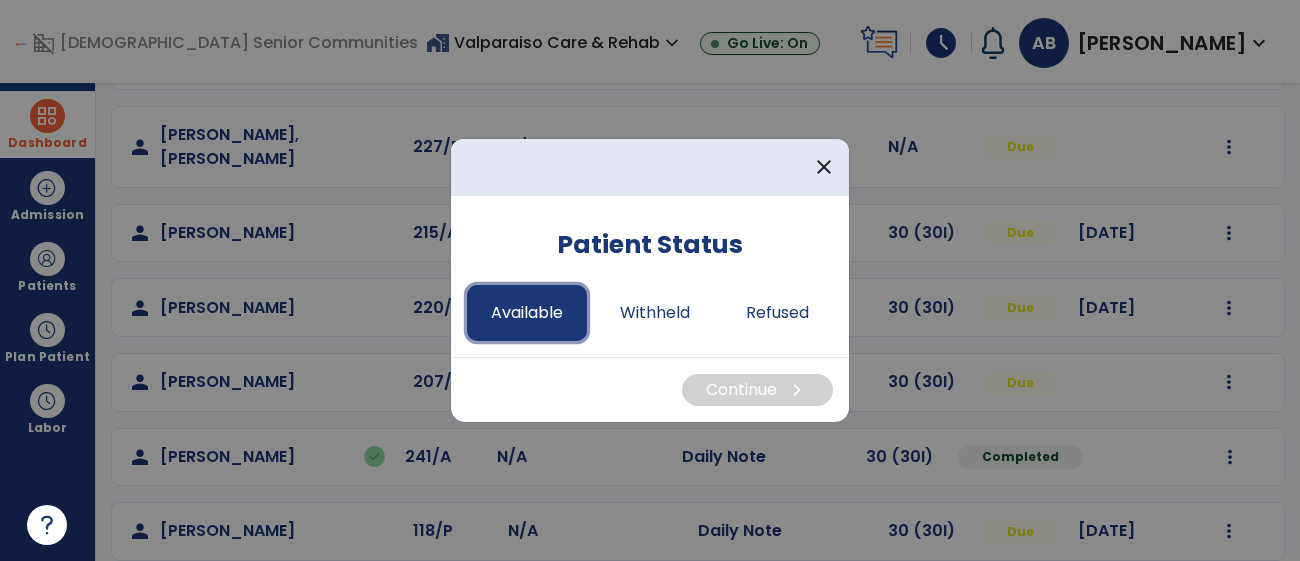 click on "Available" at bounding box center [527, 313] 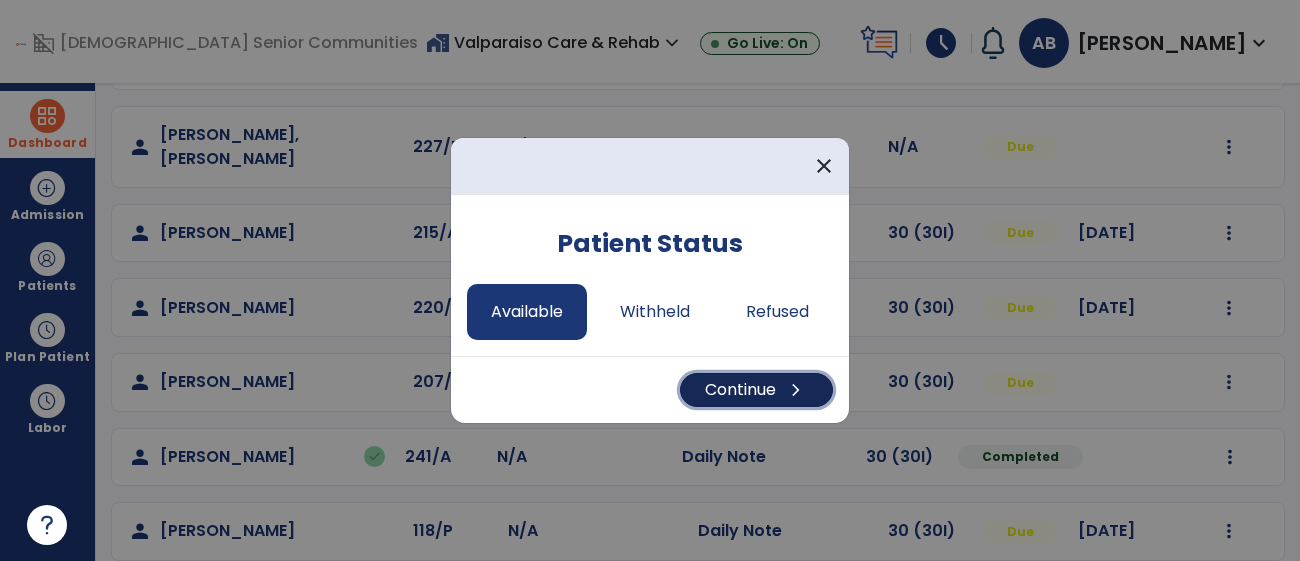 click on "Continue   chevron_right" at bounding box center [756, 390] 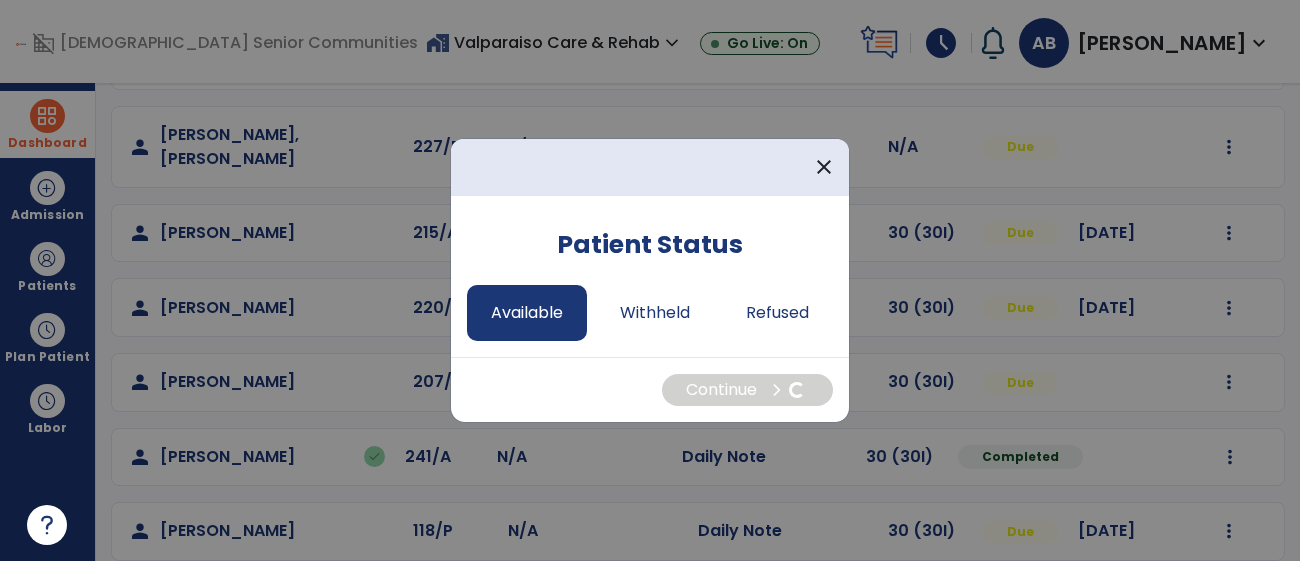 select on "*" 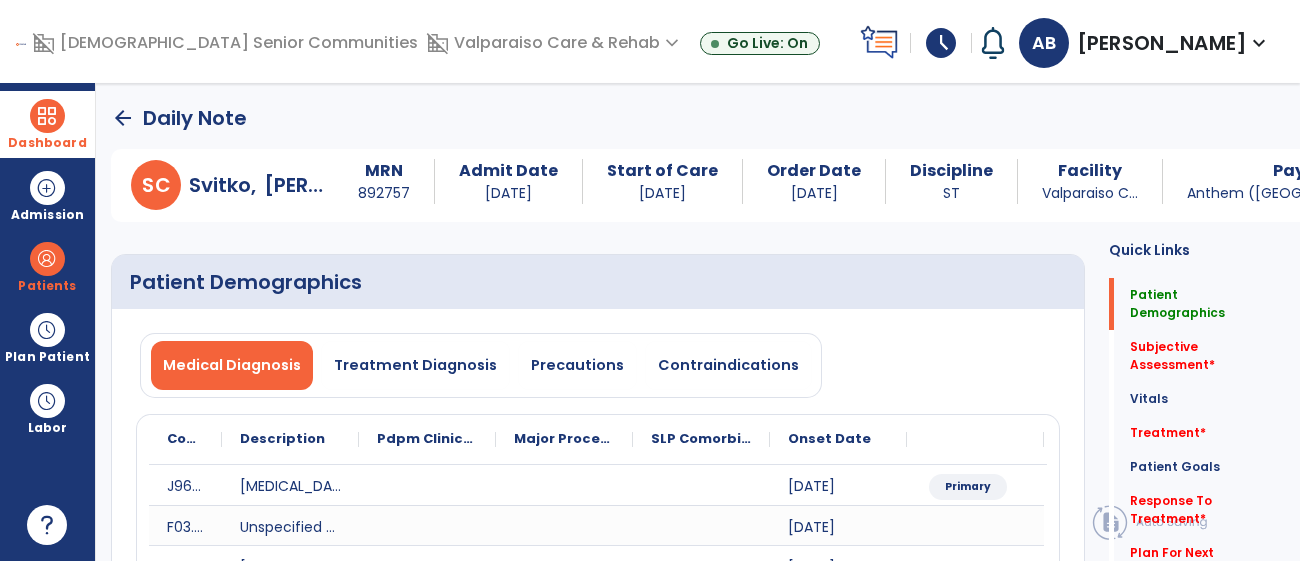 scroll, scrollTop: 3605, scrollLeft: 0, axis: vertical 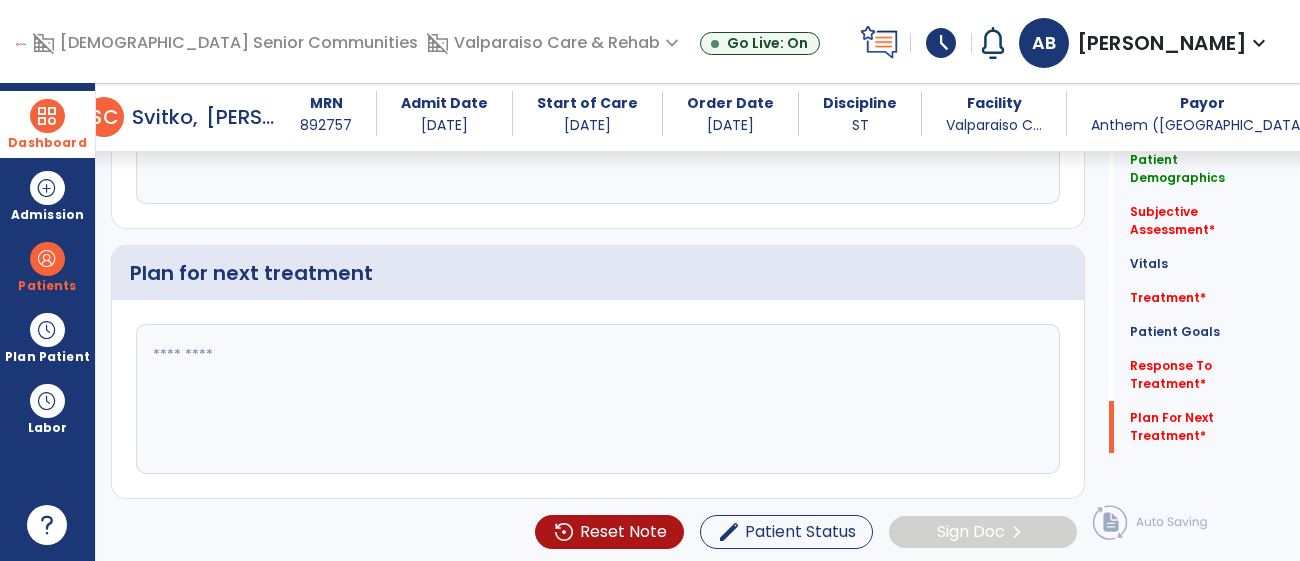 click 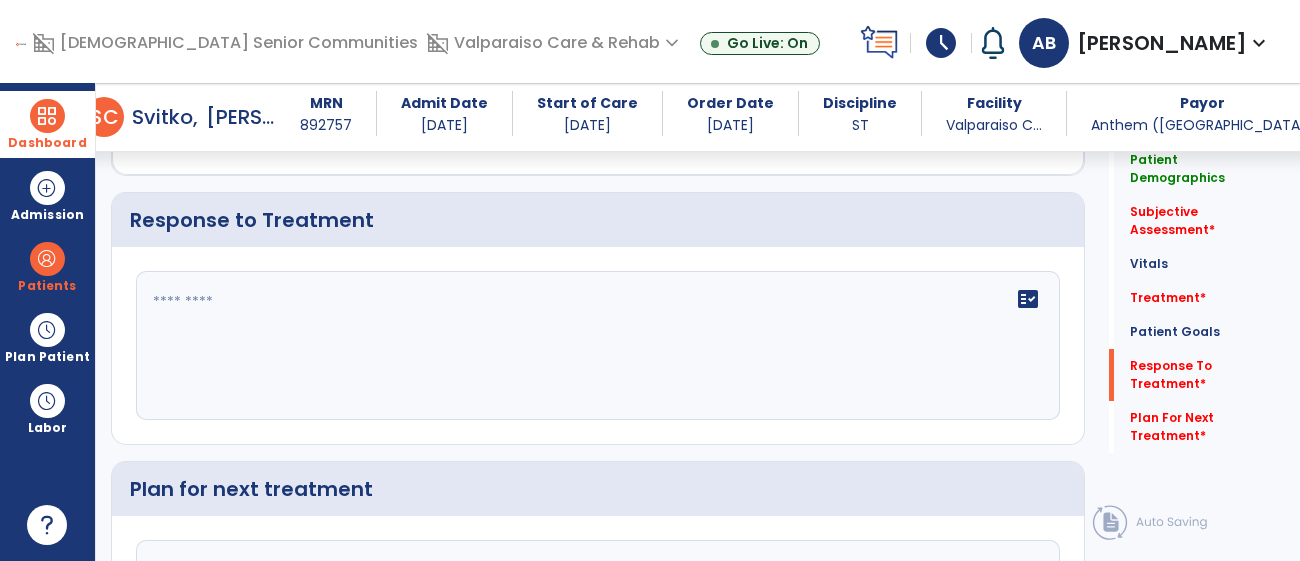 scroll, scrollTop: 3388, scrollLeft: 0, axis: vertical 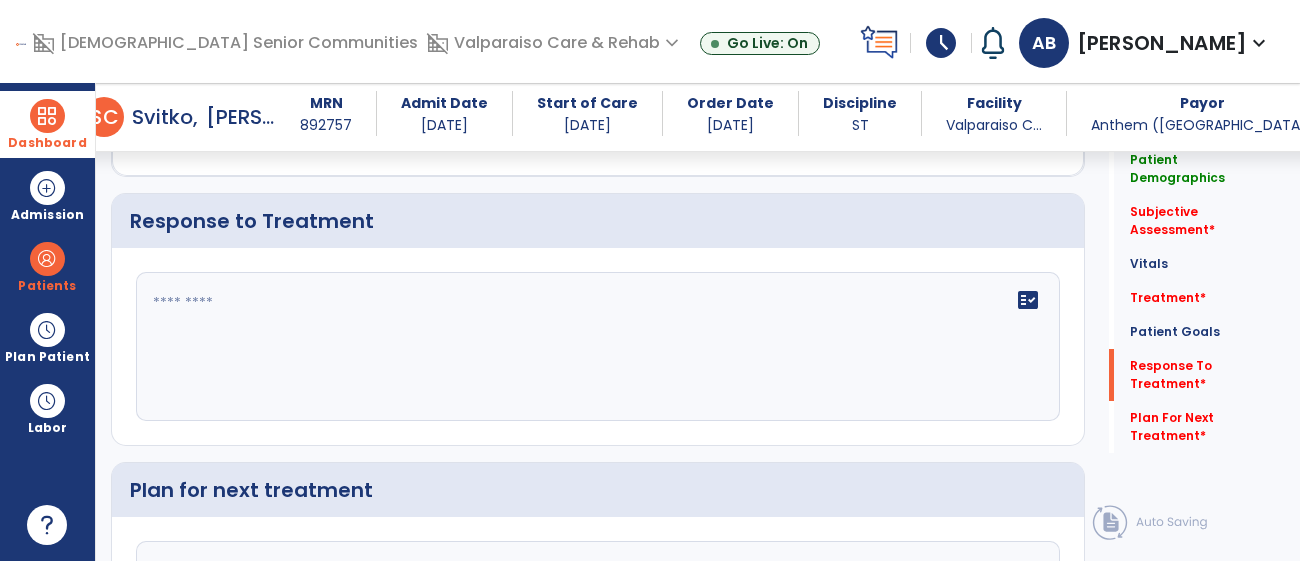 type on "**********" 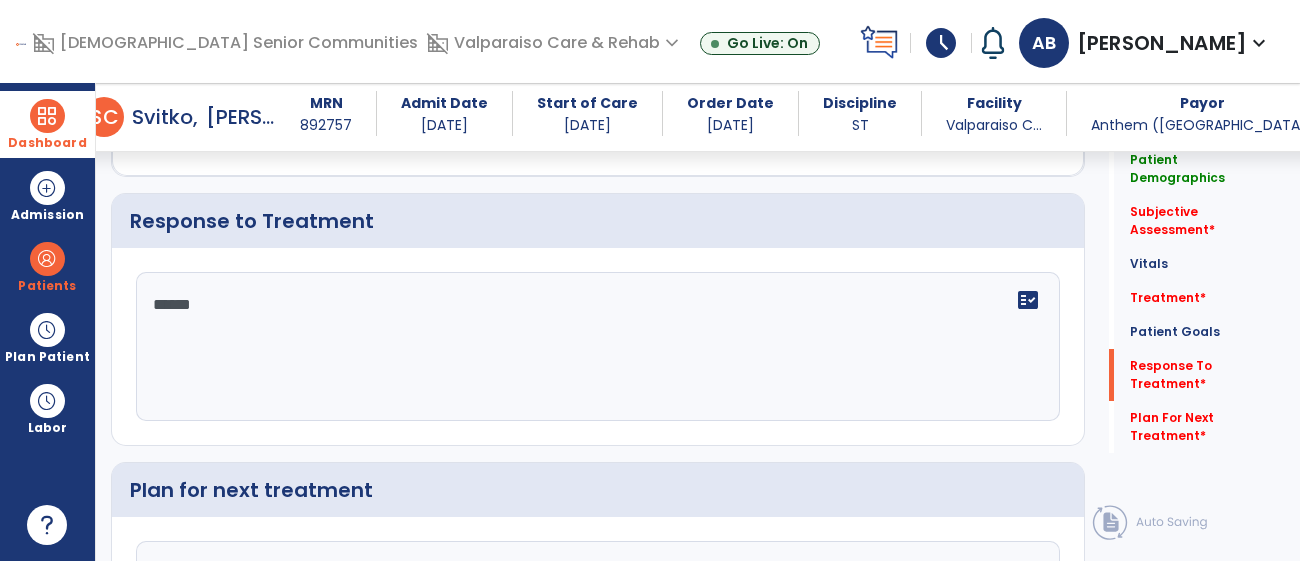 type on "*******" 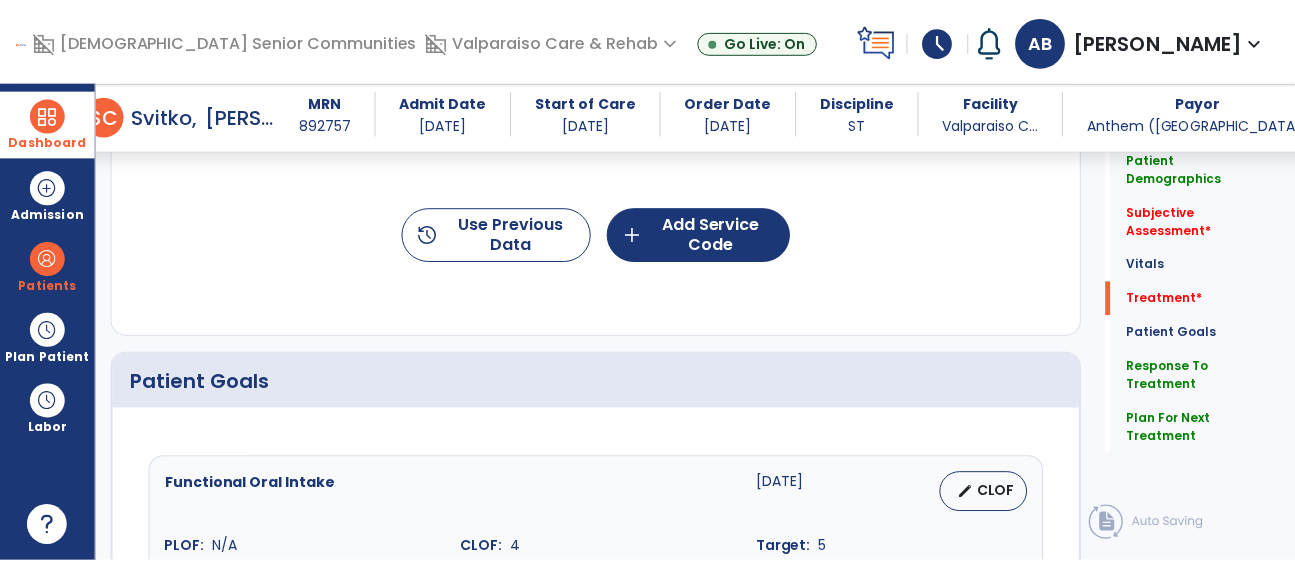 scroll, scrollTop: 2426, scrollLeft: 0, axis: vertical 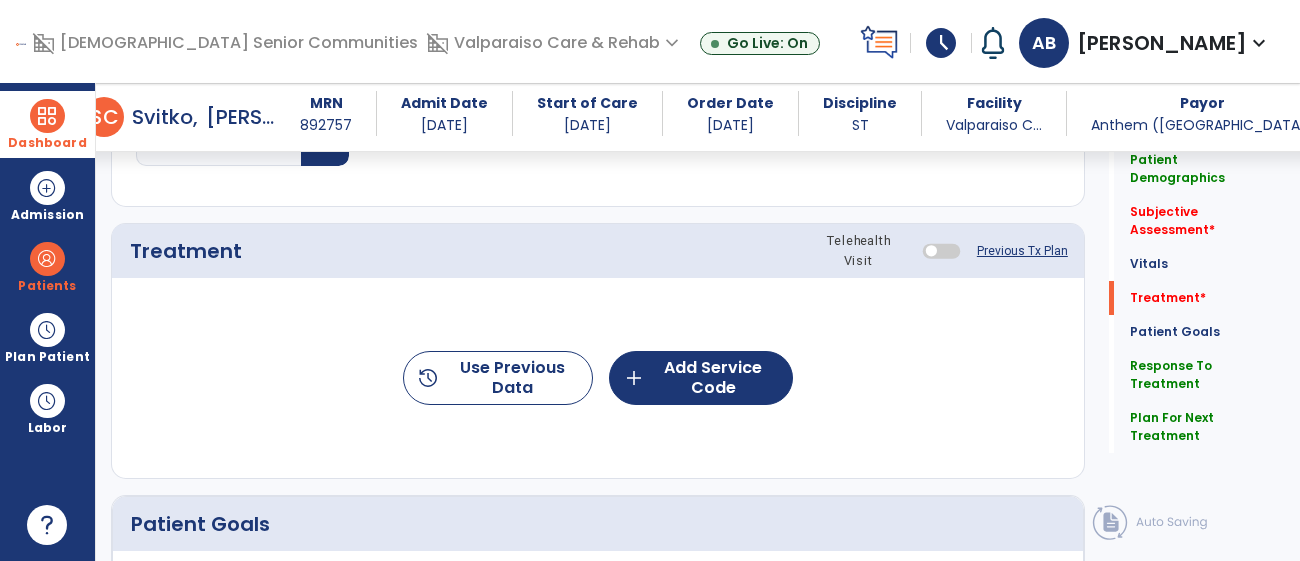 type on "**********" 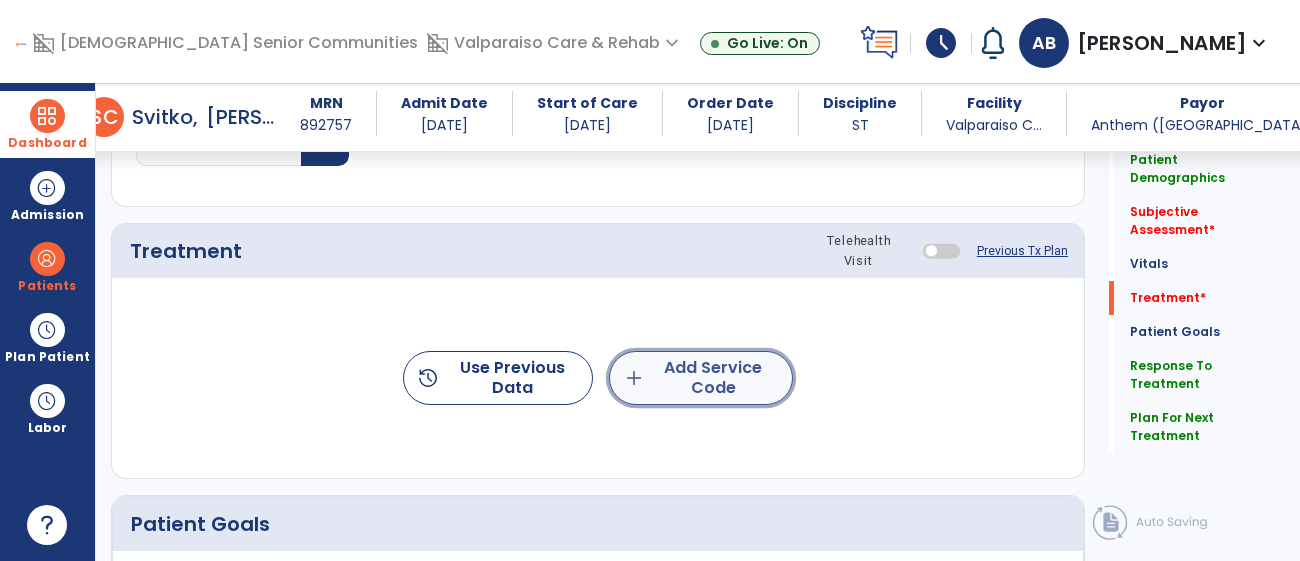 click on "add  Add Service Code" 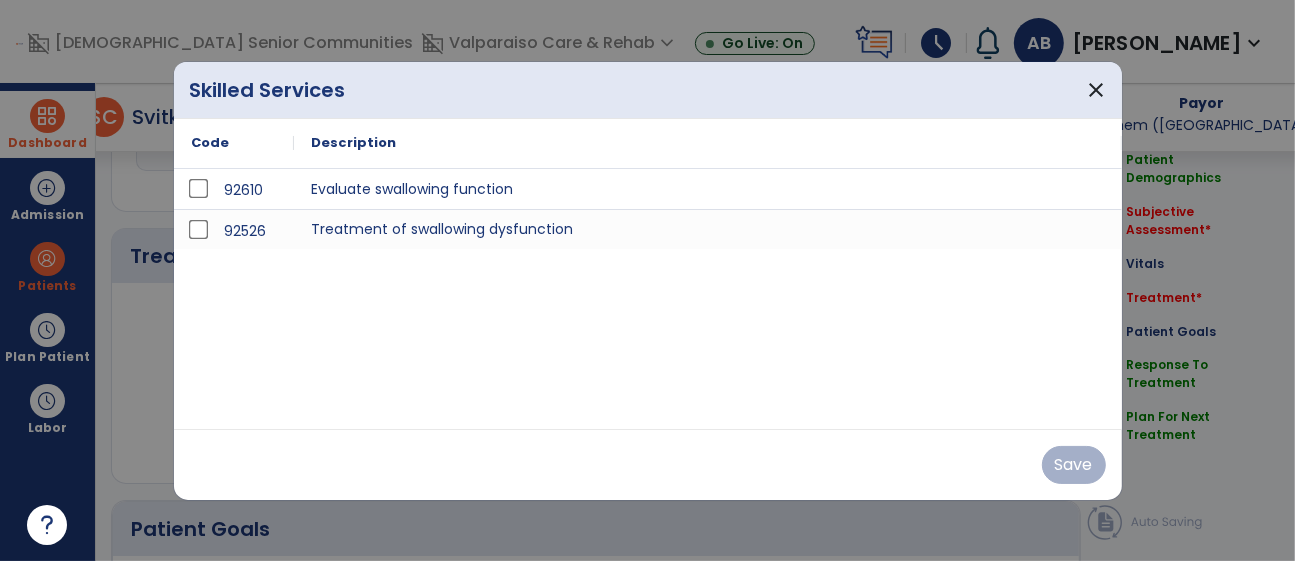 scroll, scrollTop: 2426, scrollLeft: 0, axis: vertical 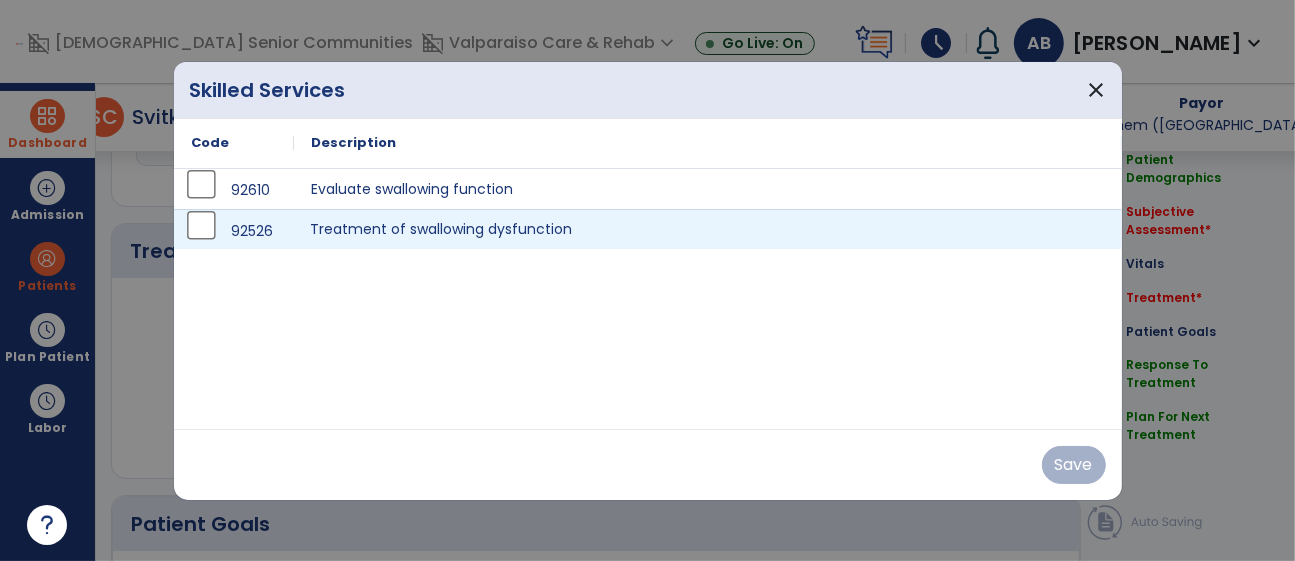 click on "Treatment of swallowing dysfunction" at bounding box center (708, 229) 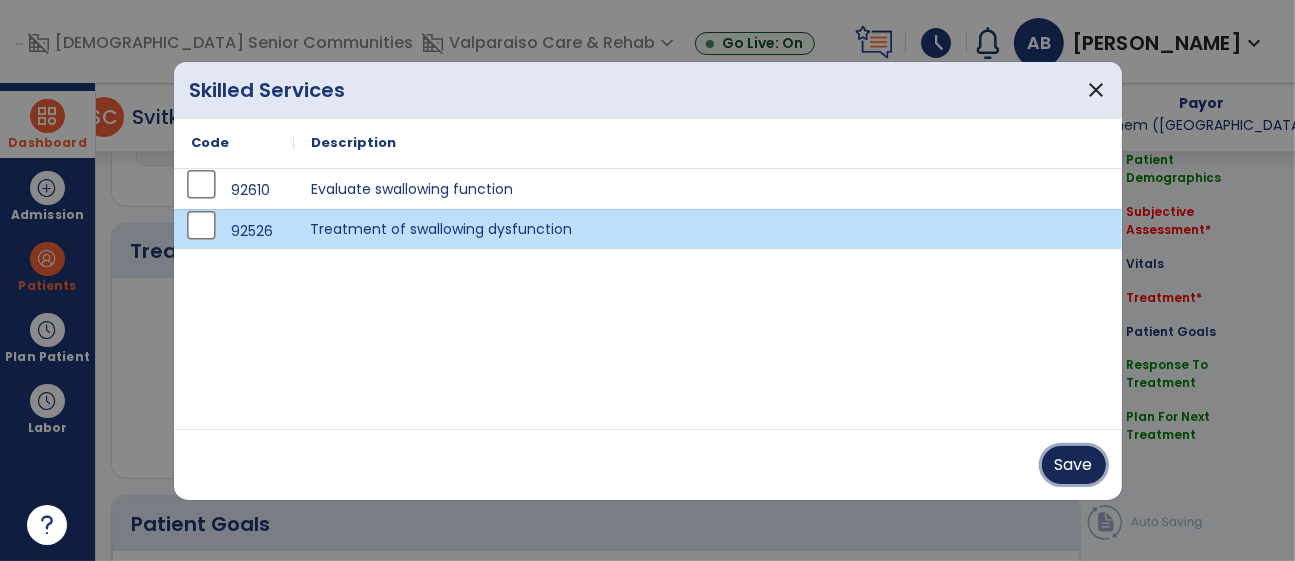 click on "Save" at bounding box center (1074, 465) 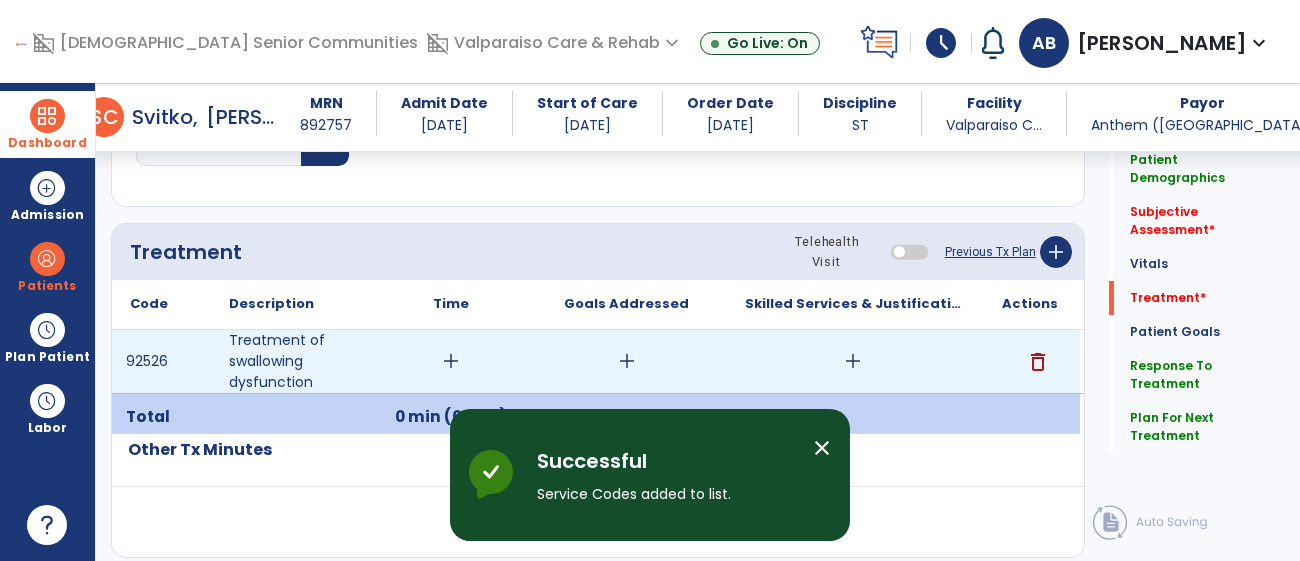 click on "add" at bounding box center (451, 361) 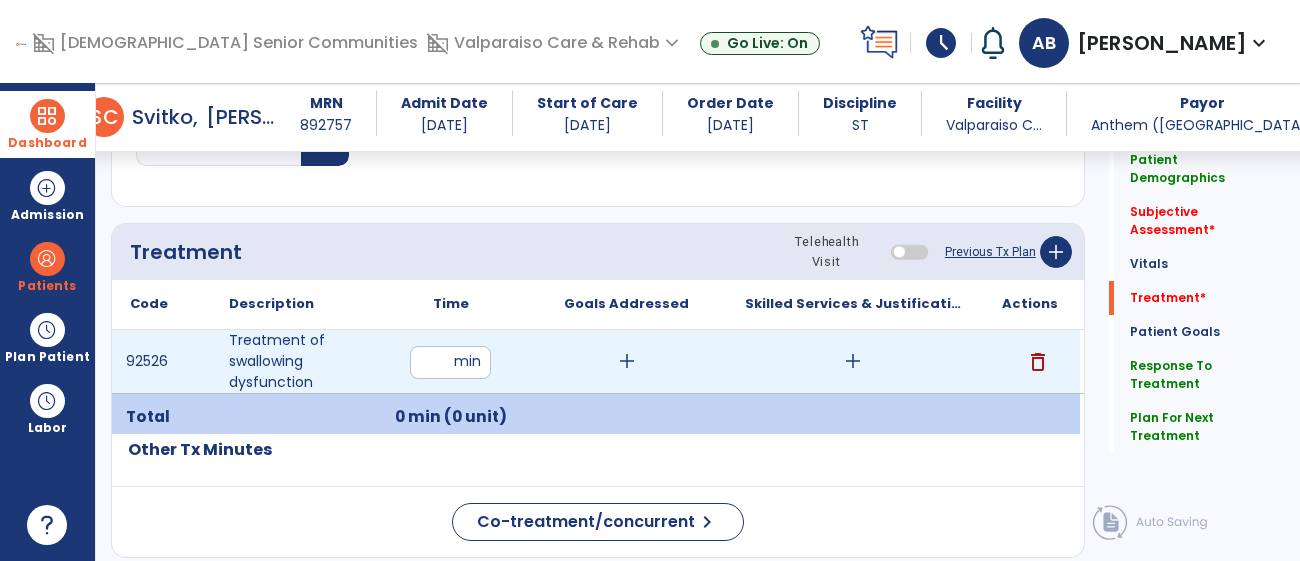 type on "**" 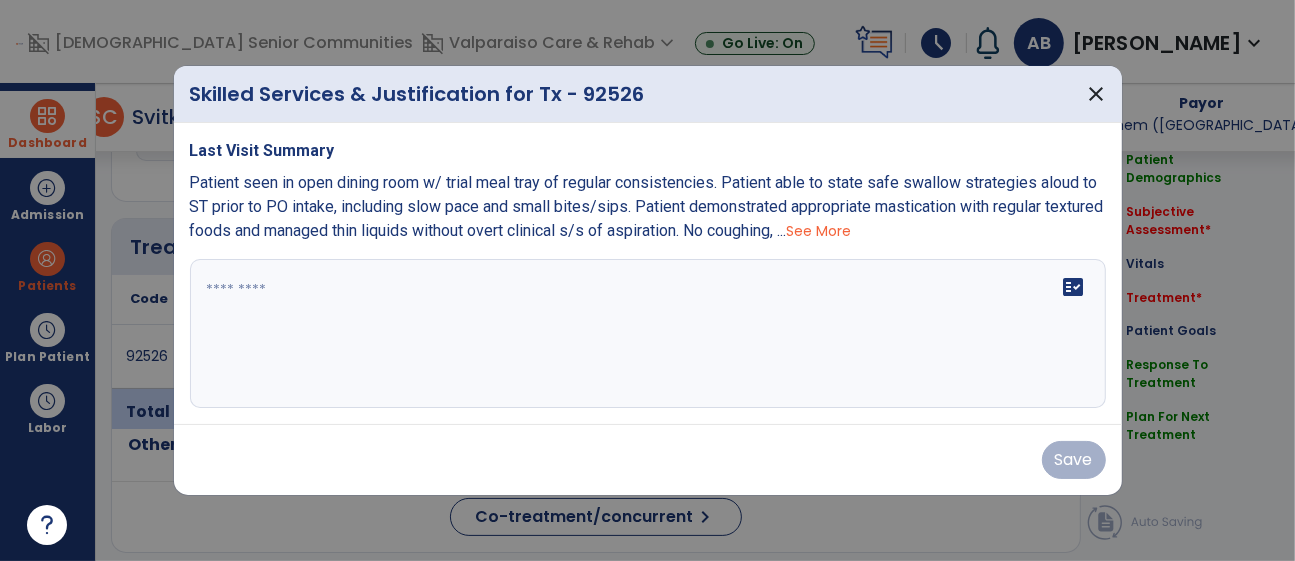 scroll, scrollTop: 2426, scrollLeft: 0, axis: vertical 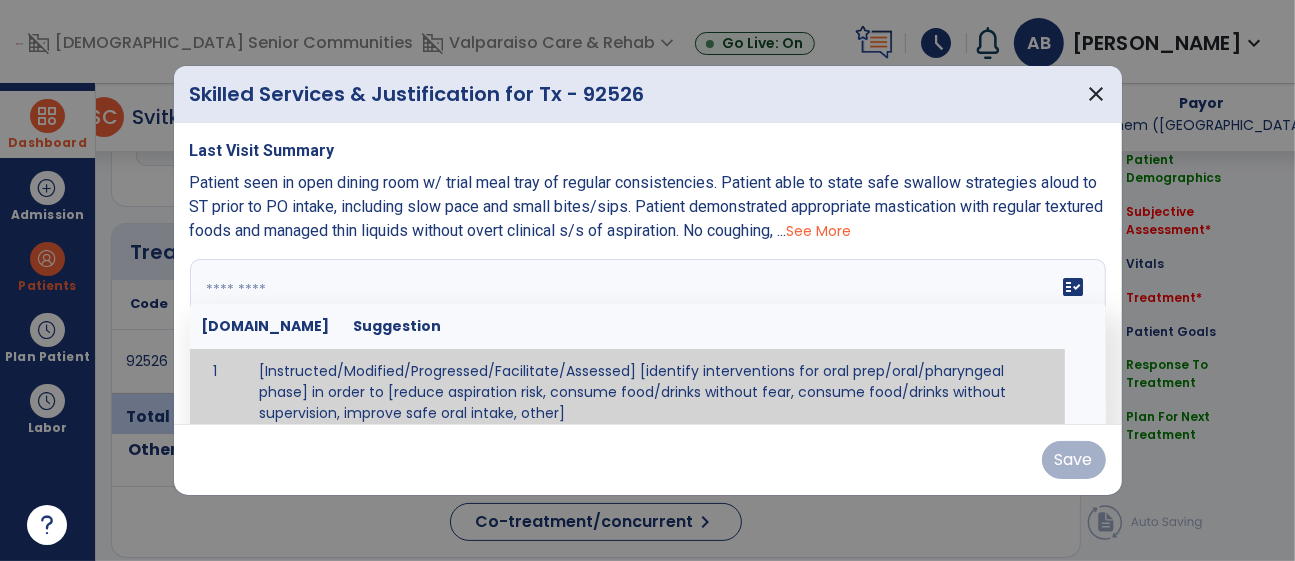 paste on "**********" 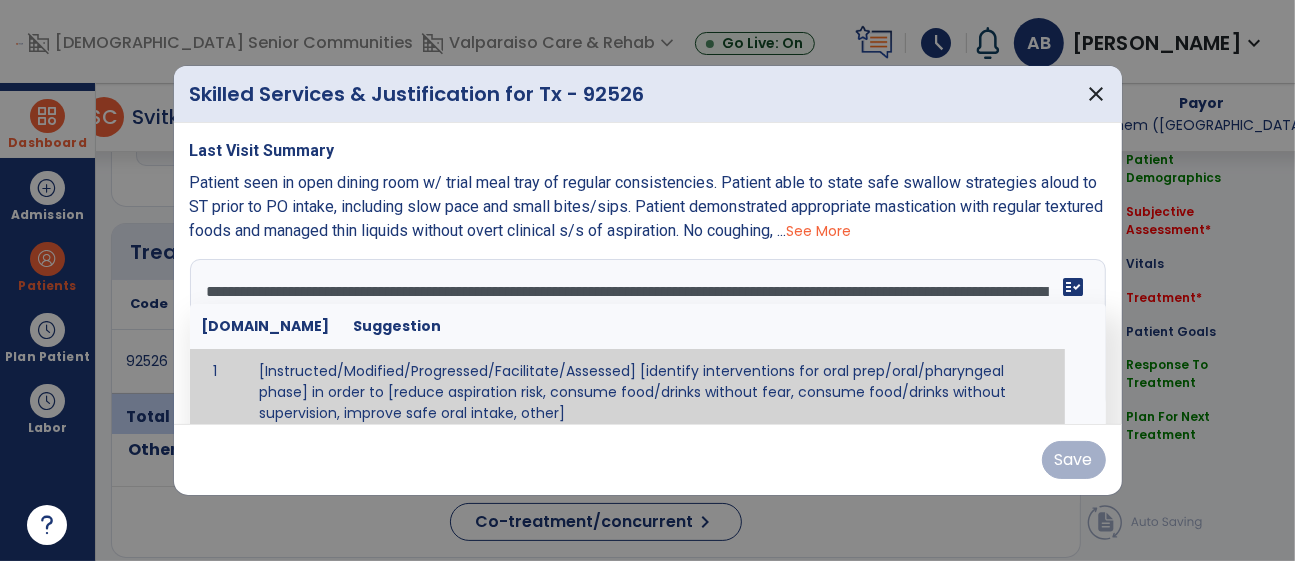 scroll, scrollTop: 39, scrollLeft: 0, axis: vertical 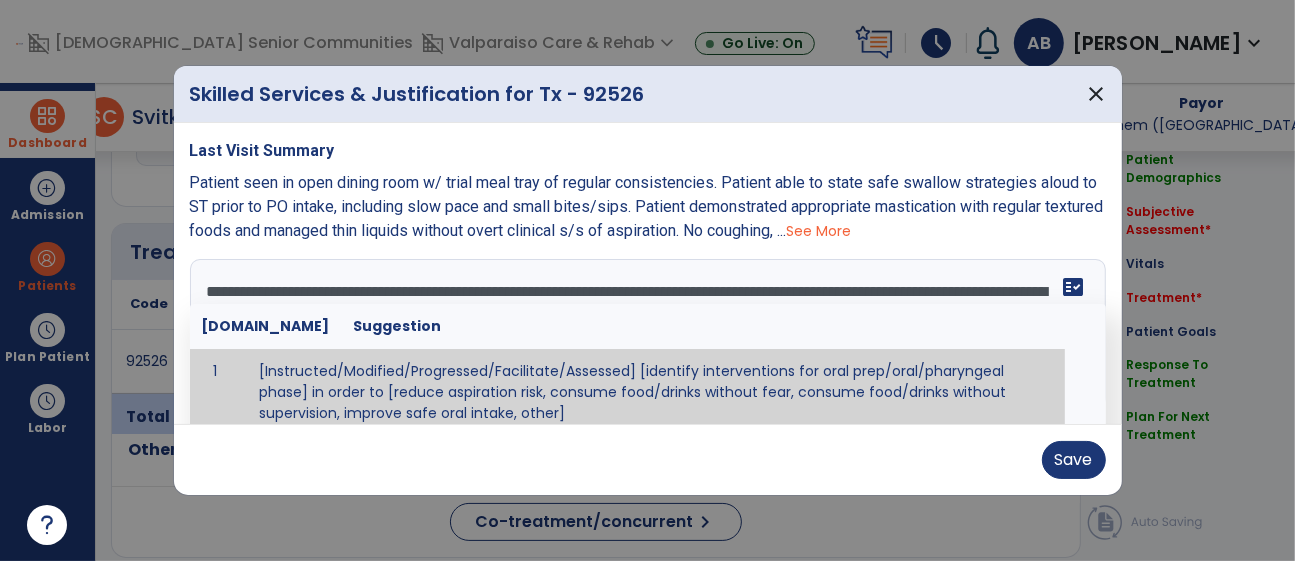 click on "Last Visit Summary Patient seen in open dining room w/ trial meal tray of regular consistencies. Patient able to state safe swallow strategies aloud to ST prior to PO intake, including slow pace and small bites/sips. Patient demonstrated appropriate mastication with regular textured foods and managed thin liquids without overt clinical s/s of aspiration. No coughing, ...  See More   fact_check  [DOMAIN_NAME] Suggestion 1 [Instructed/Modified/Progressed/Facilitate/Assessed] [identify interventions for oral prep/oral/pharyngeal phase] in order to [reduce aspiration risk, consume food/drinks without fear, consume food/drinks without supervision, improve safe oral intake, other] 2 [Instructed/Modified/Progressed/Facilitate/Assessed] [identify compensatory methods such as alternating bites/sips, effortful swallow, other] in order to [reduce aspiration risk, consume food/drinks without fear, consume food/drinks without supervision, improve safe oral intake, other] 3 4 5" at bounding box center (648, 274) 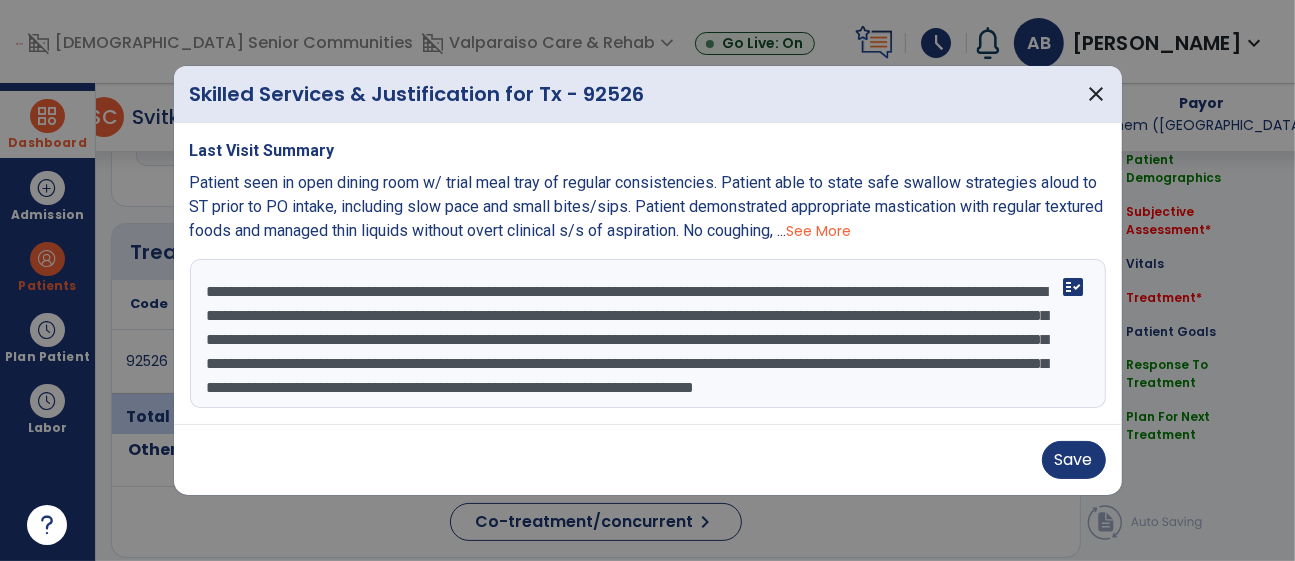 scroll, scrollTop: 0, scrollLeft: 0, axis: both 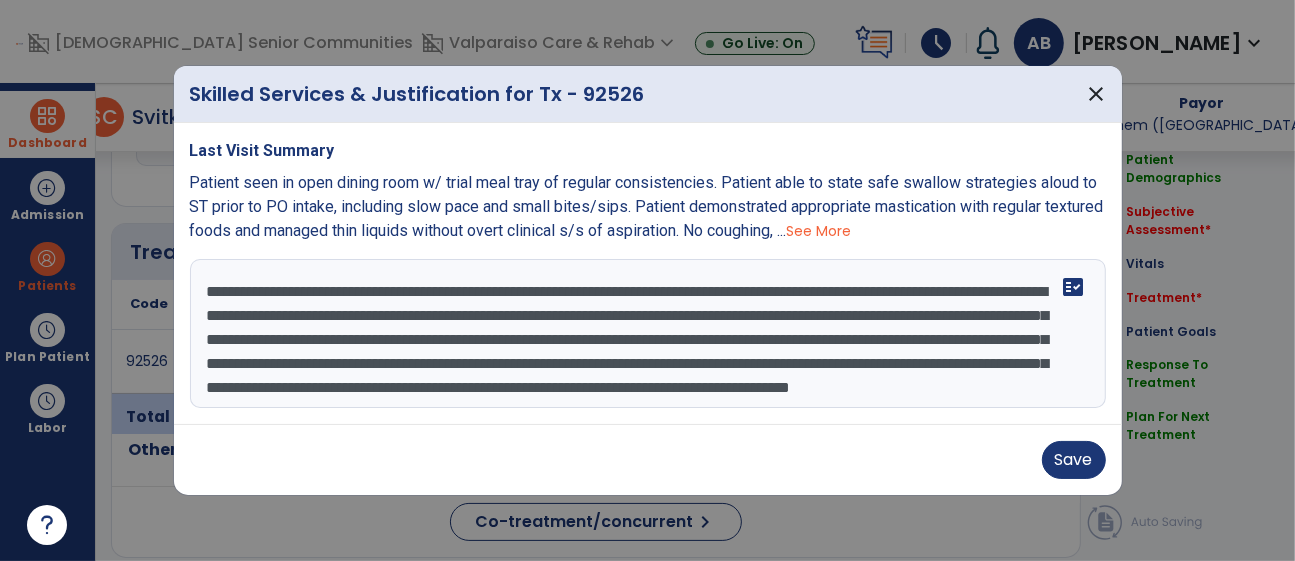 click on "**********" at bounding box center (648, 334) 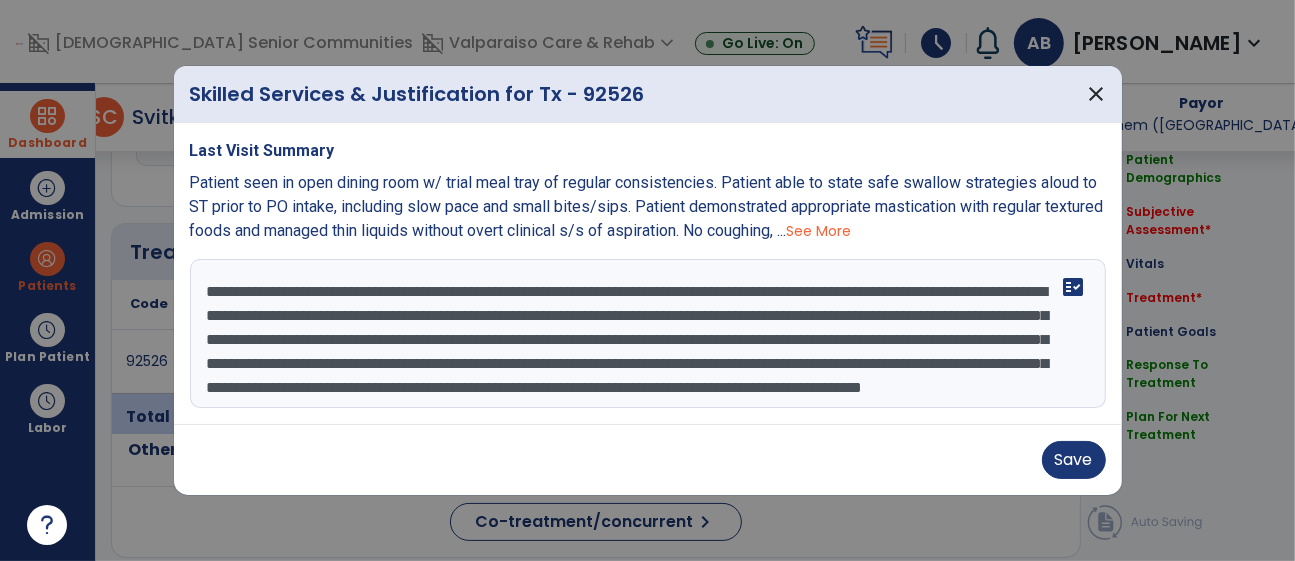 click on "**********" at bounding box center (648, 334) 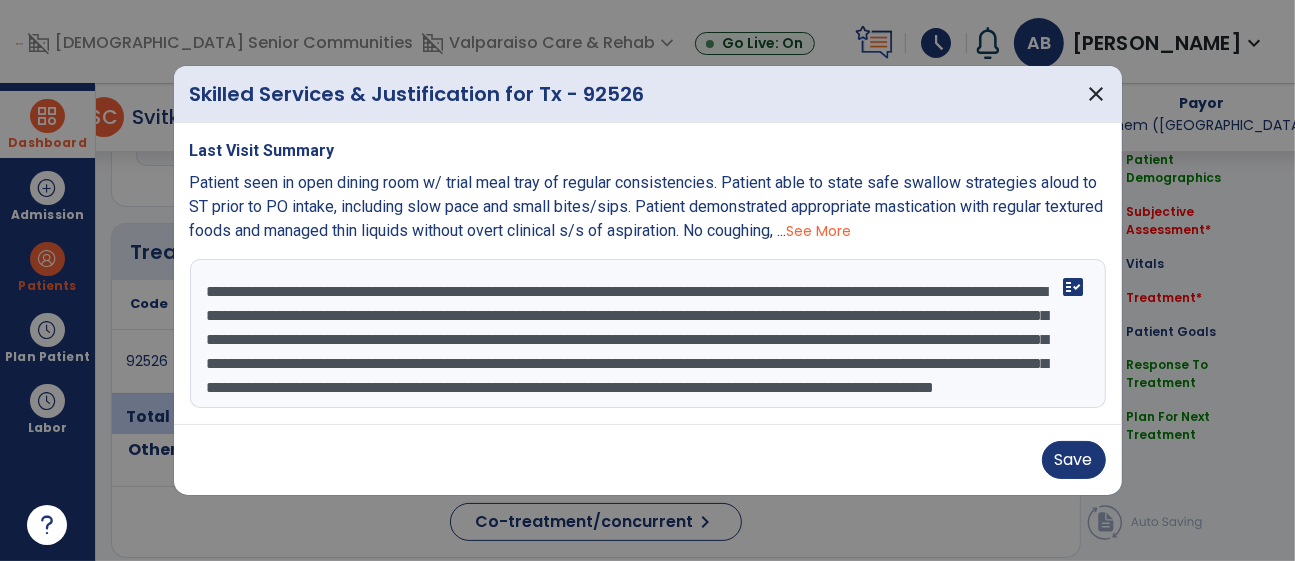 click on "**********" at bounding box center (648, 334) 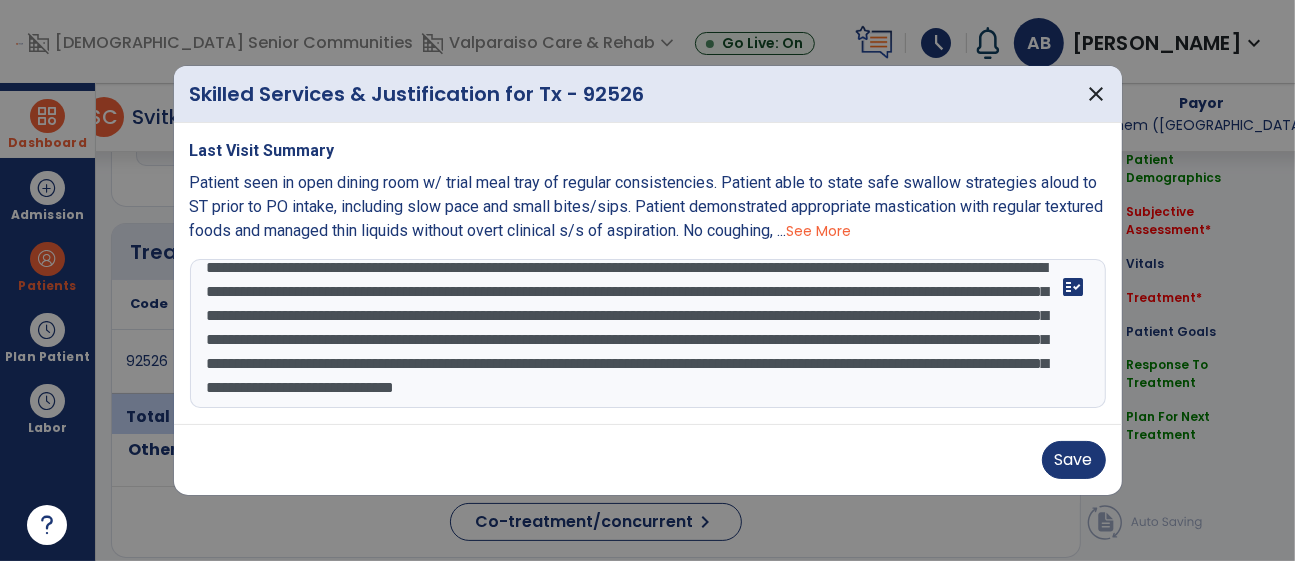 scroll, scrollTop: 63, scrollLeft: 0, axis: vertical 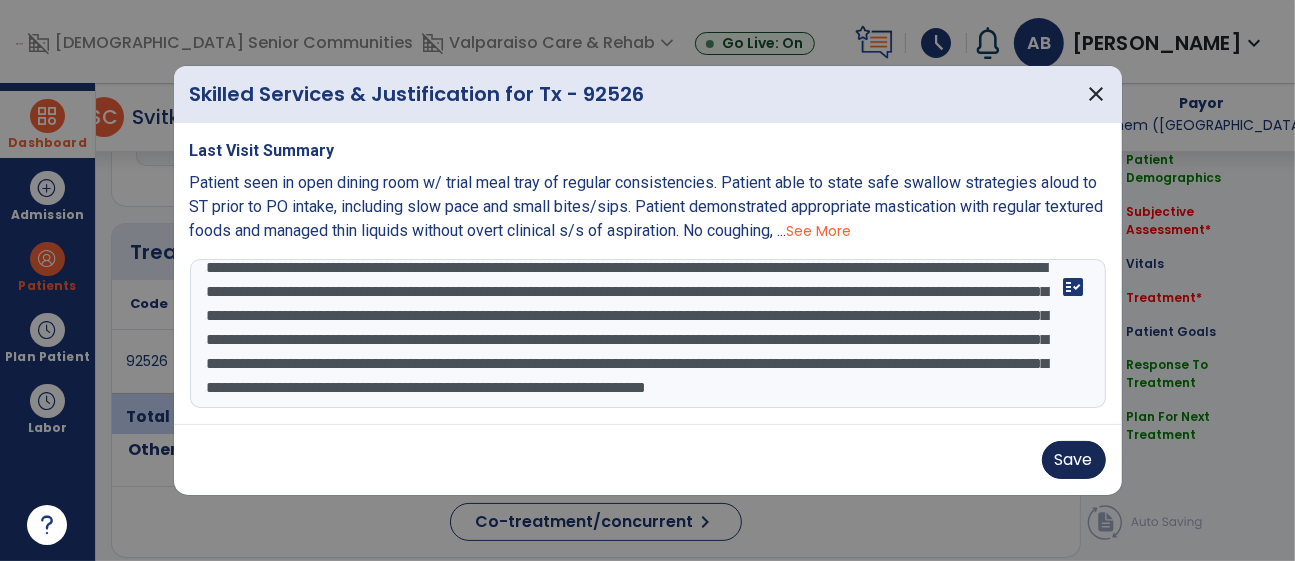 type on "**********" 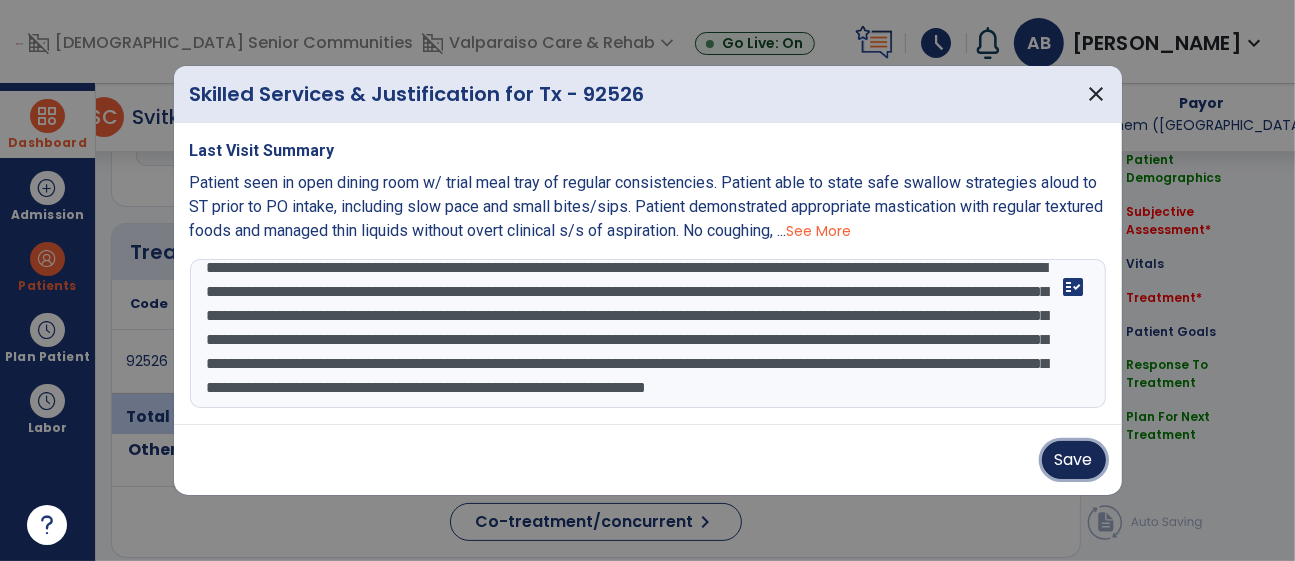 click on "Save" at bounding box center (1074, 460) 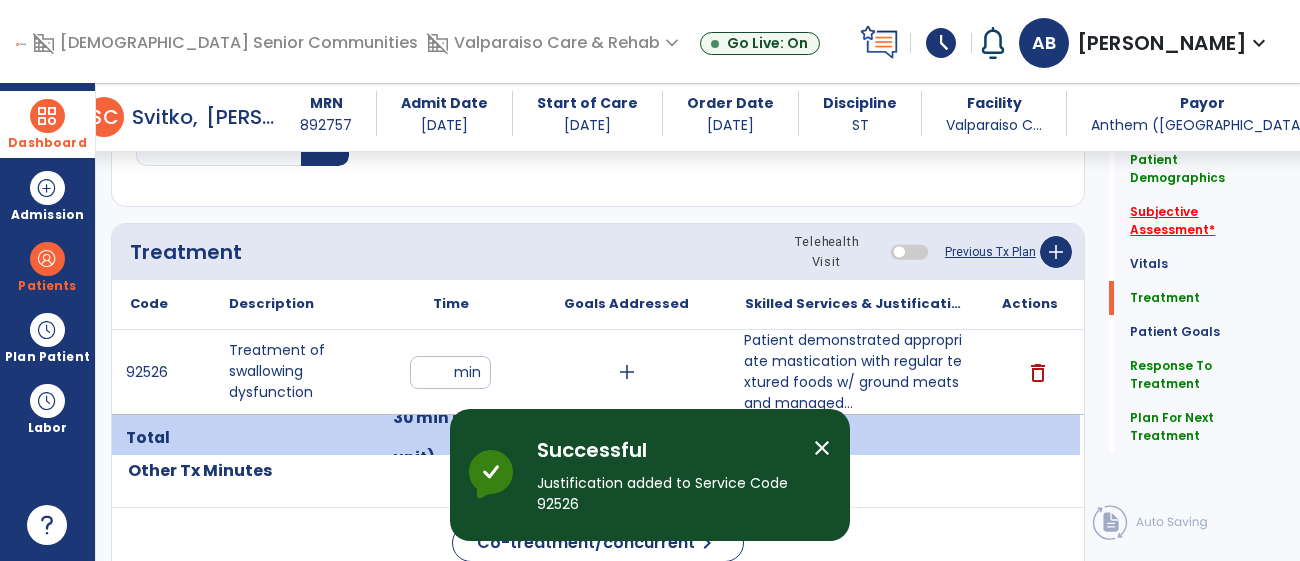 click on "Subjective Assessment   *" 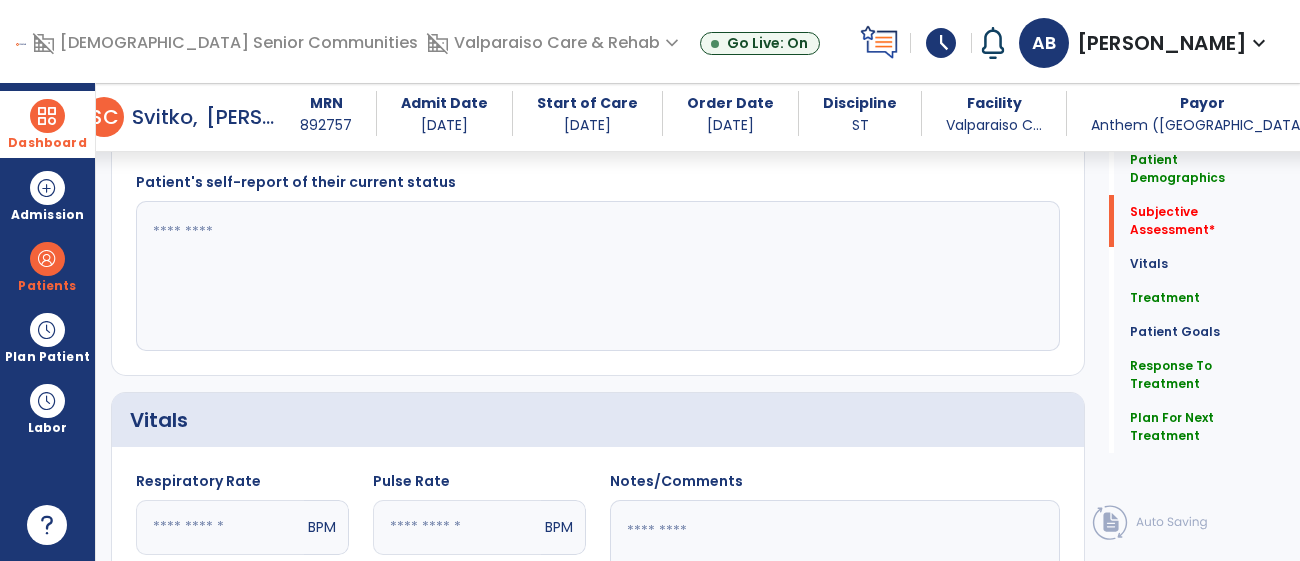 scroll, scrollTop: 1746, scrollLeft: 0, axis: vertical 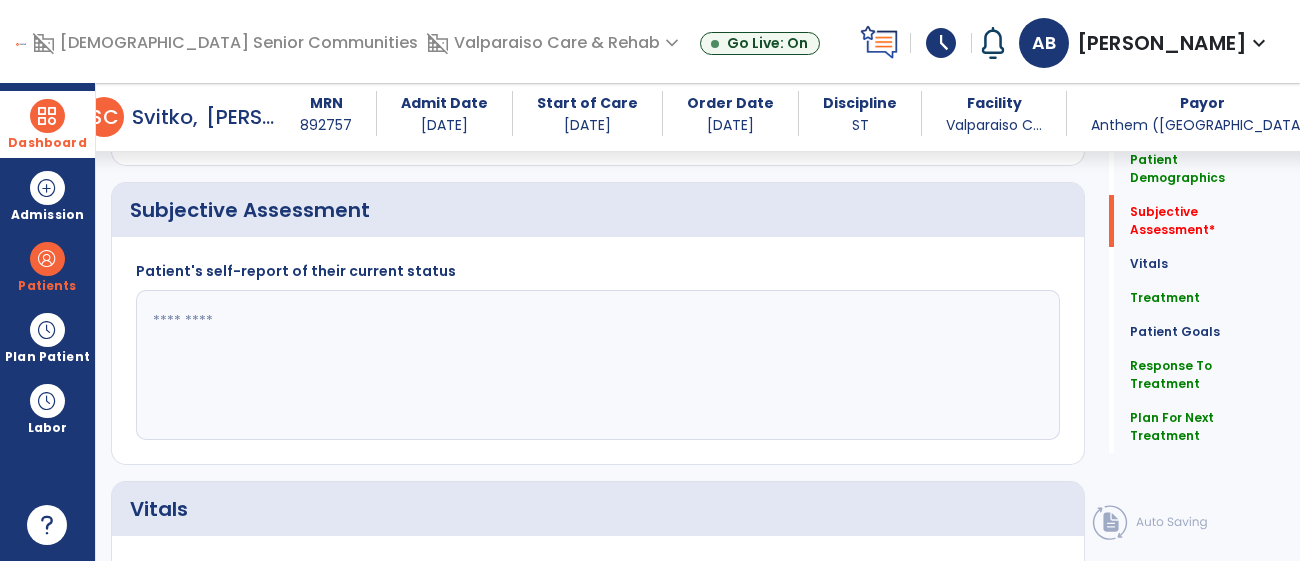 click 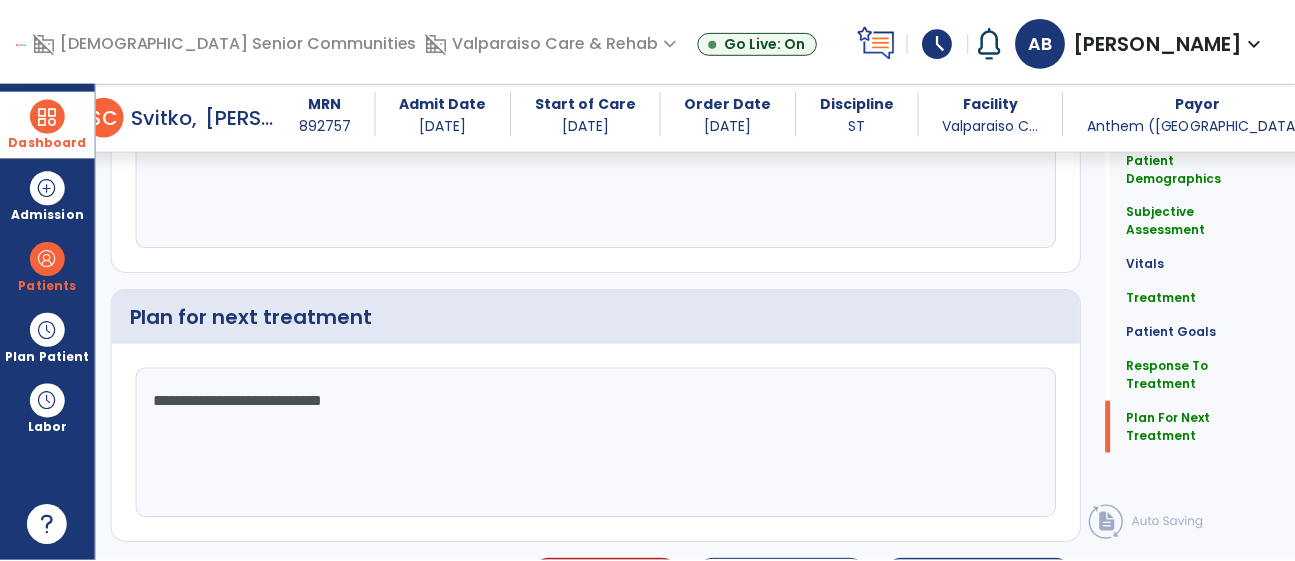 scroll, scrollTop: 3705, scrollLeft: 0, axis: vertical 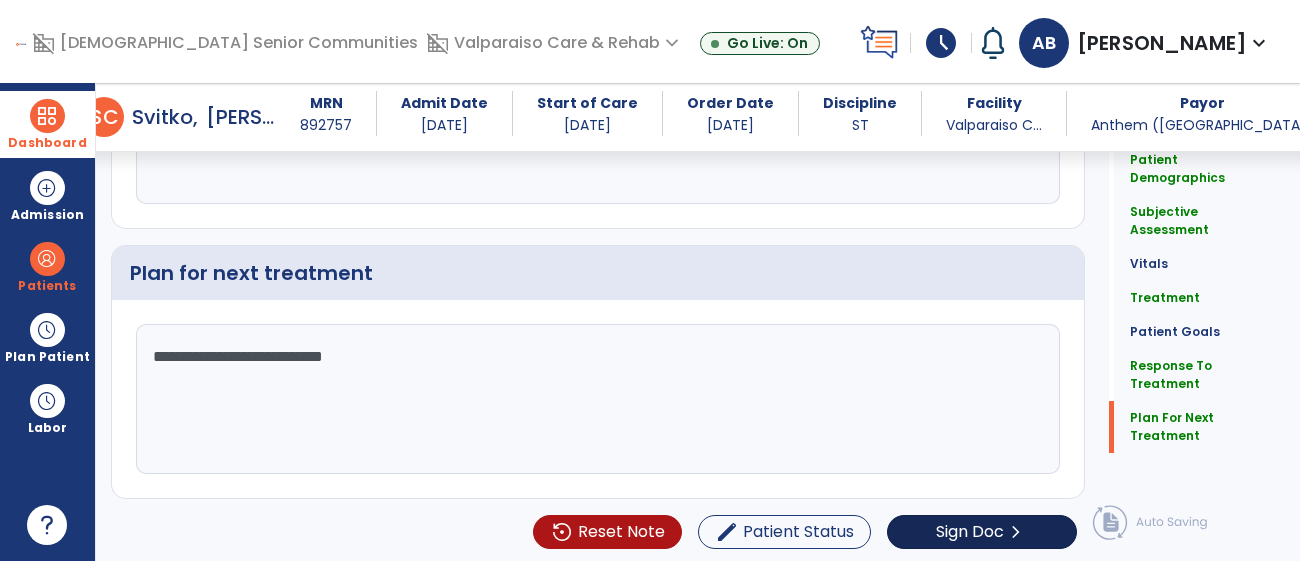 type on "**********" 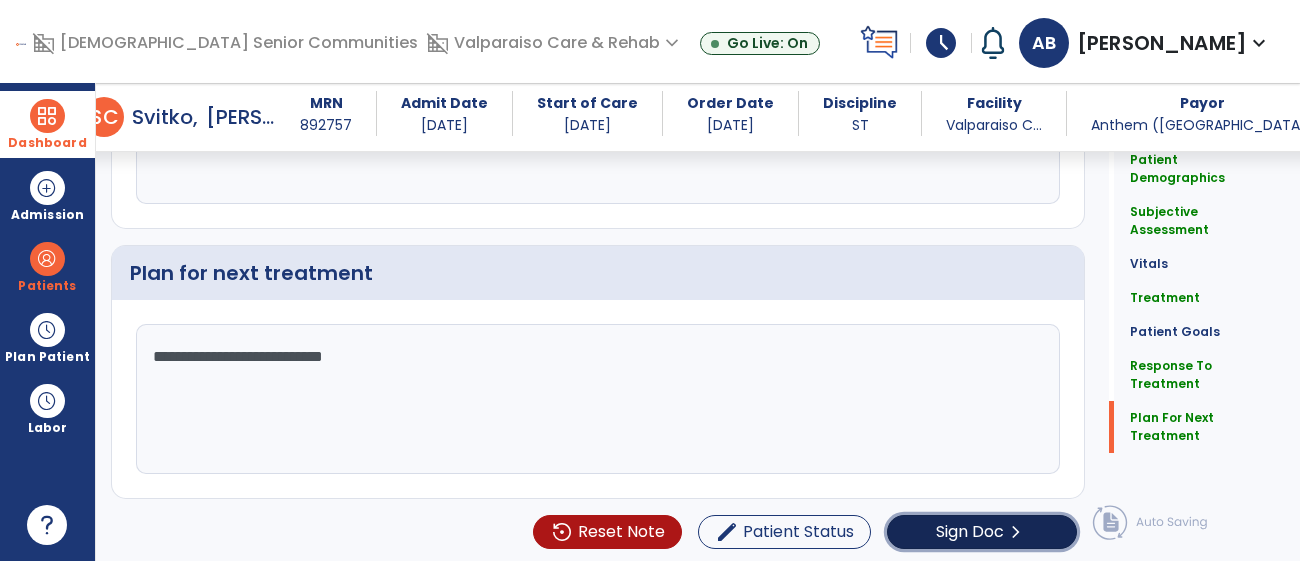 click on "Sign Doc" 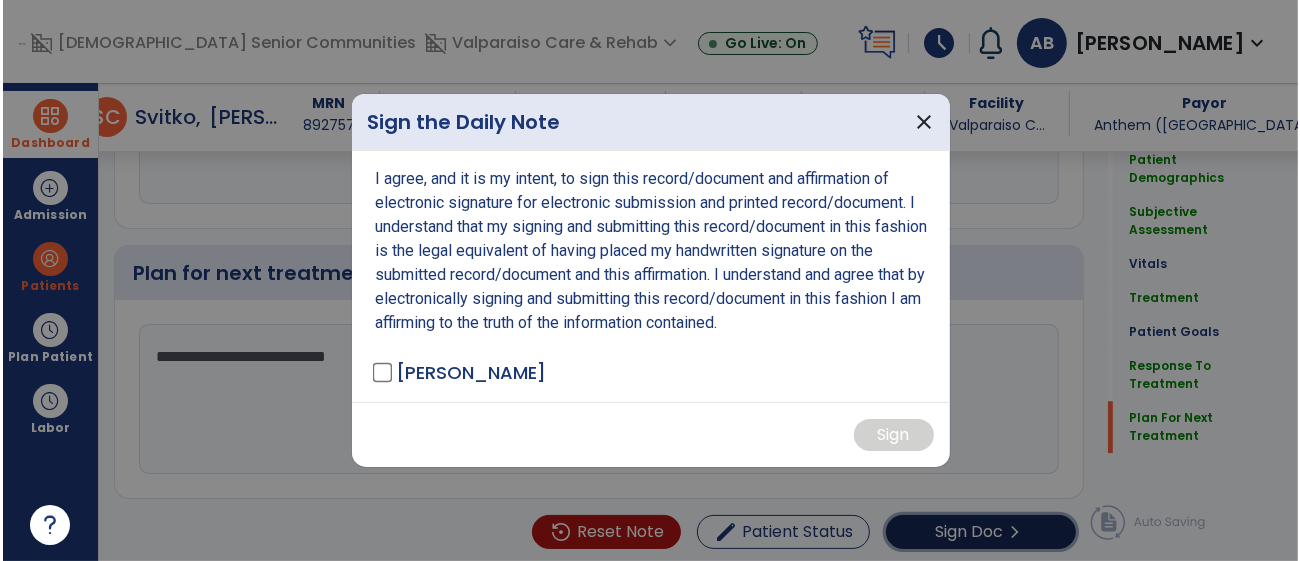 scroll, scrollTop: 3705, scrollLeft: 0, axis: vertical 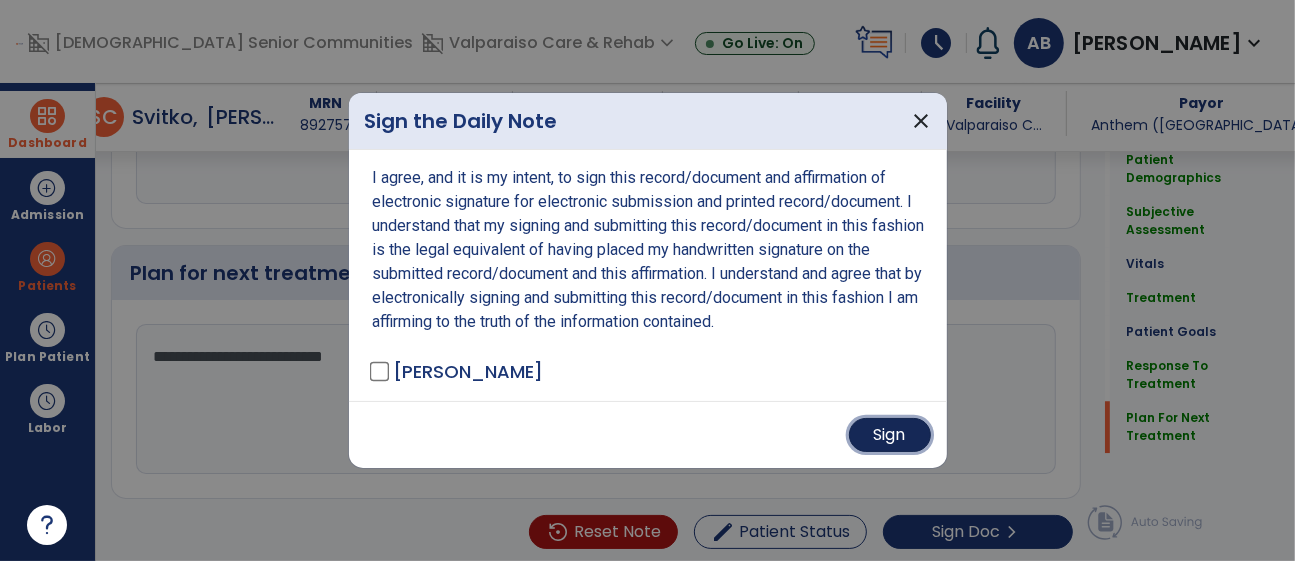click on "Sign" at bounding box center [890, 435] 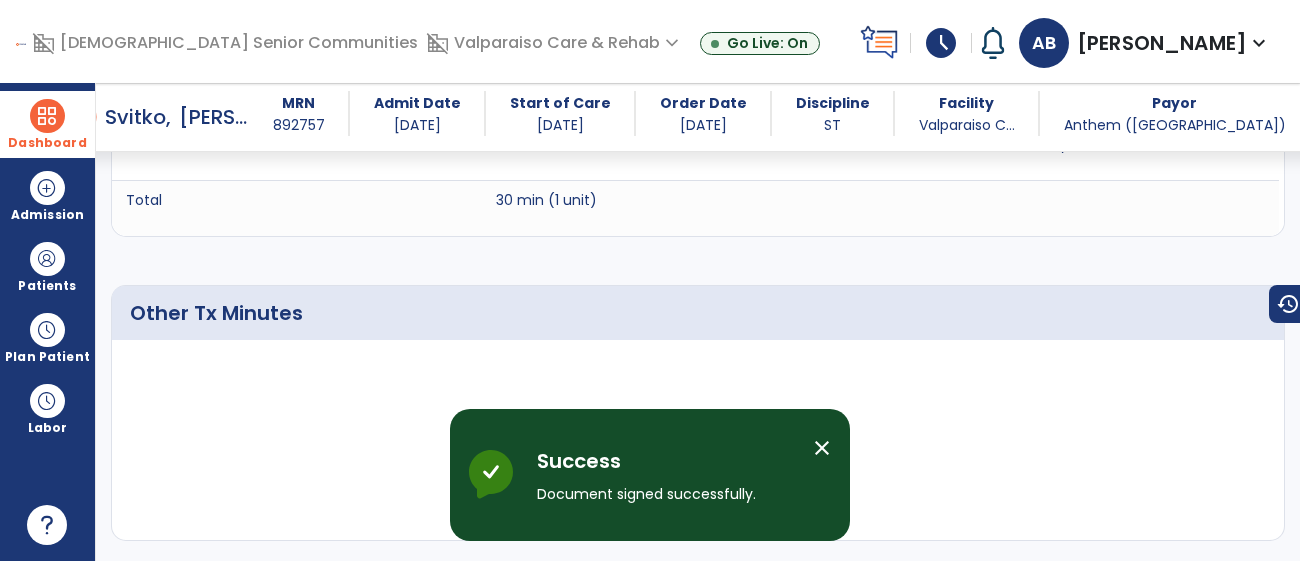 scroll, scrollTop: 6246, scrollLeft: 0, axis: vertical 